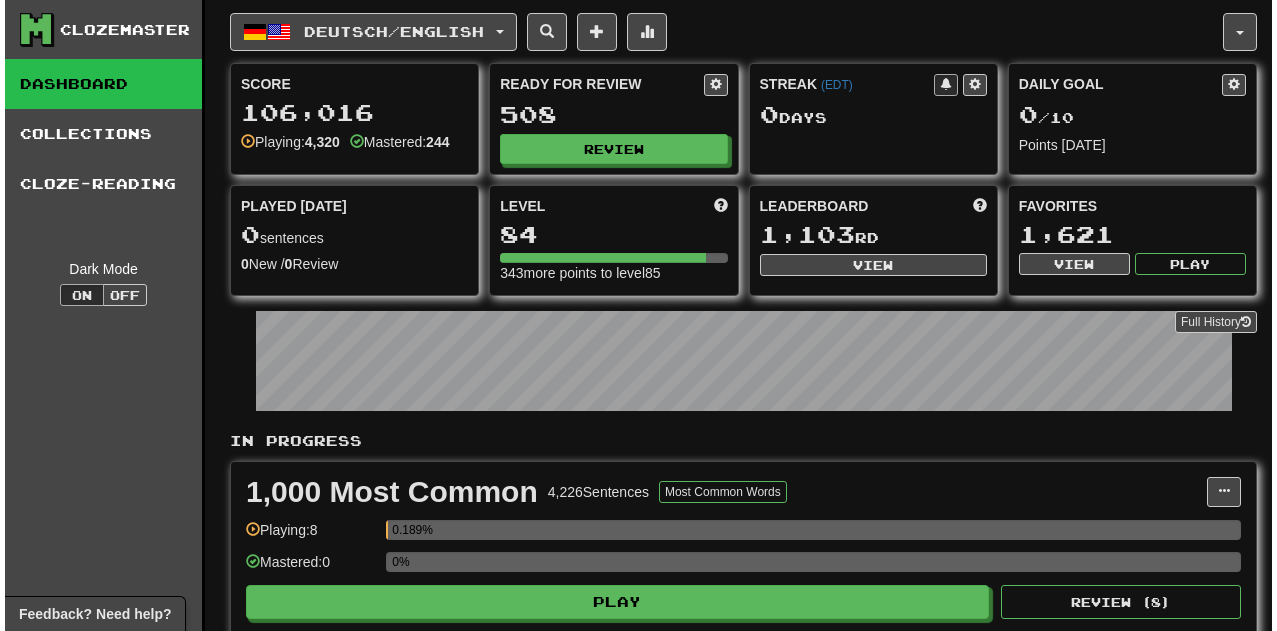 scroll, scrollTop: 0, scrollLeft: 0, axis: both 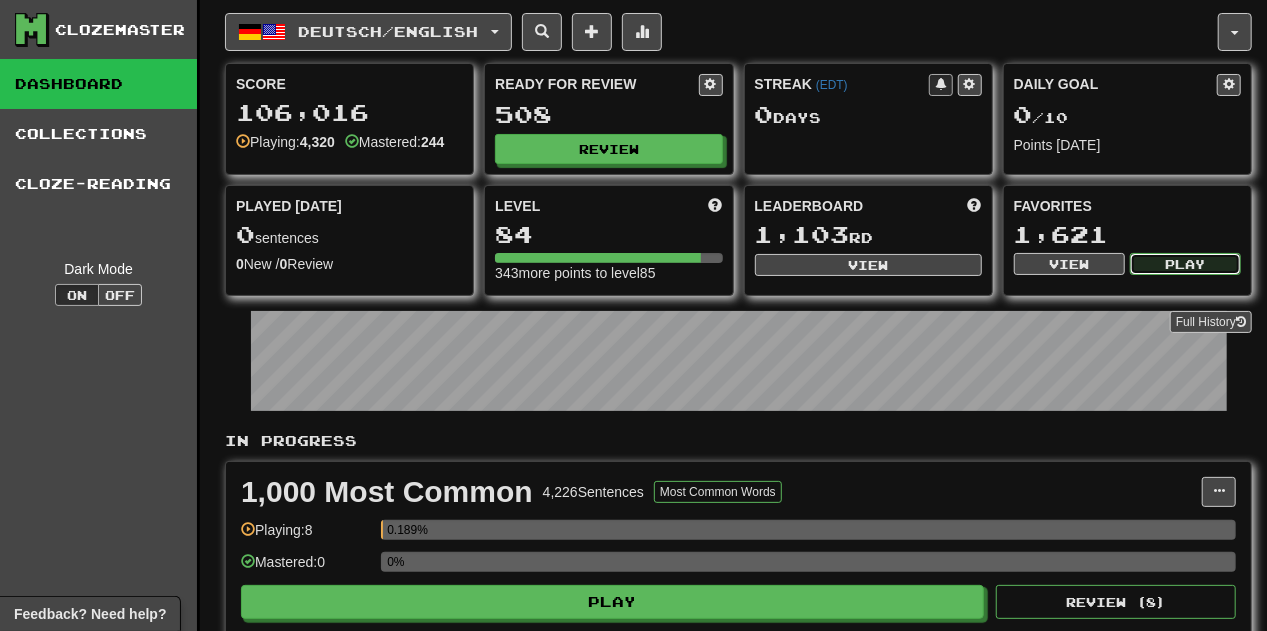 click on "Play" at bounding box center [1185, 264] 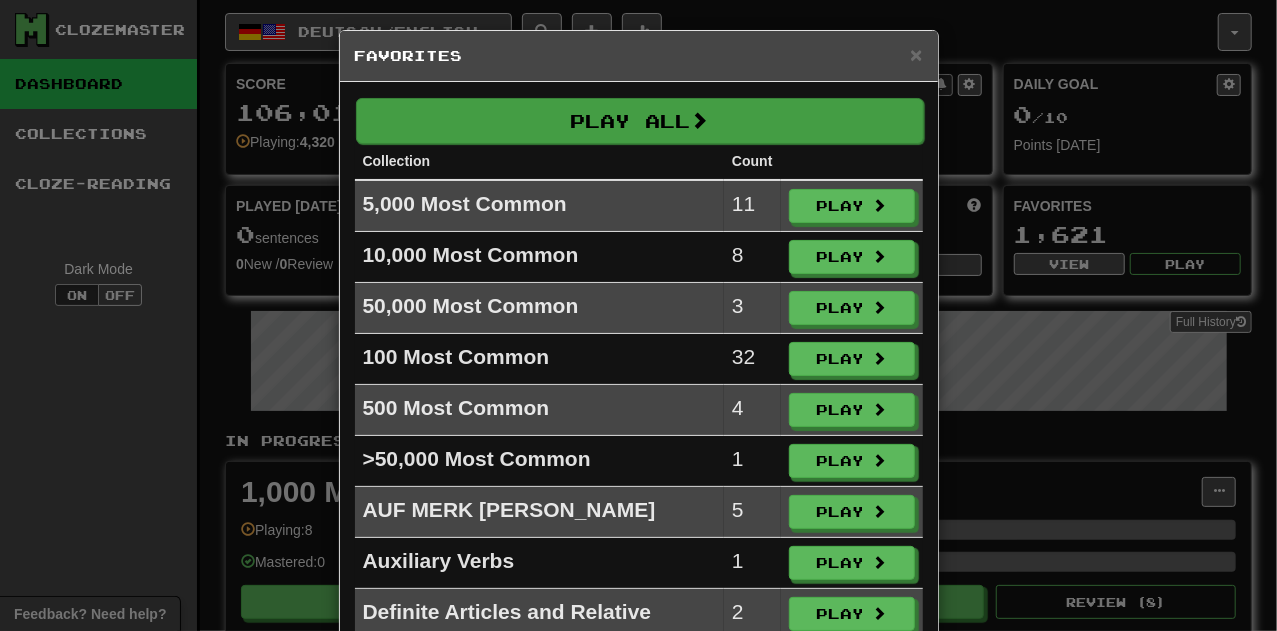 click on "Play All  Collection Count 5,000 Most Common 11 Play 10,000 Most Common 8 Play 50,000 Most Common 3 Play 100 Most Common 32 Play 500 Most Common 4 Play >50,000 Most Common 1 Play AUF MERK SAM KEIT 5 Play Auxiliary Verbs 1 Play Definite Articles and Relative Clauses 2 Play Fast Track Level 1 441 Play Fast Track Level 2 273 Play Fast Track Level 3 9 Play German Slang 13 Play Legacy Fast Track 485 Play MARZ-2025 12 Play PAST TENSE 12 Play Peace & Freedom 2 Play PEACE & FREEDOM II 2 Play Prepositions 1 Play Q1 2025 258 Play Random Collection 5 Play REDEWENDUNGEN 17 Play SELTSAME AUSDRÜCKE 2 Play SELTSAME SÄTZE 8 Play Verbs 4 Play VOCAB 3 Play Was für ein... 7 Play" at bounding box center (639, 850) 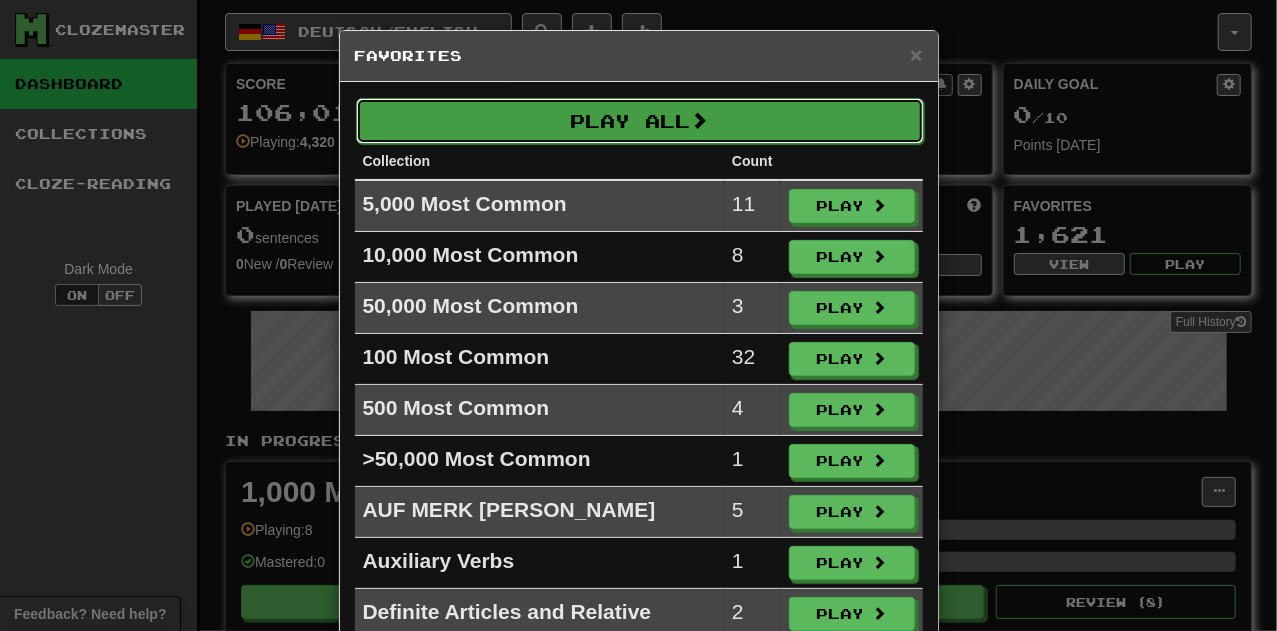 click on "Play All" at bounding box center [640, 121] 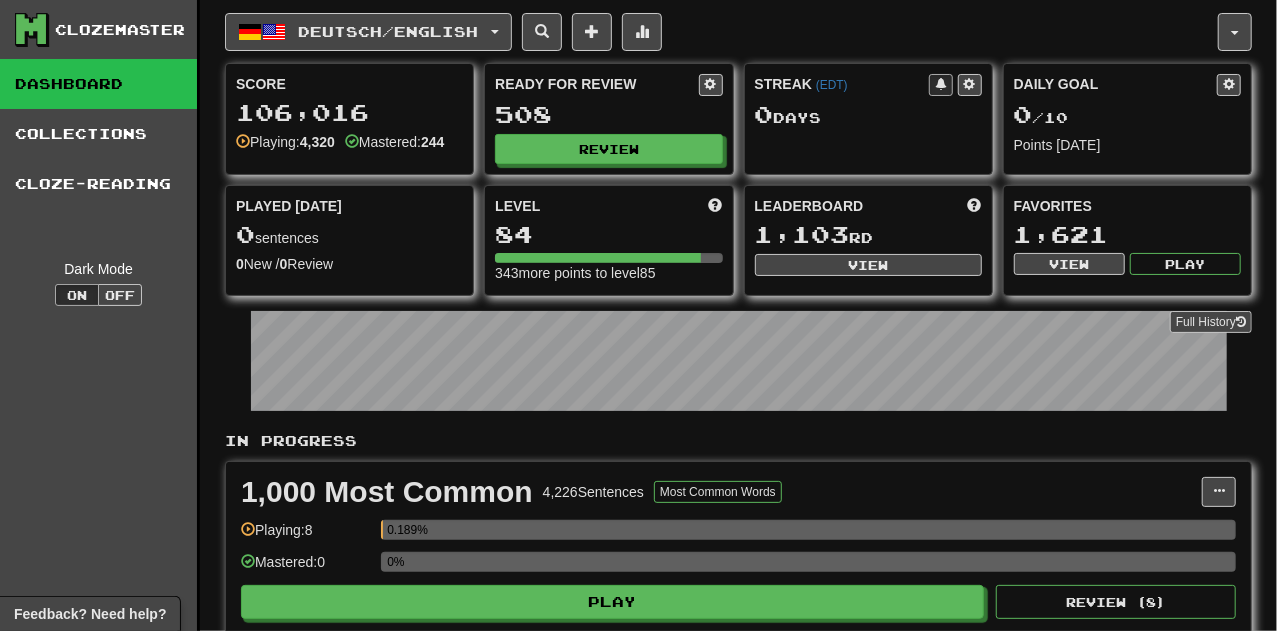 select on "**" 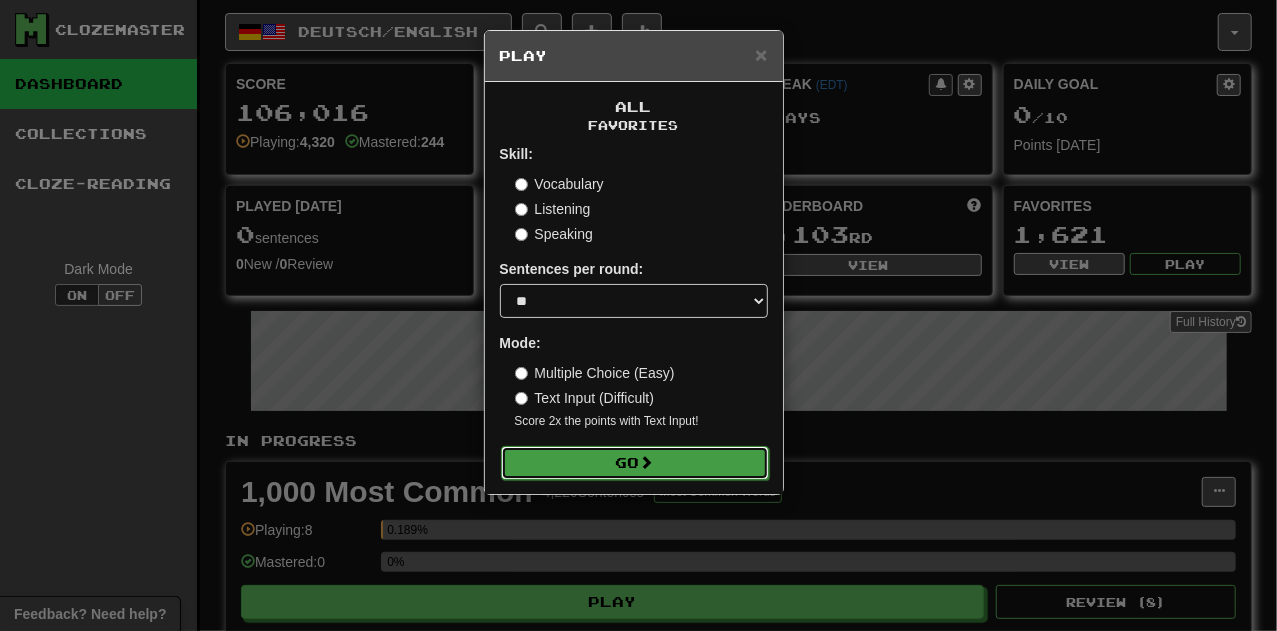 click on "Go" at bounding box center (635, 463) 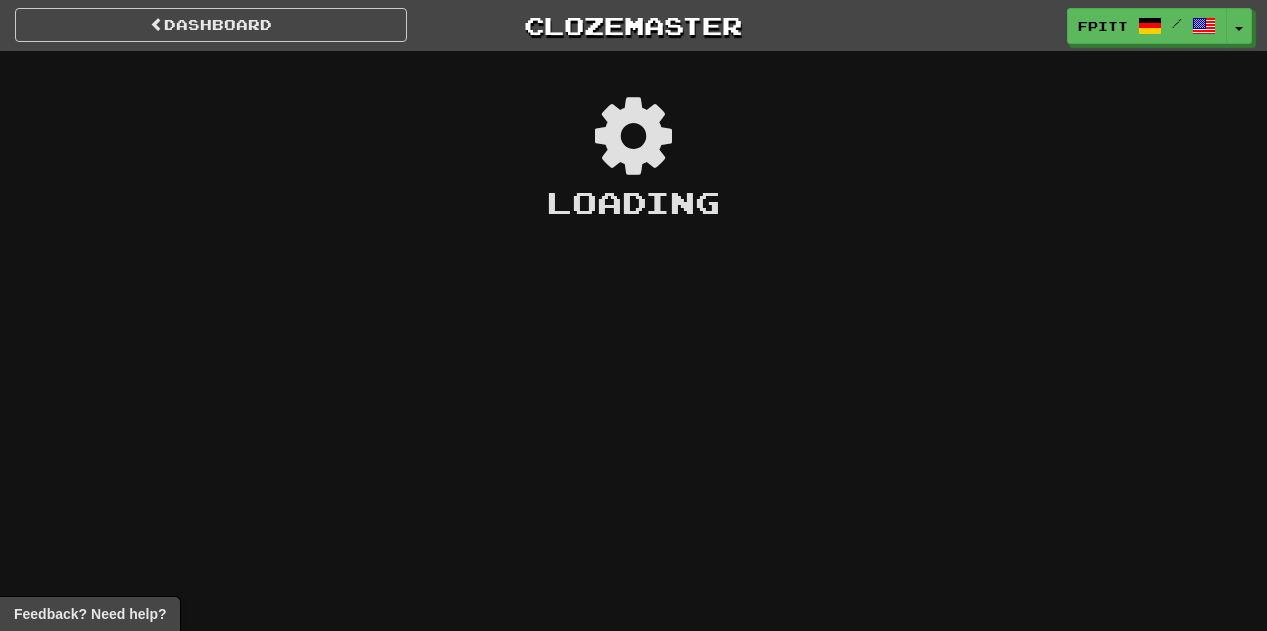 scroll, scrollTop: 0, scrollLeft: 0, axis: both 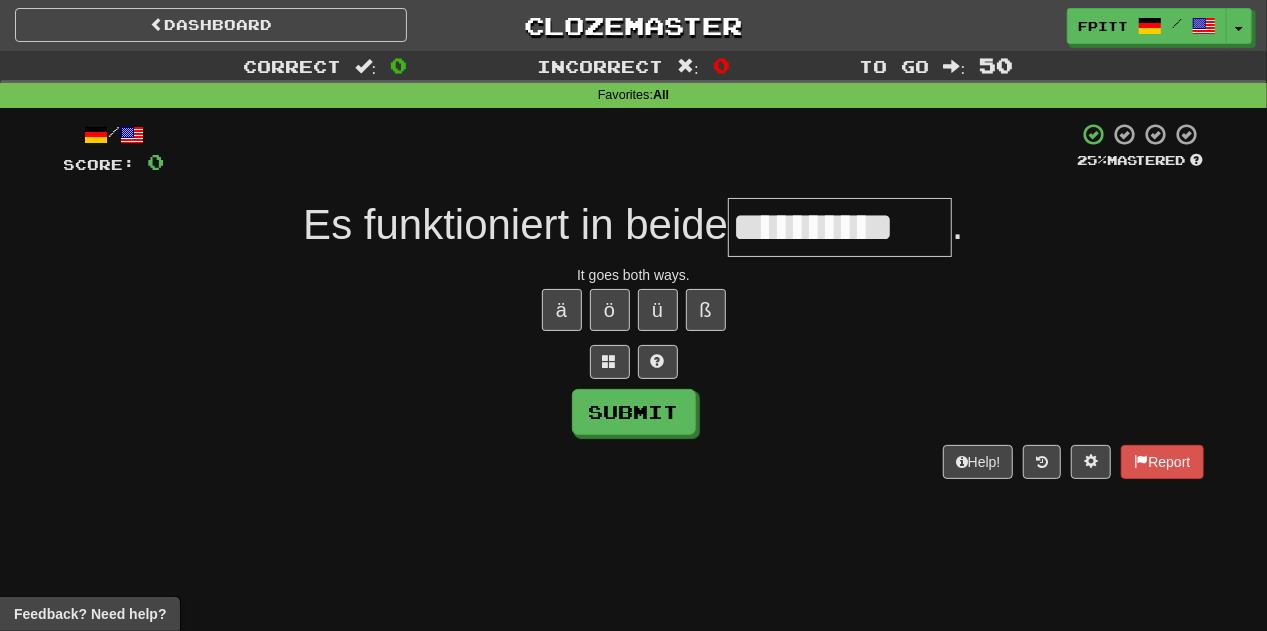 type on "**********" 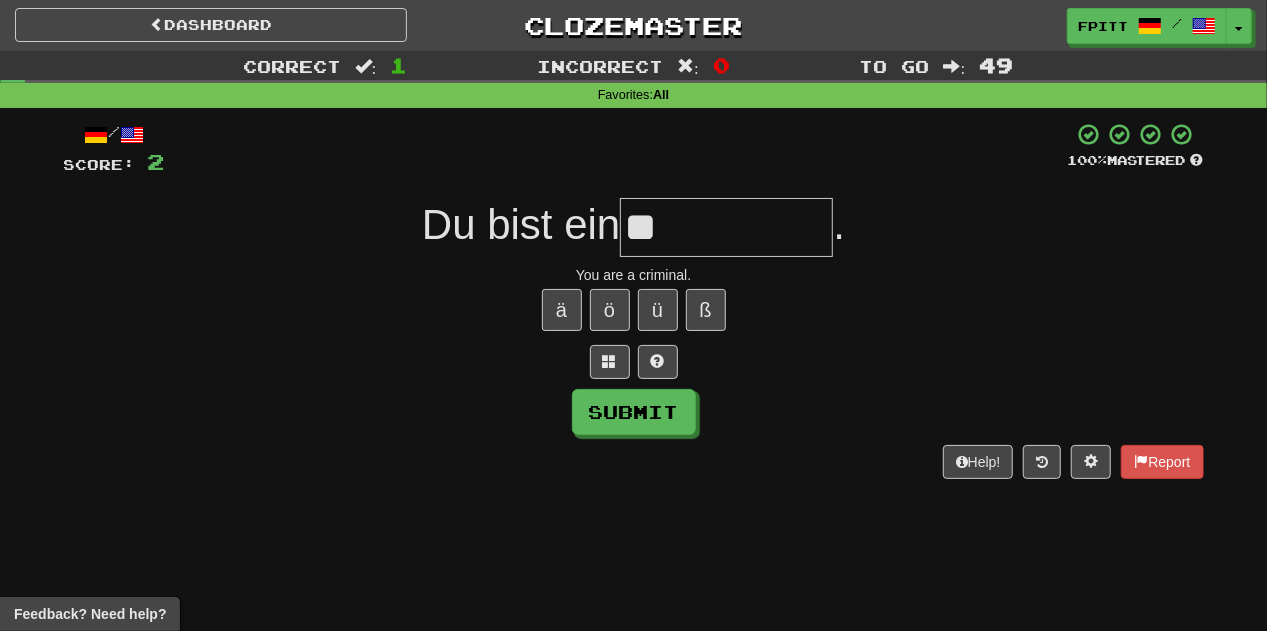 type on "*" 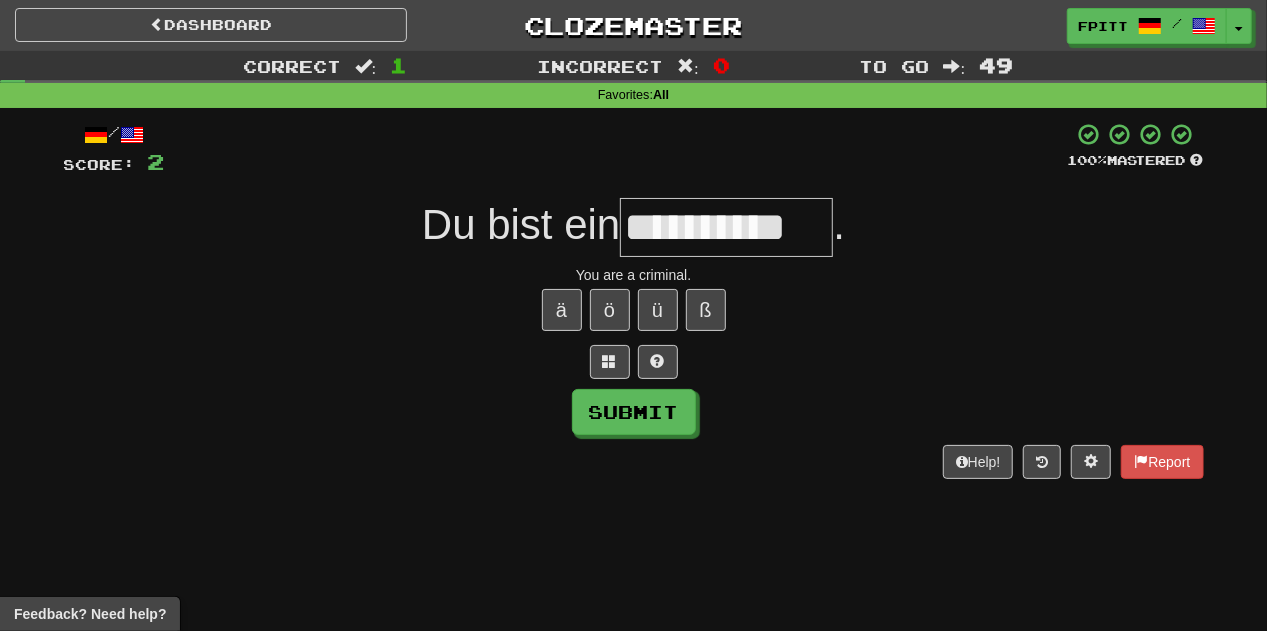 type on "**********" 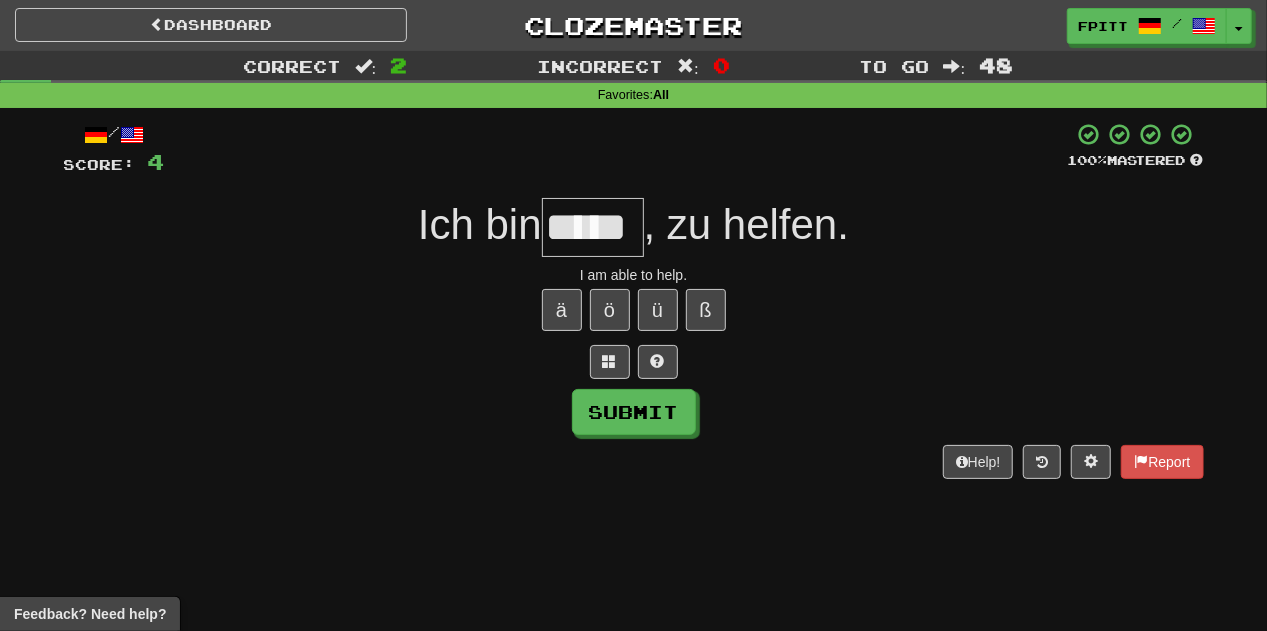 type on "*****" 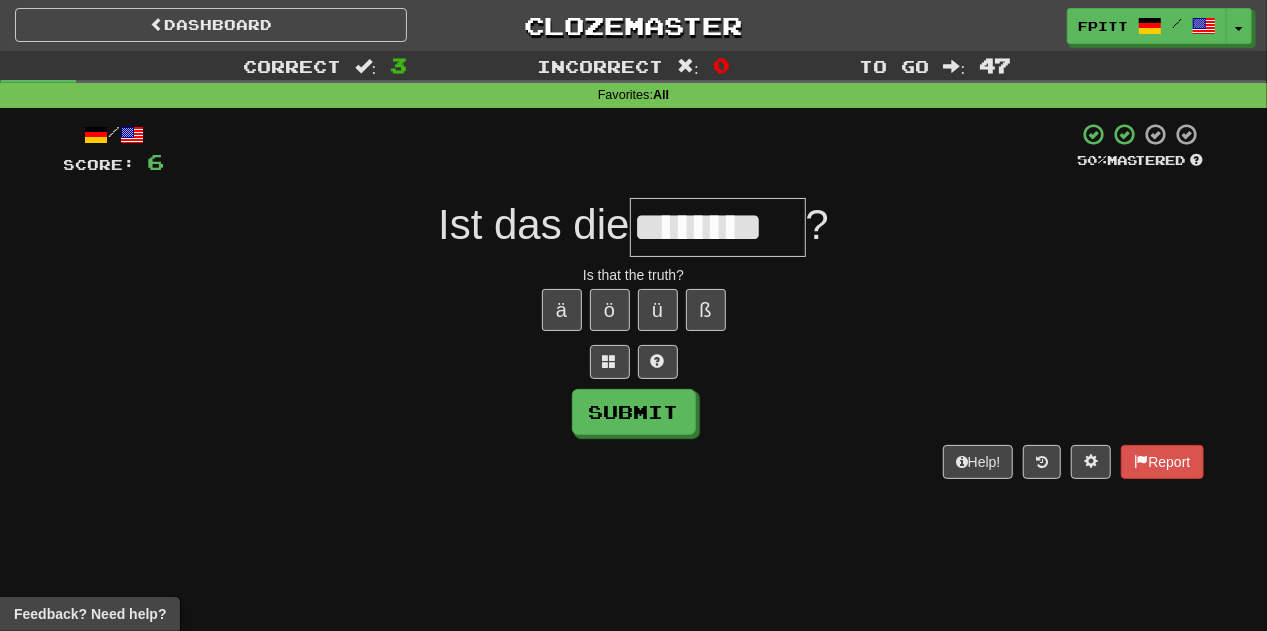 type on "********" 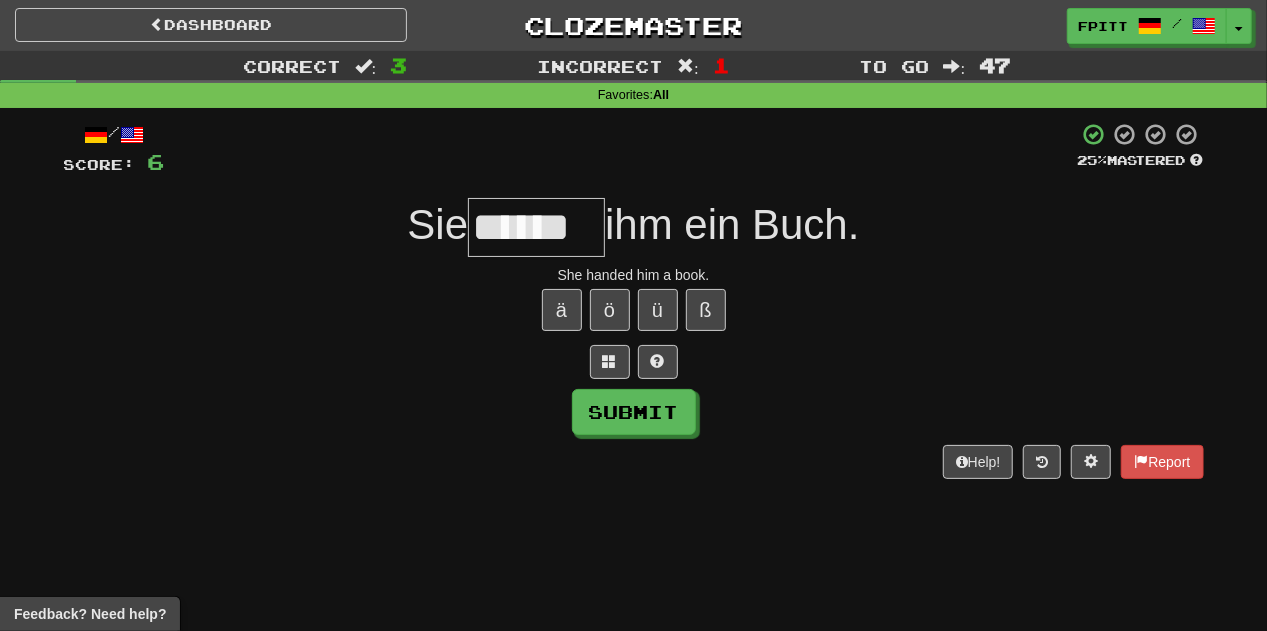 type on "*******" 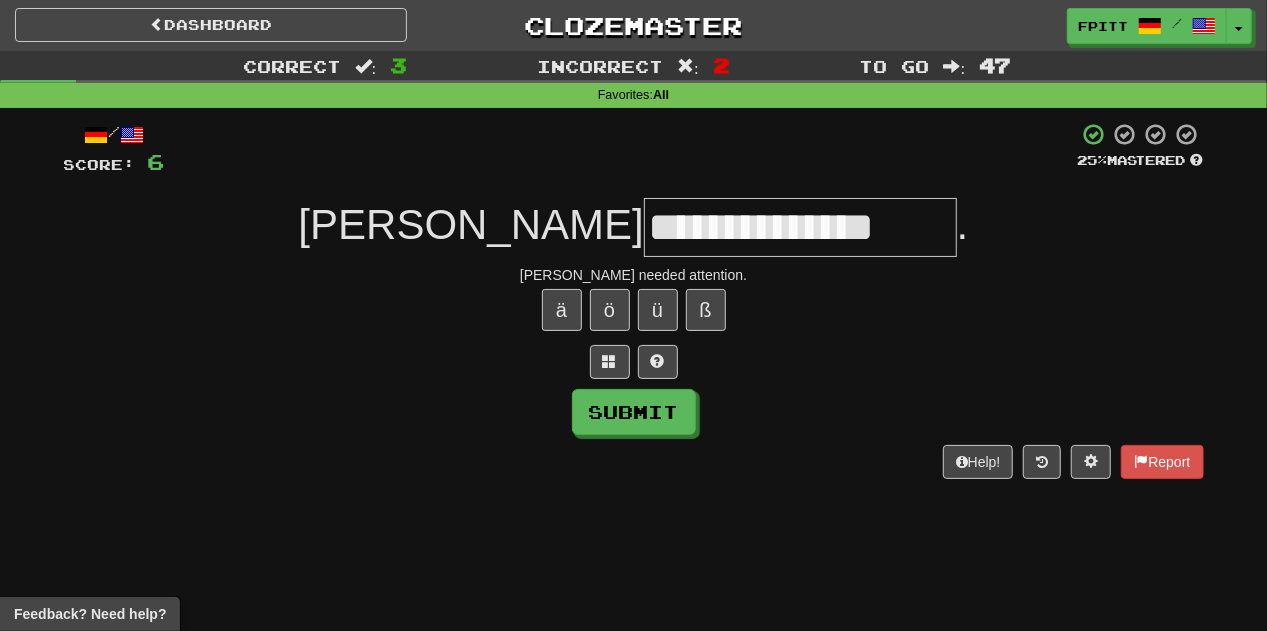 type on "**********" 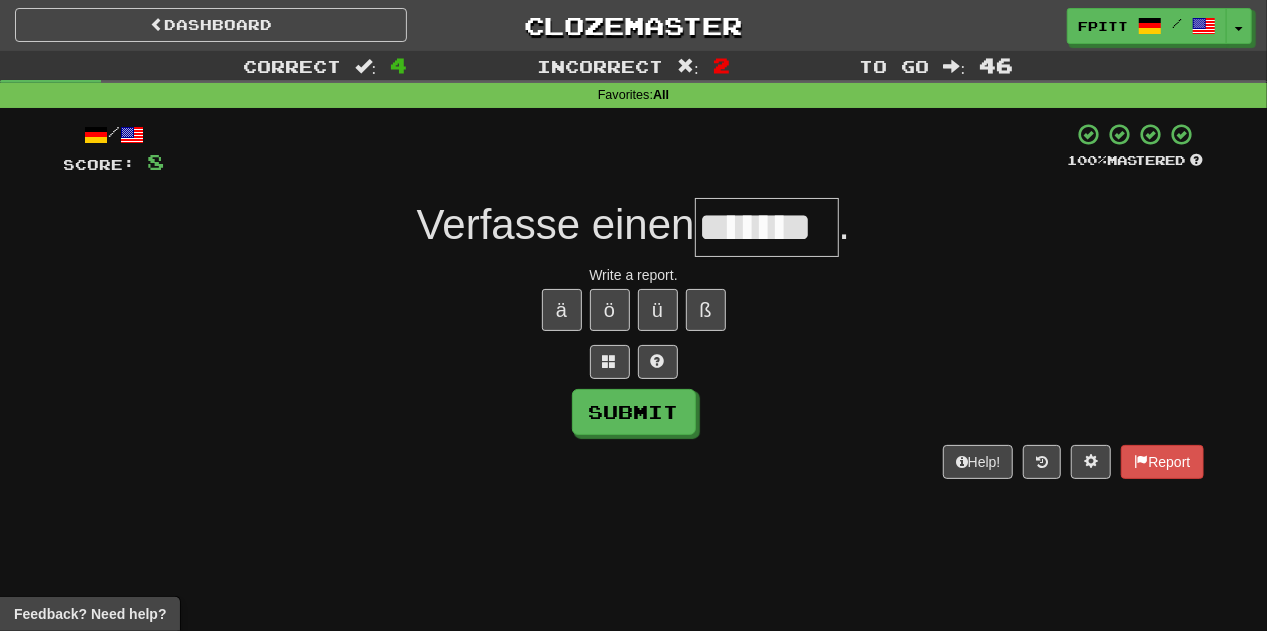 type on "*******" 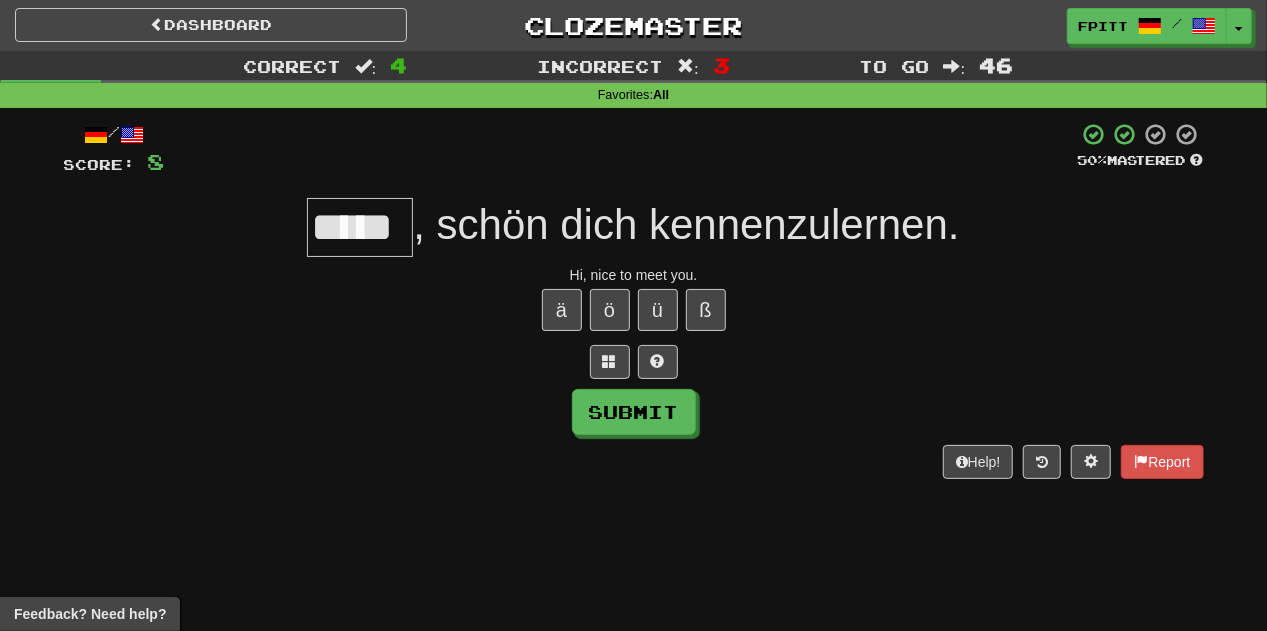type on "*****" 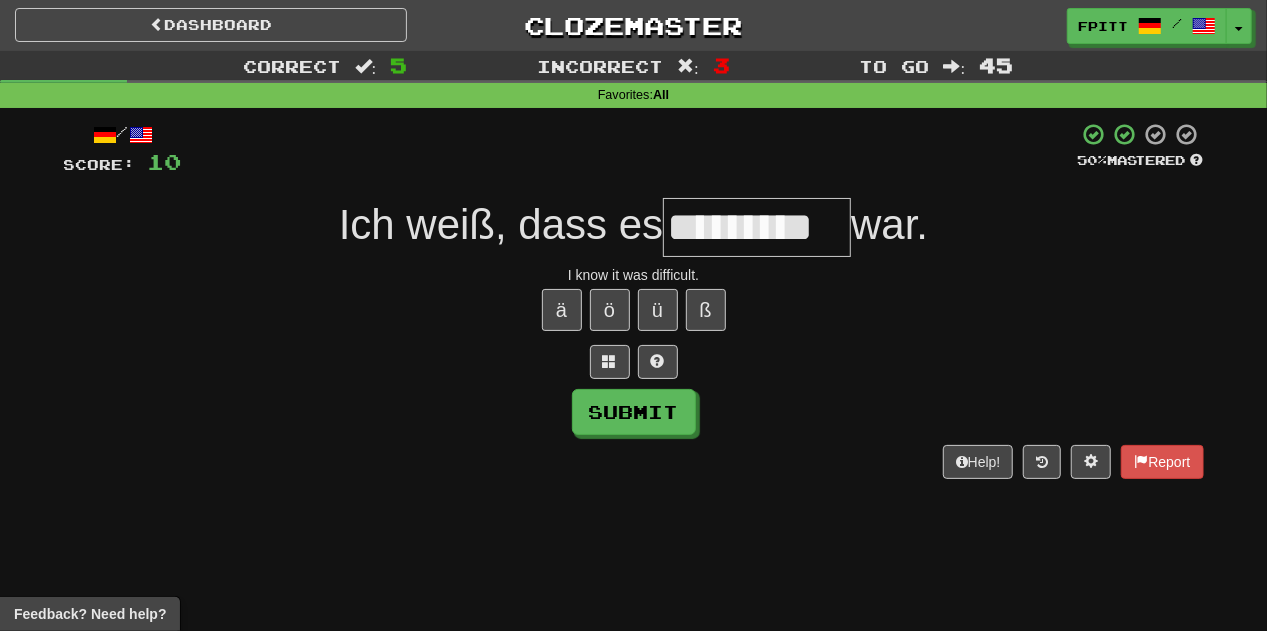 type on "*********" 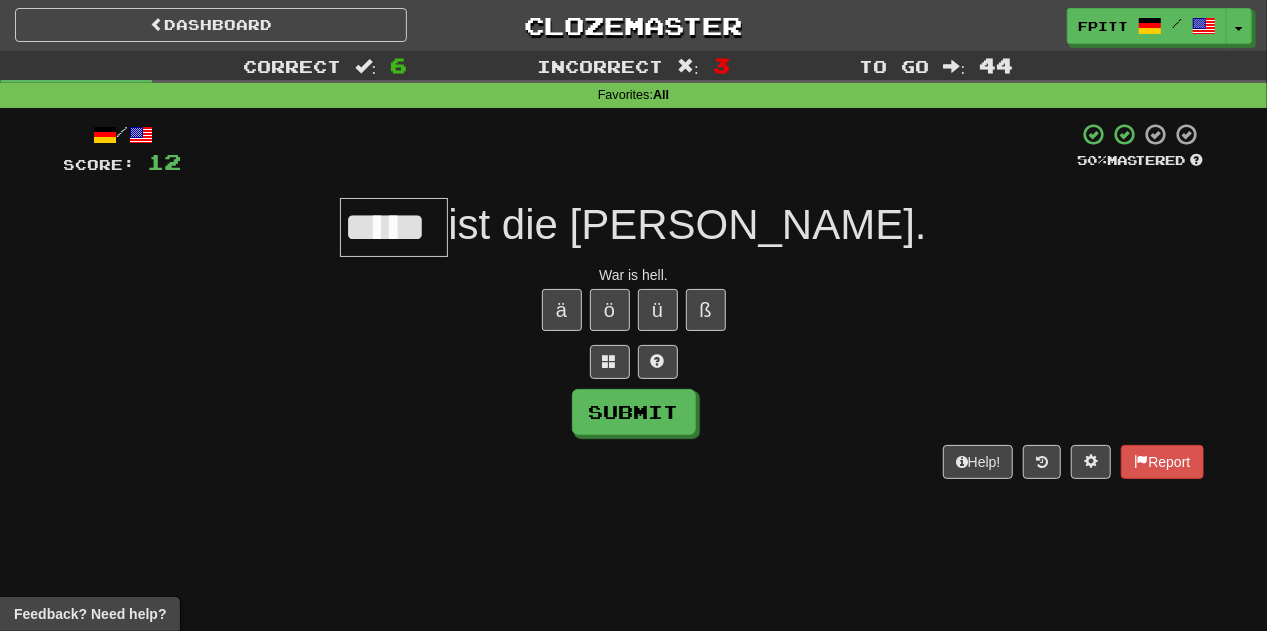 type on "*****" 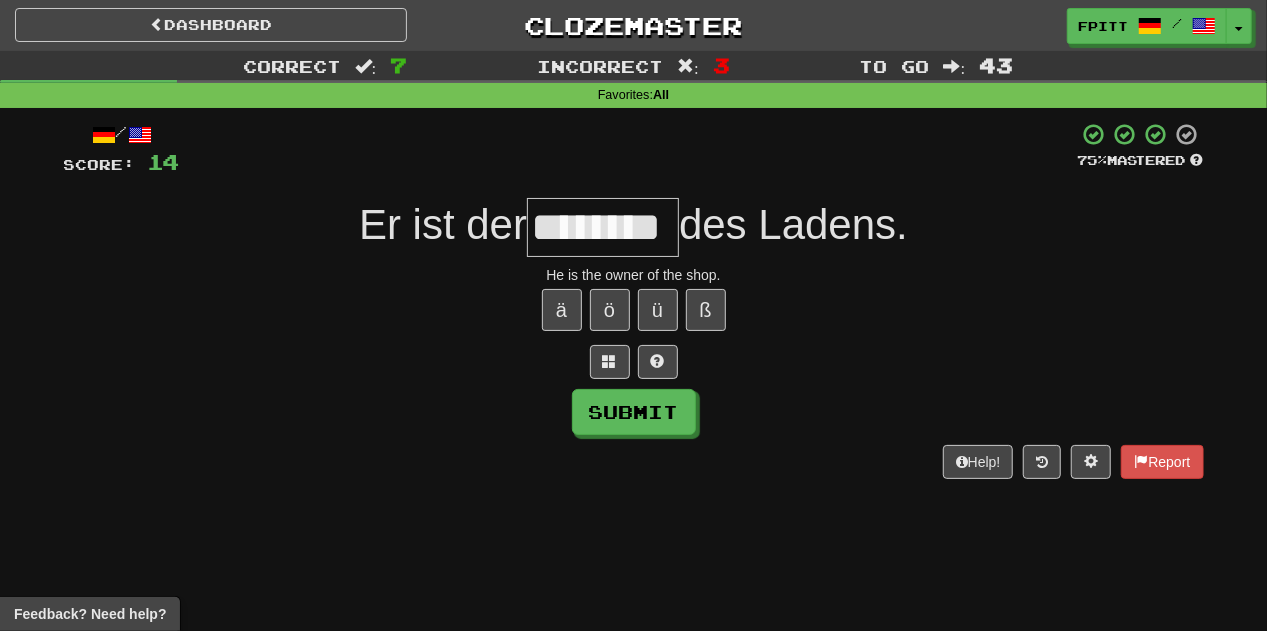 scroll, scrollTop: 0, scrollLeft: 4, axis: horizontal 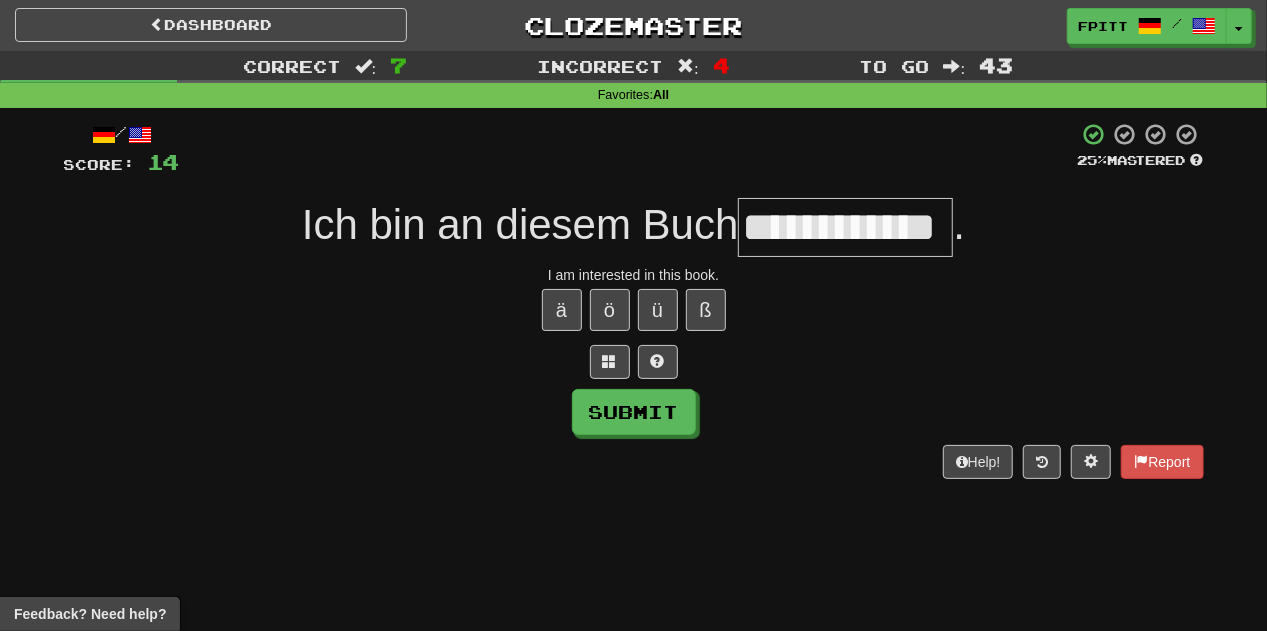type on "**********" 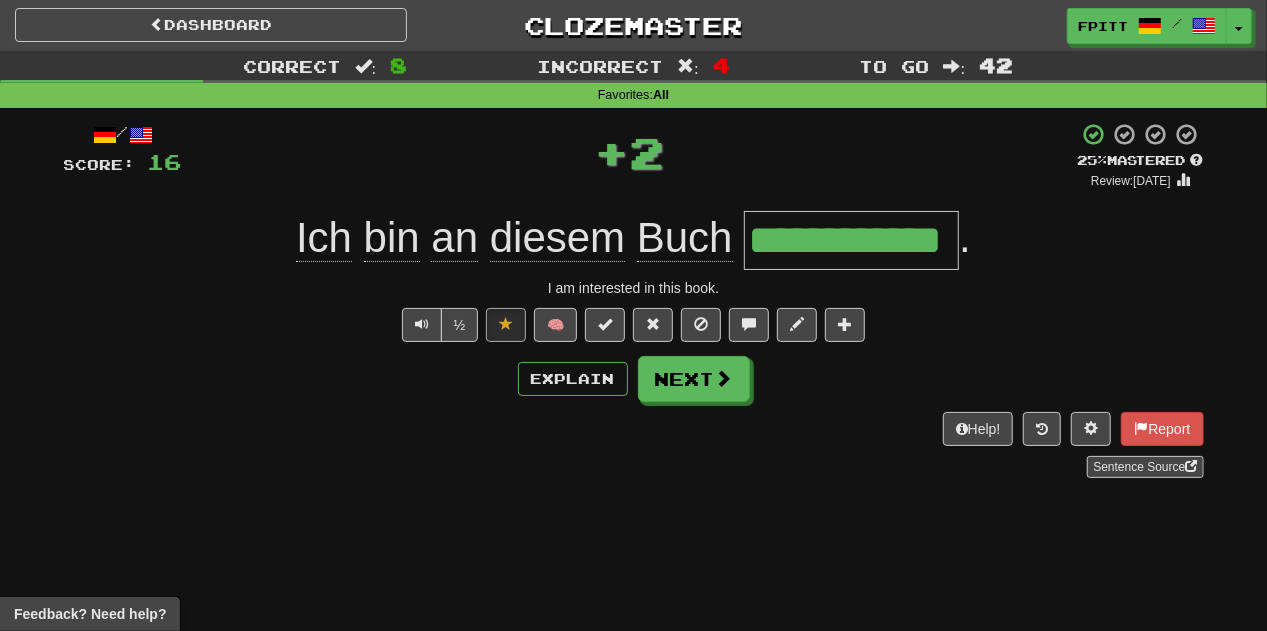 type 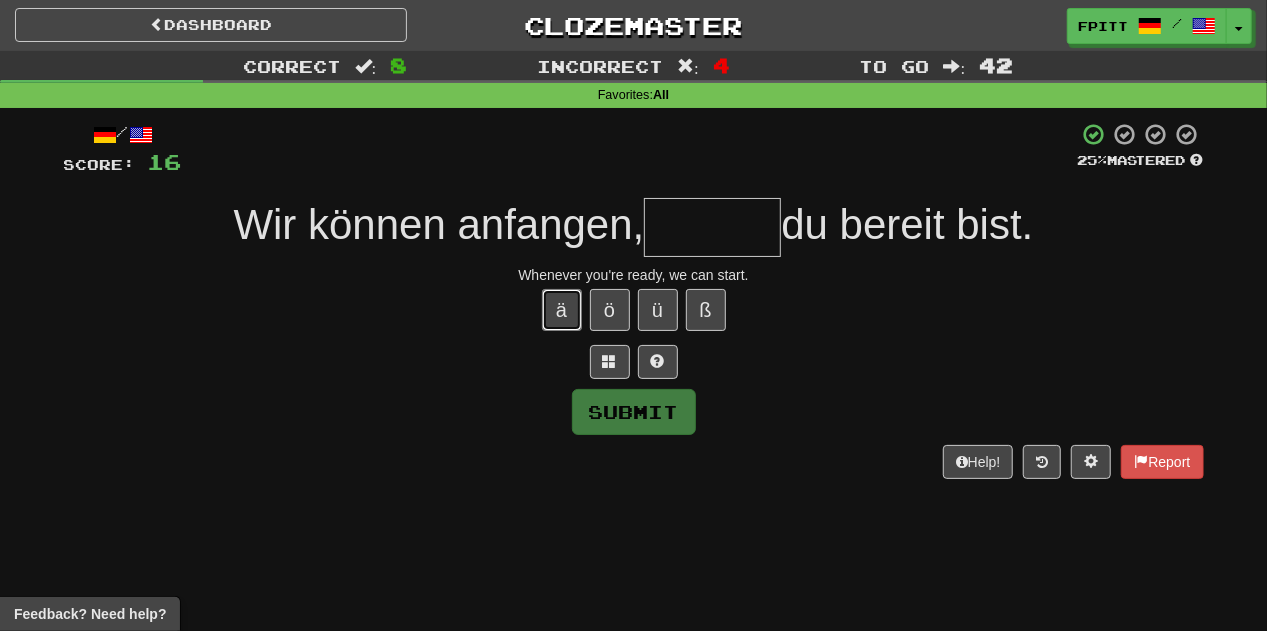 type 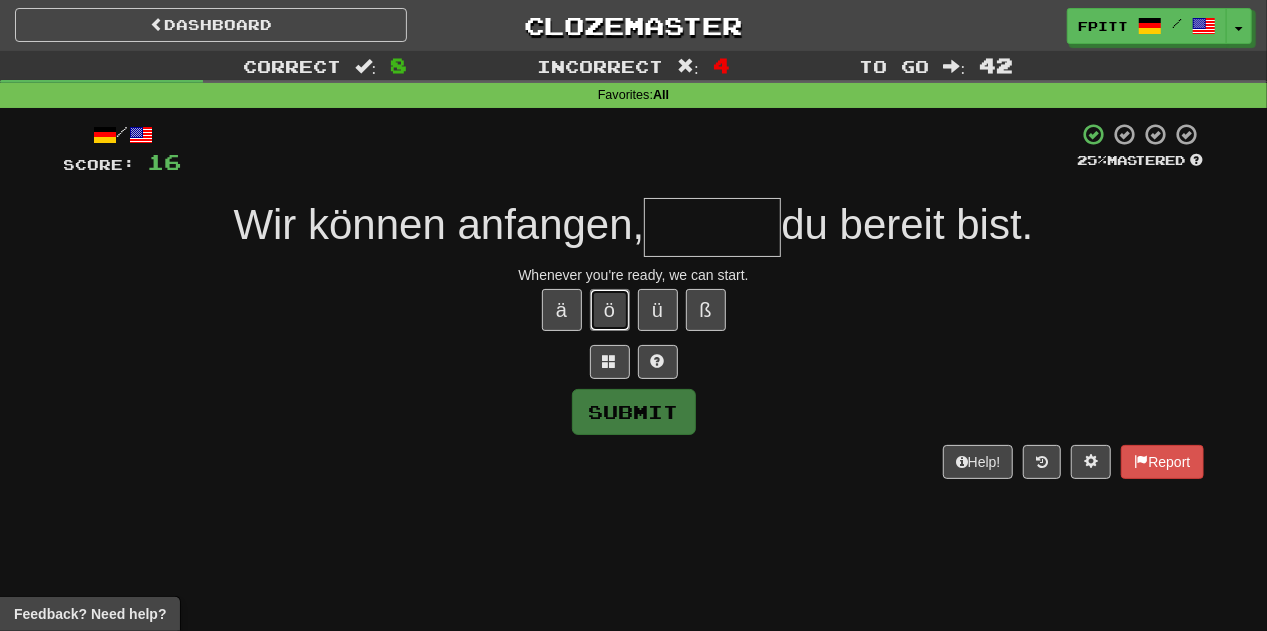 type 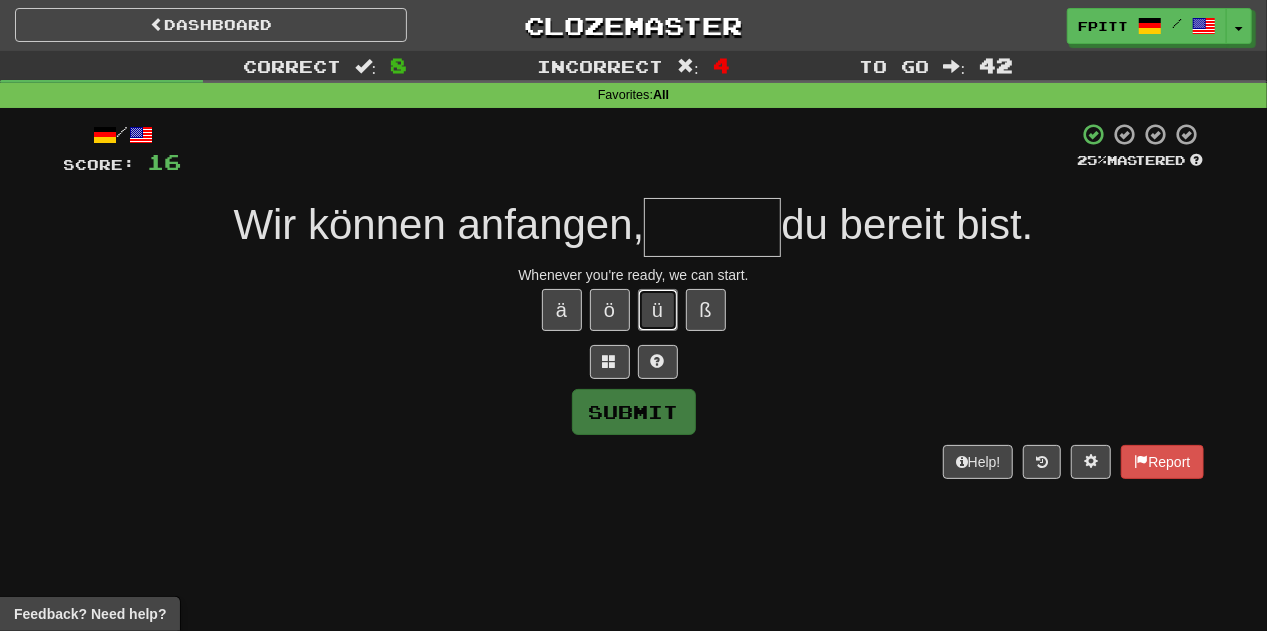 type 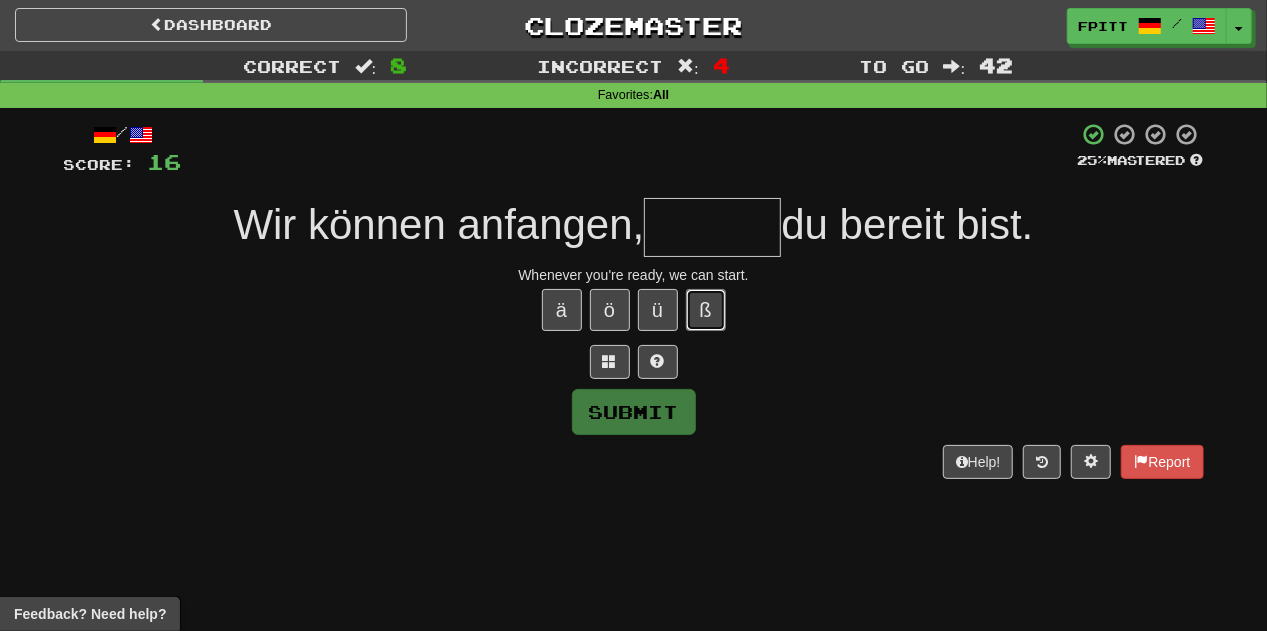 type 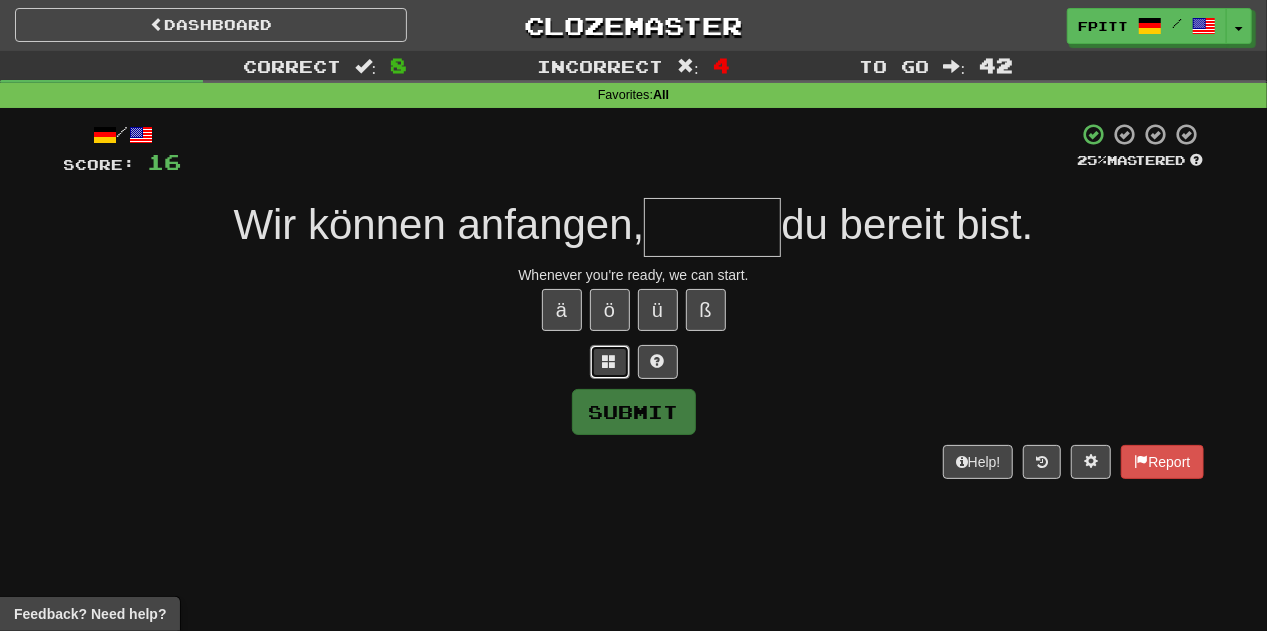 type 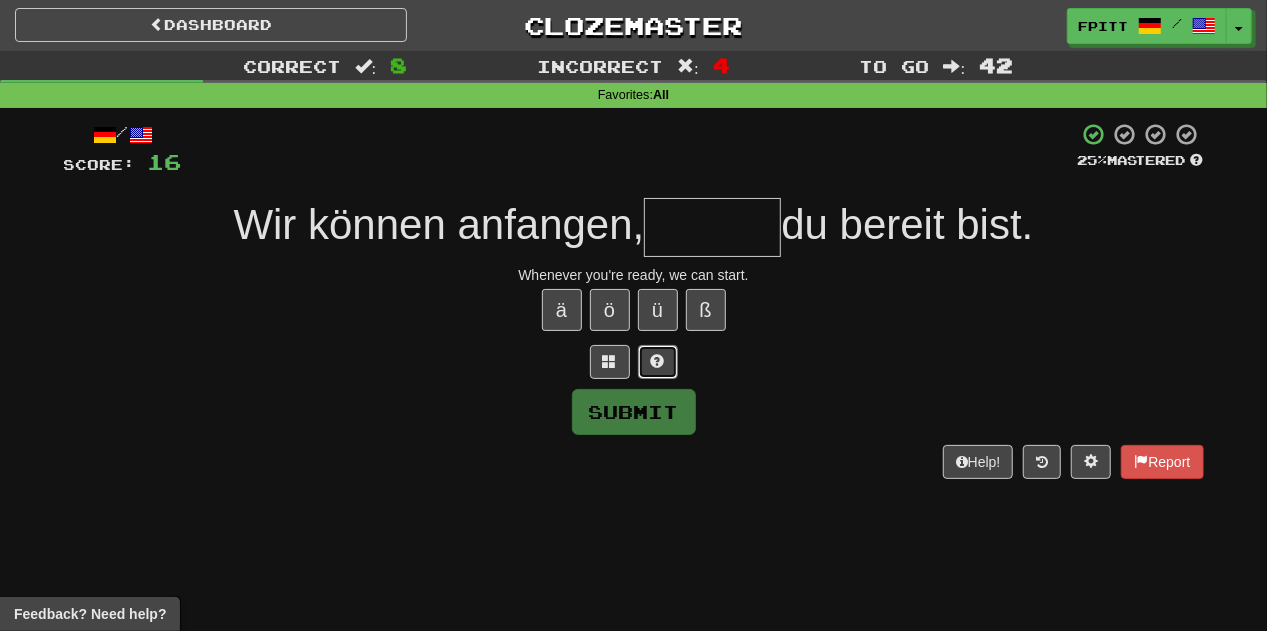 type 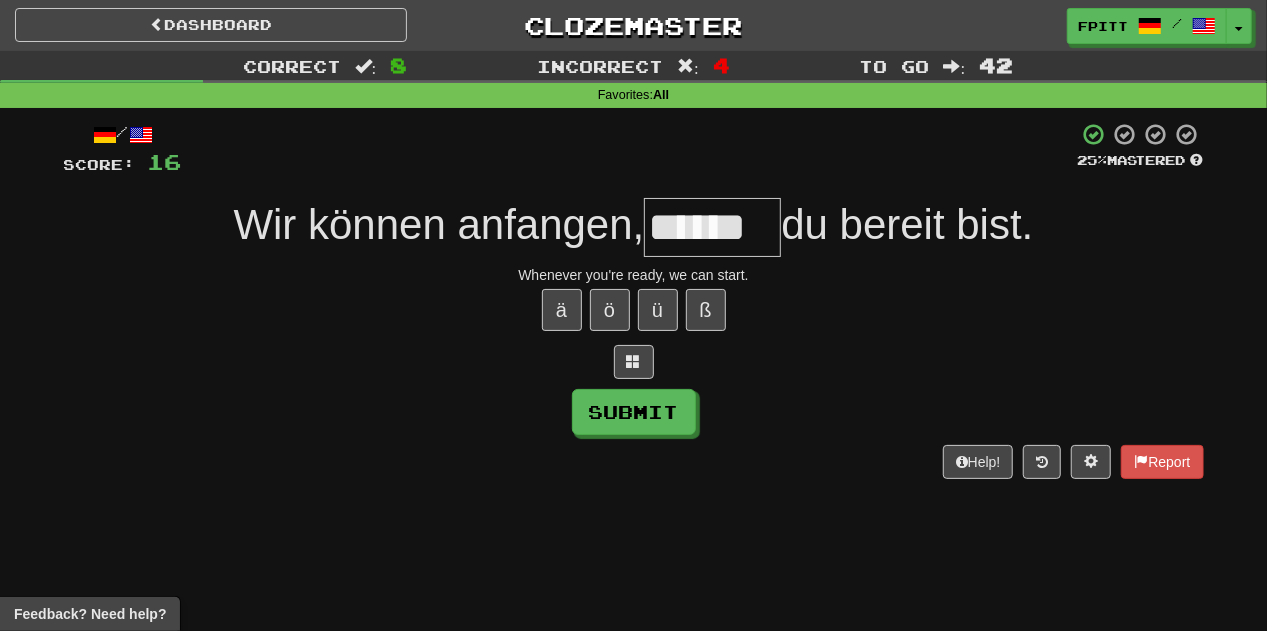 type on "******" 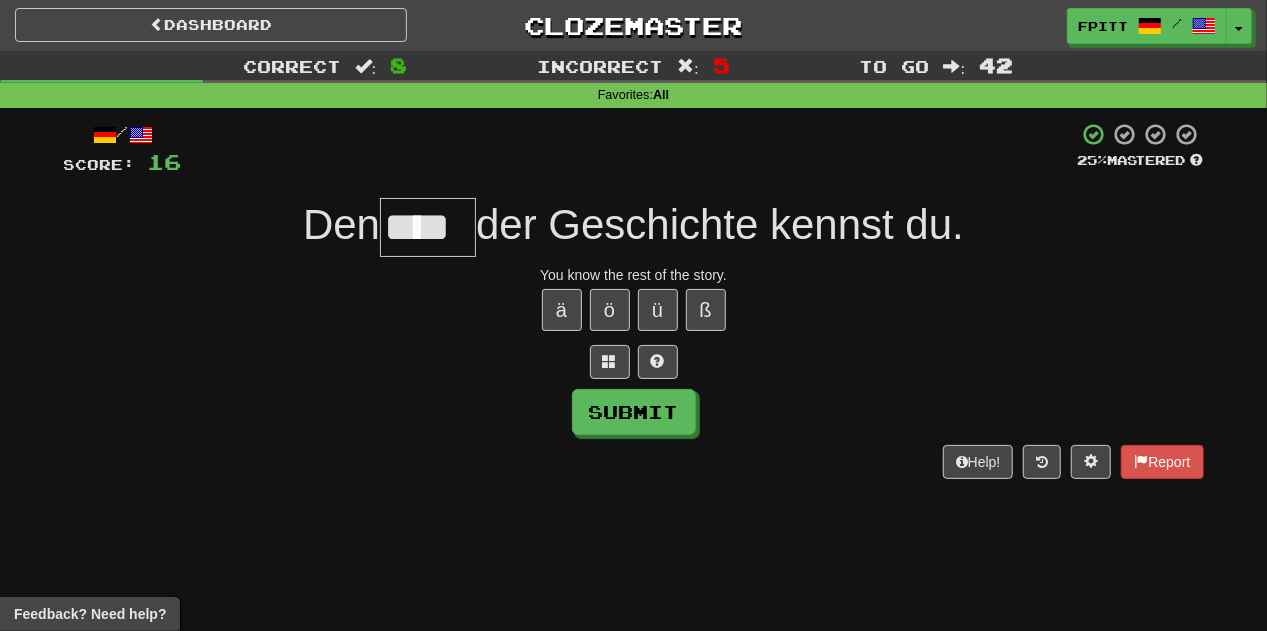 type on "****" 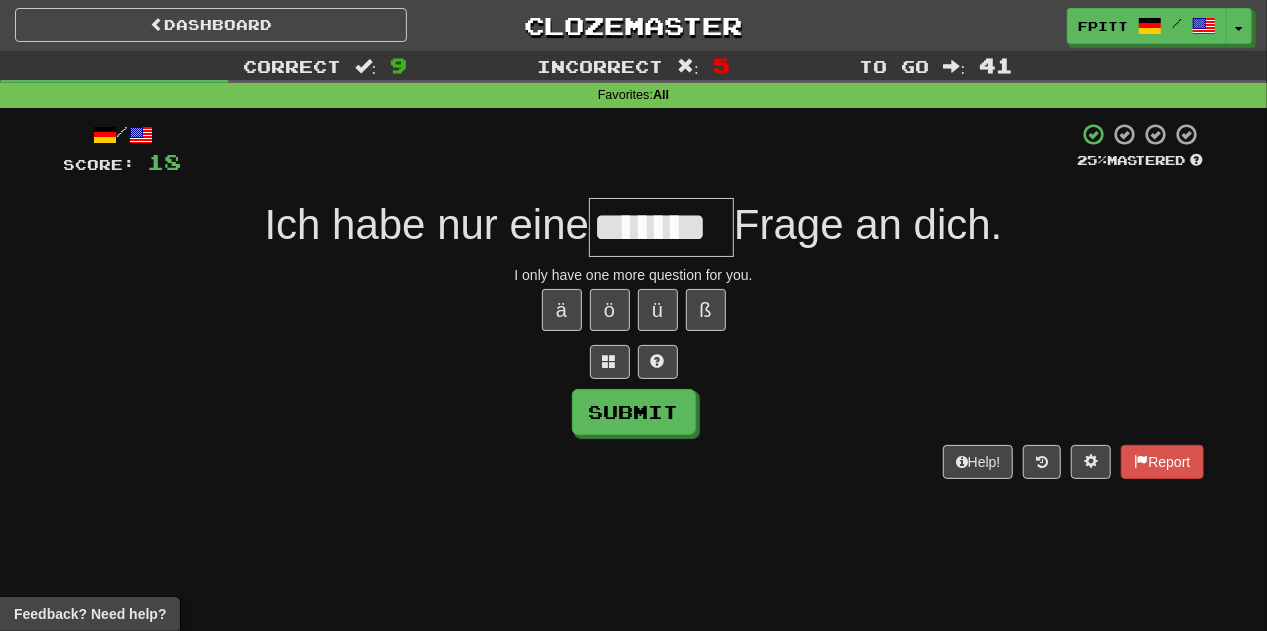 type on "*******" 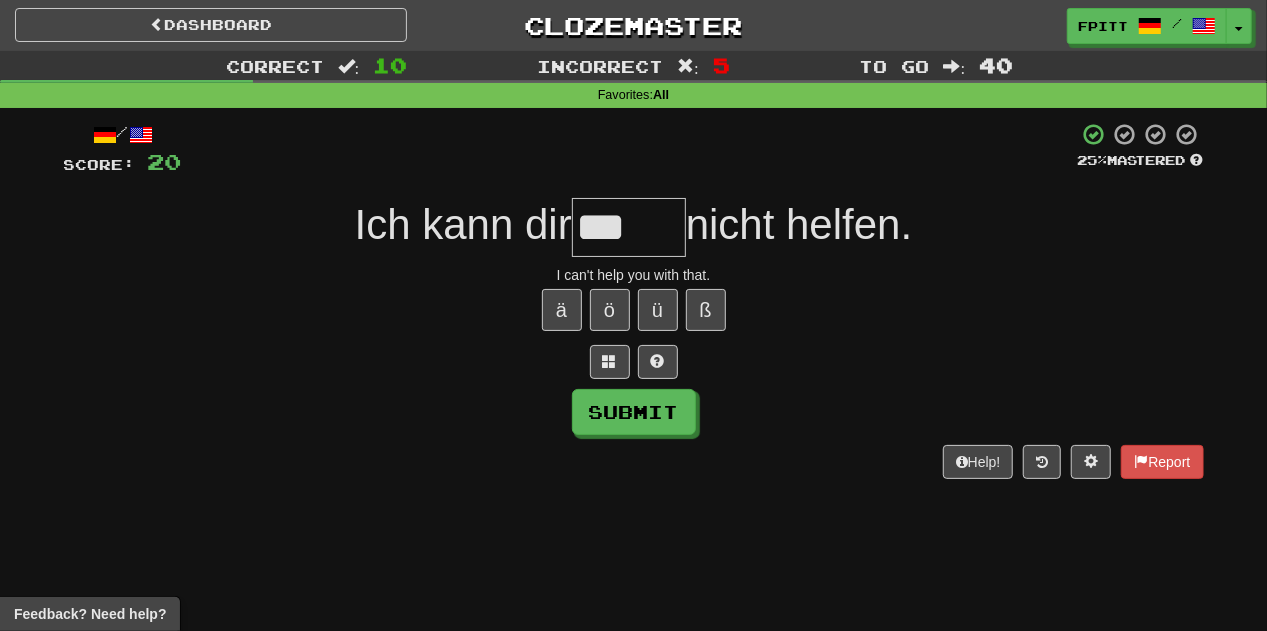 type on "***" 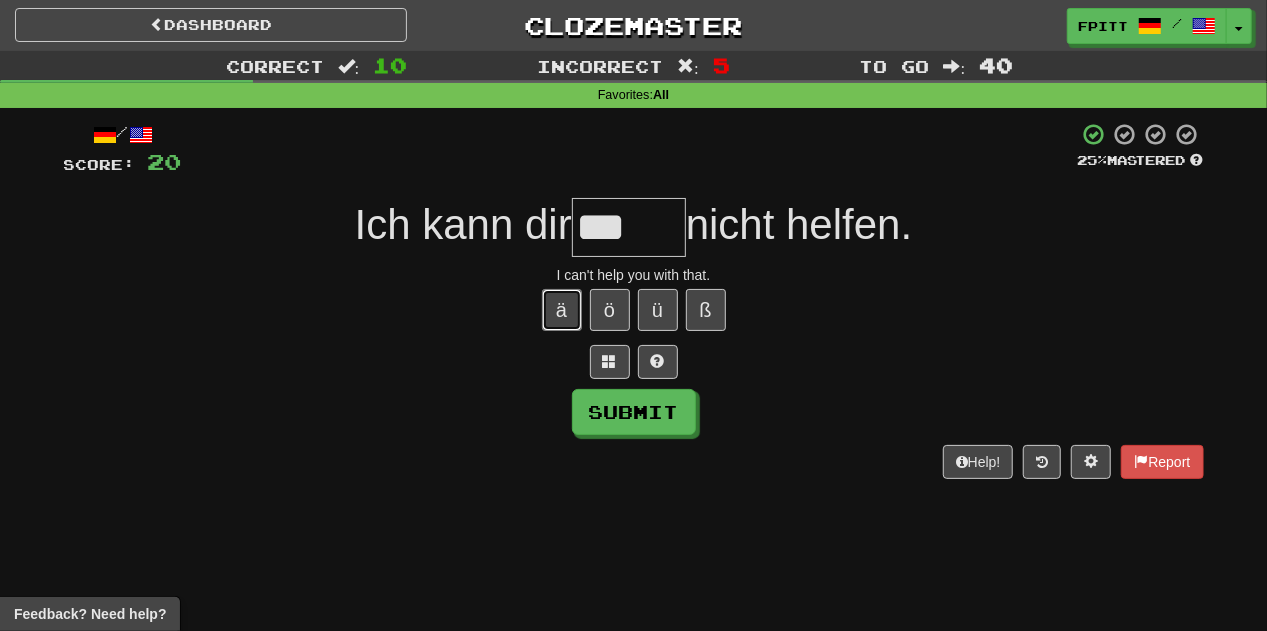 type 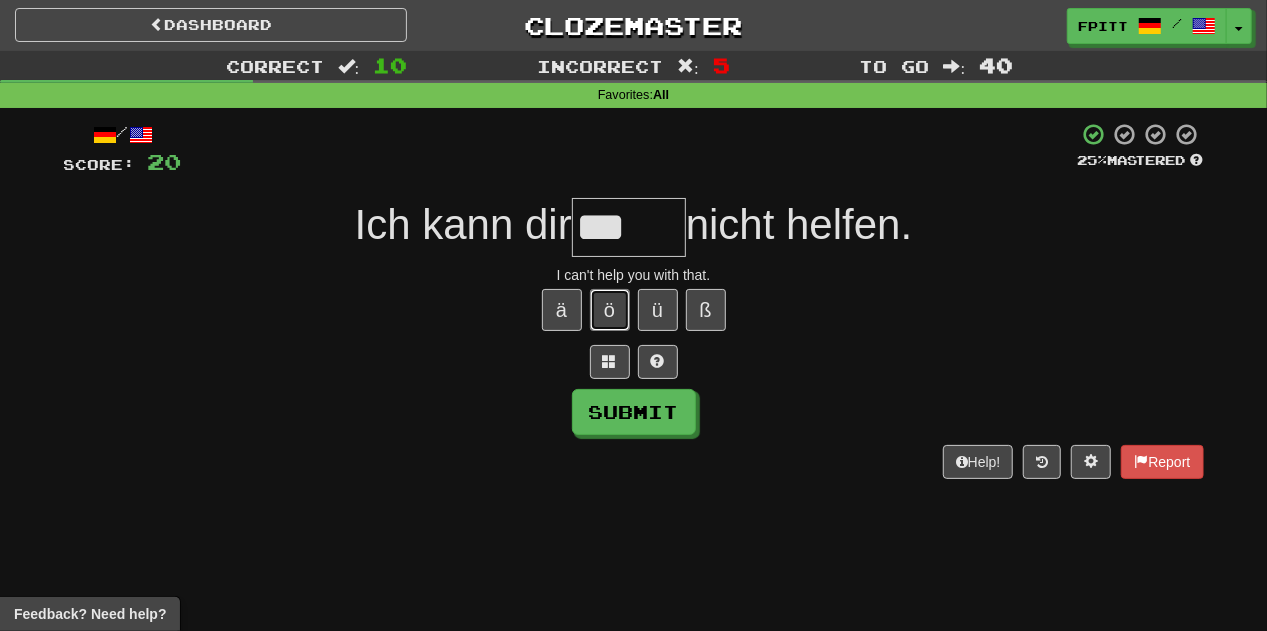 type 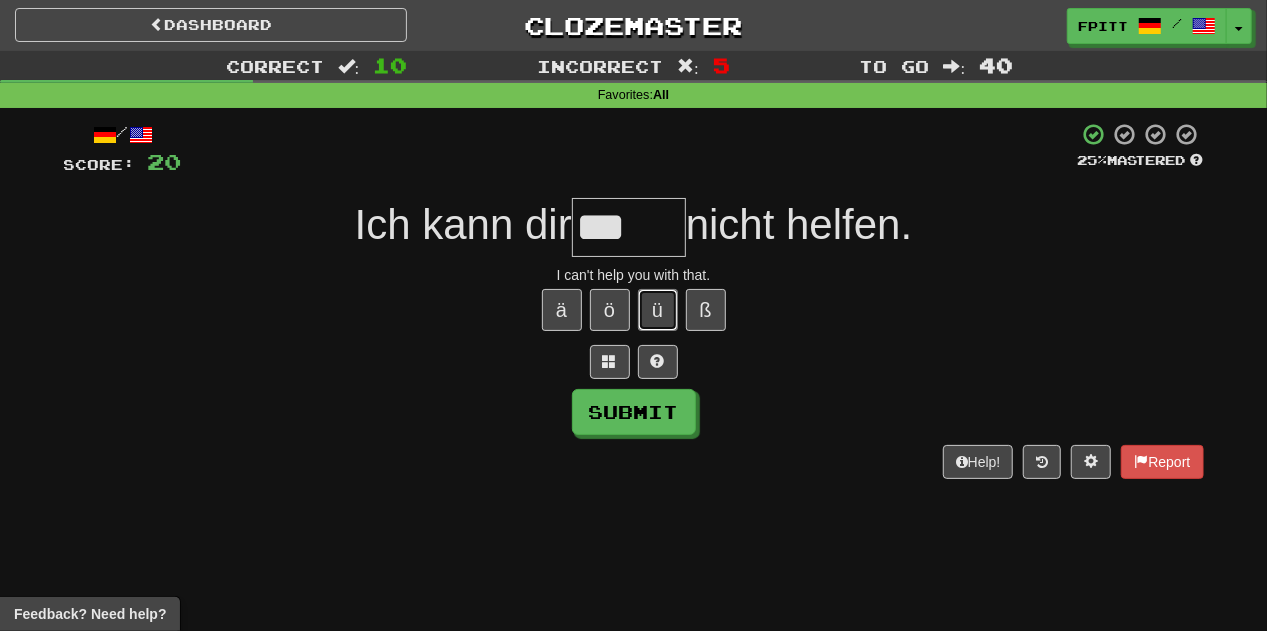 type 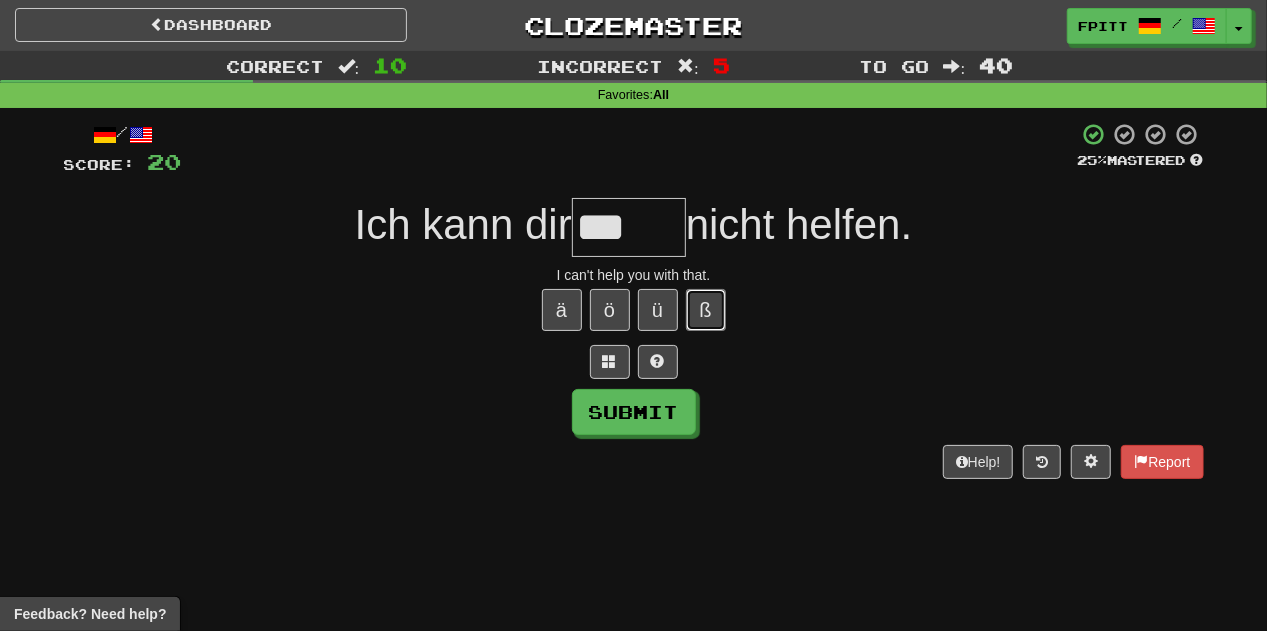 type 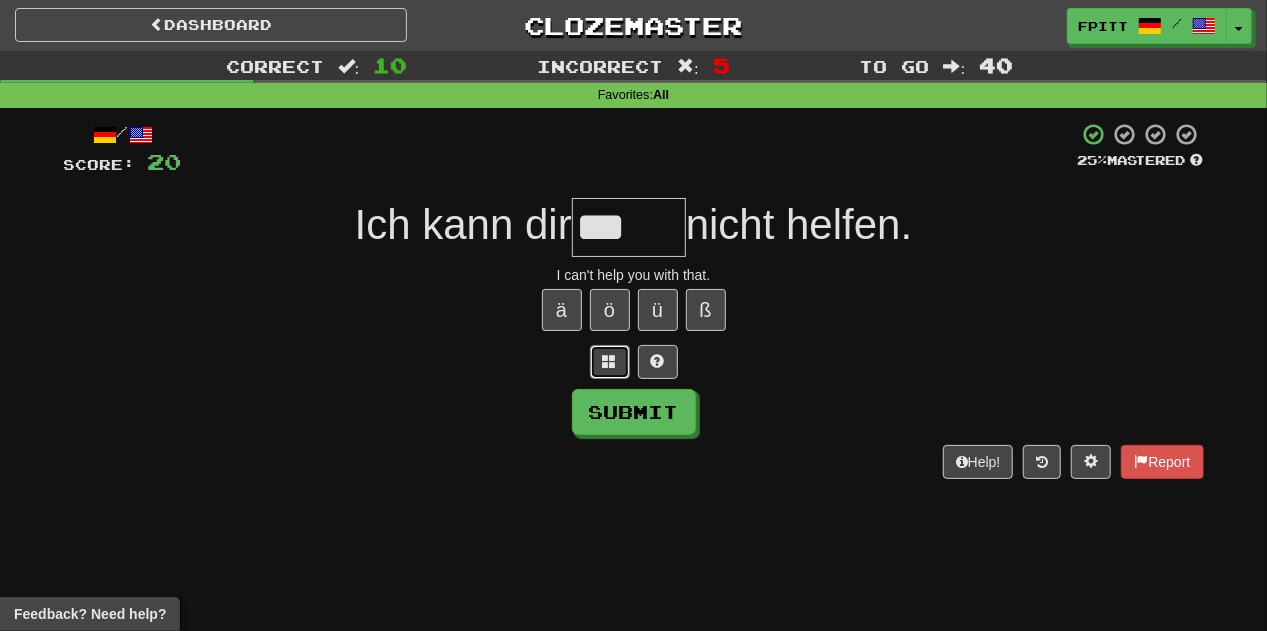 type 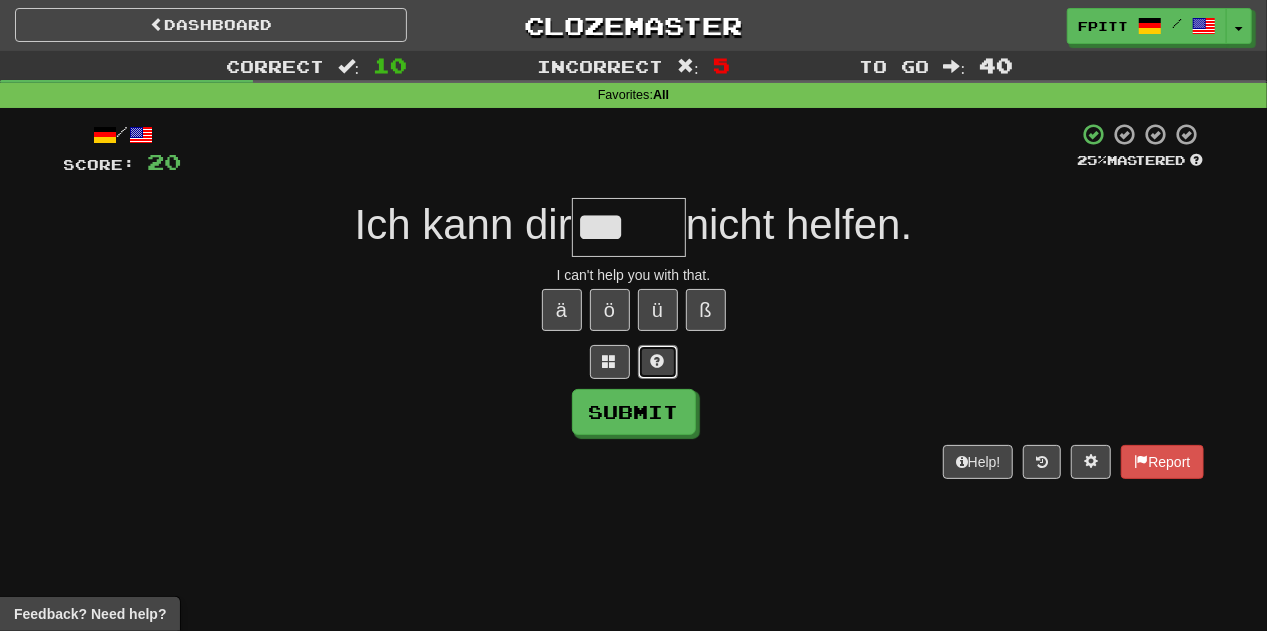 type 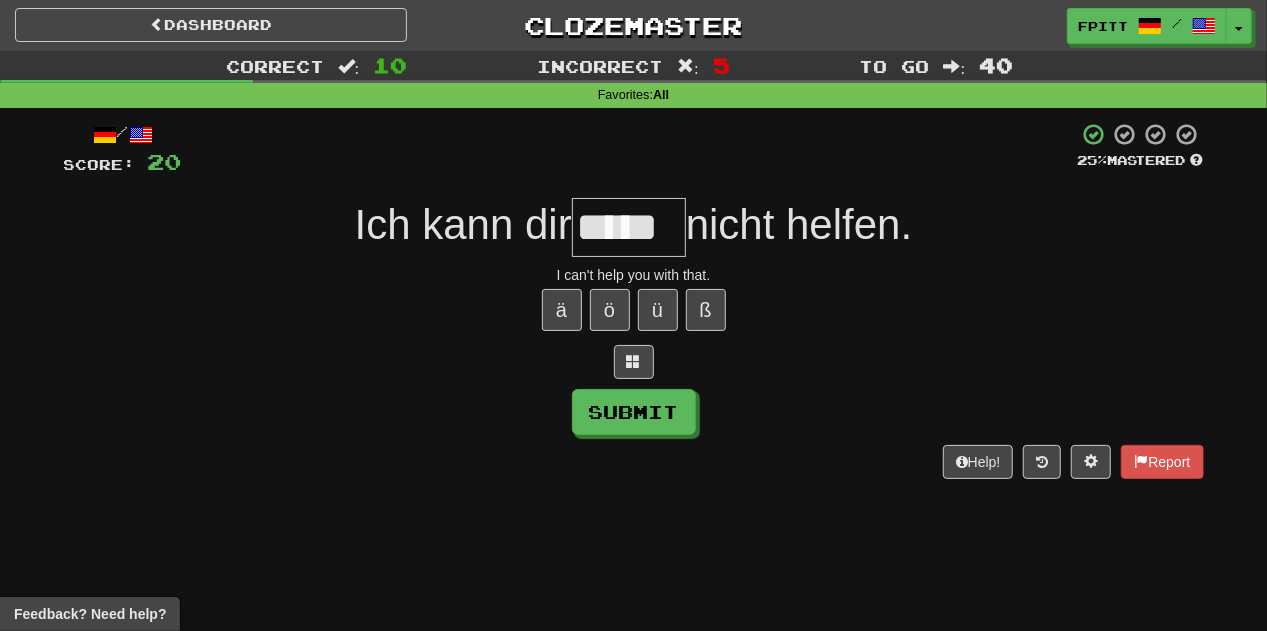 type on "*****" 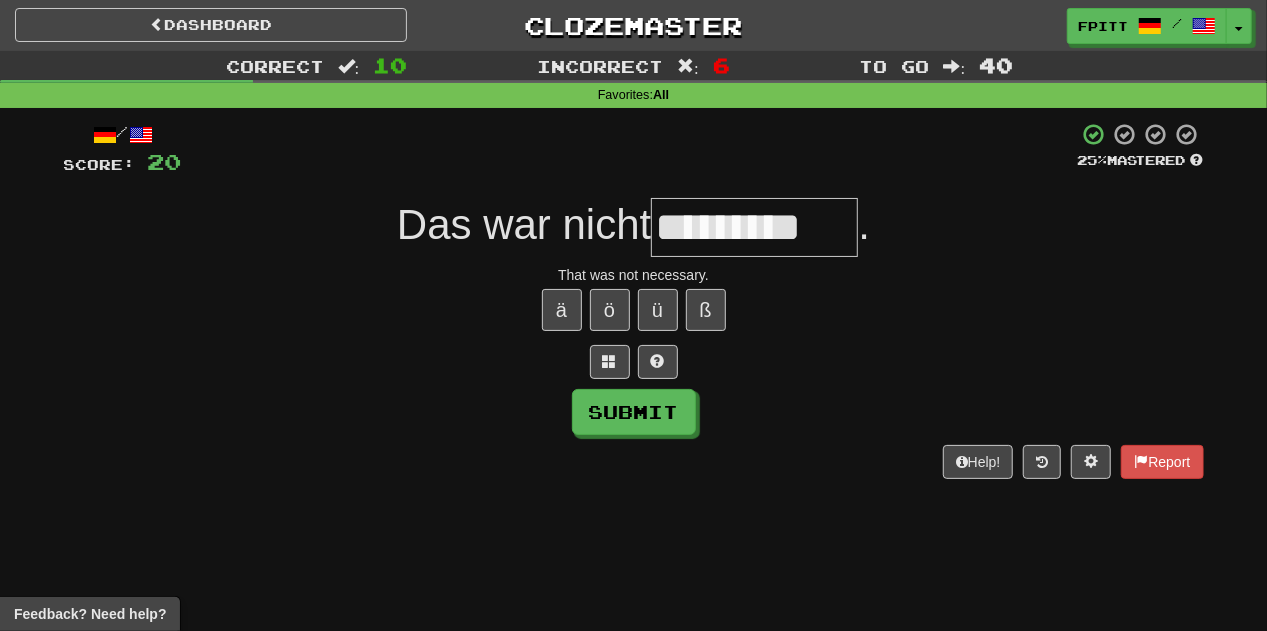 type on "*********" 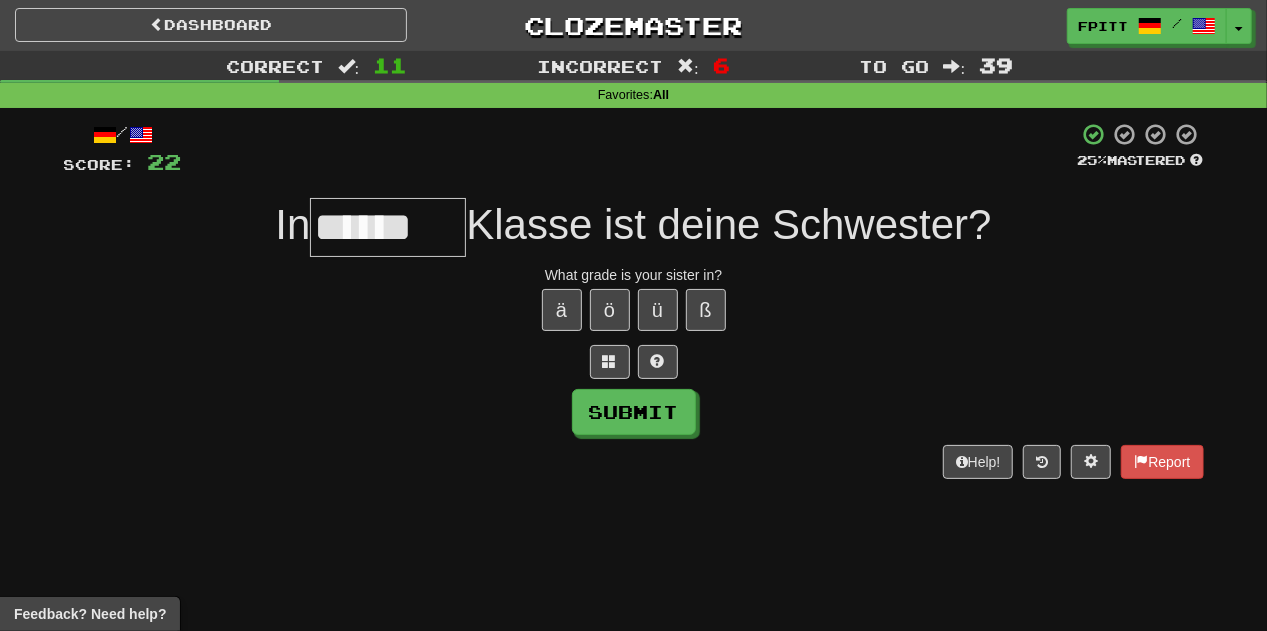 type on "******" 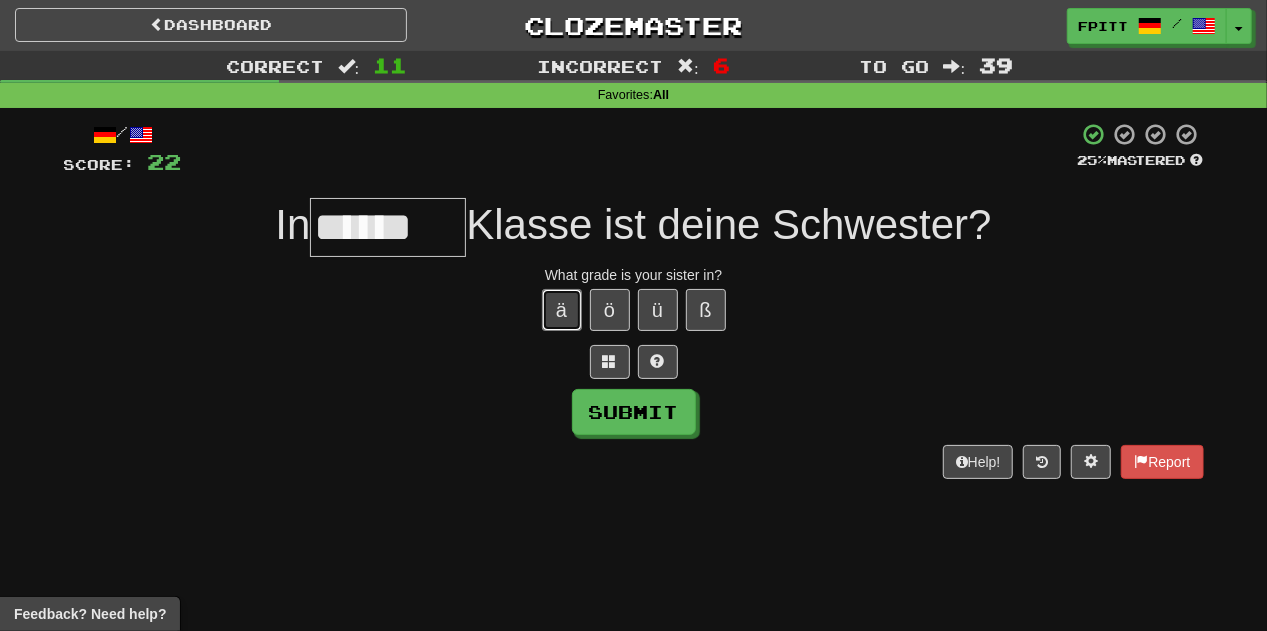 type 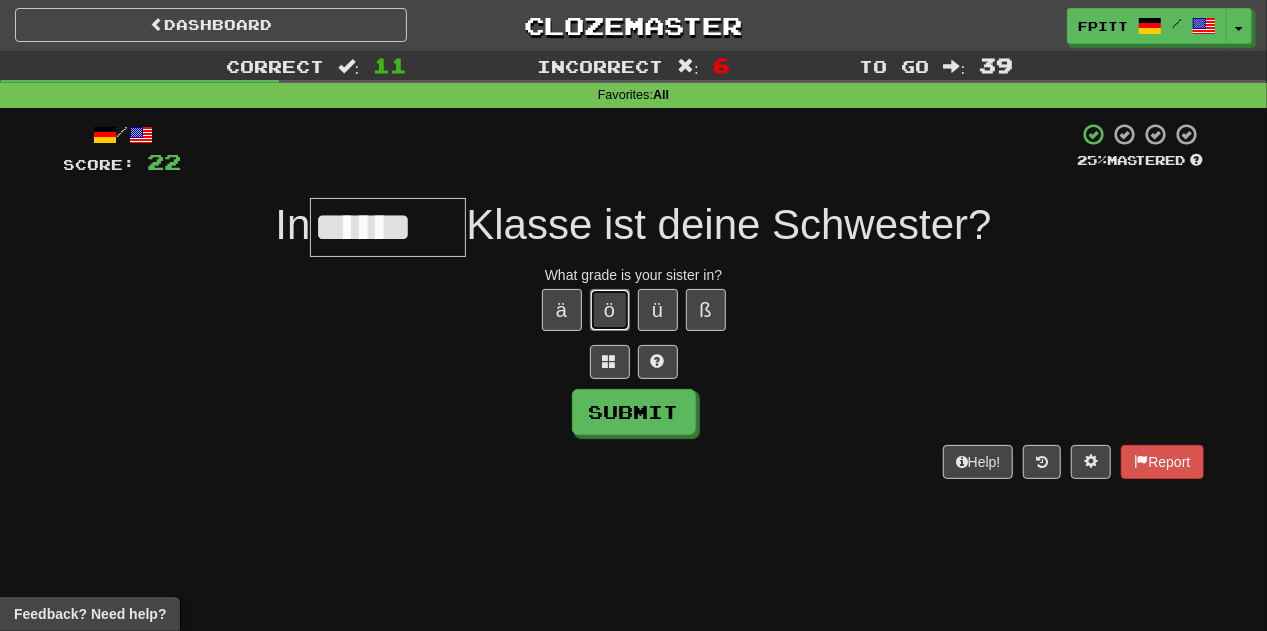 type 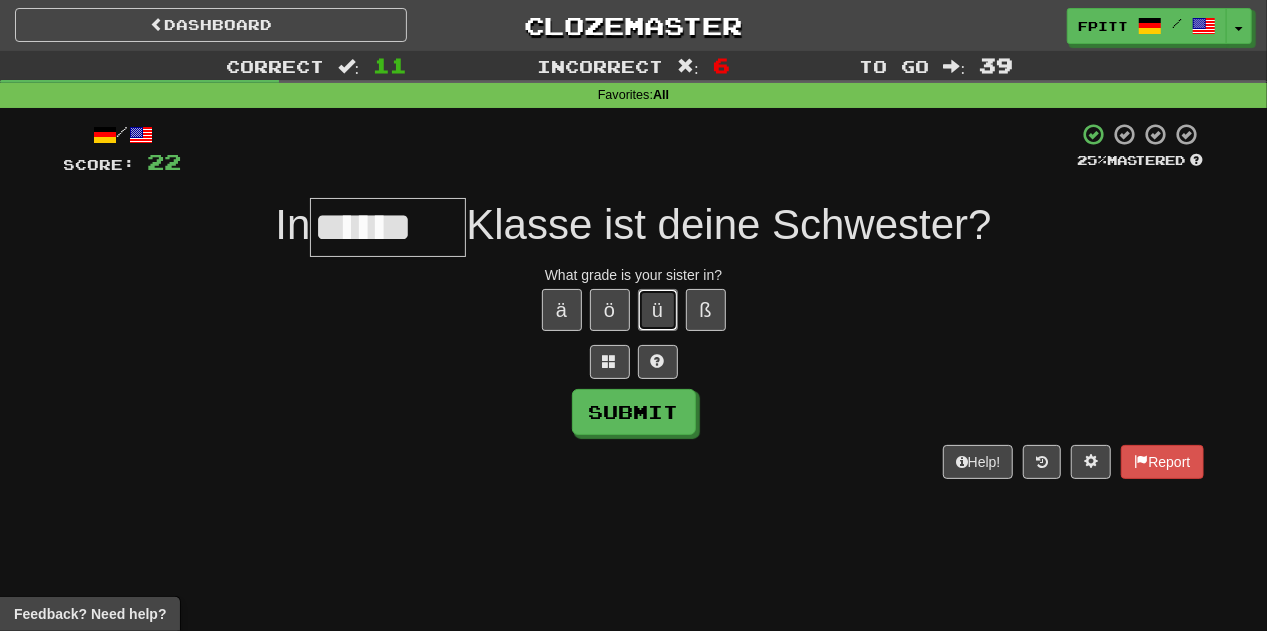 type 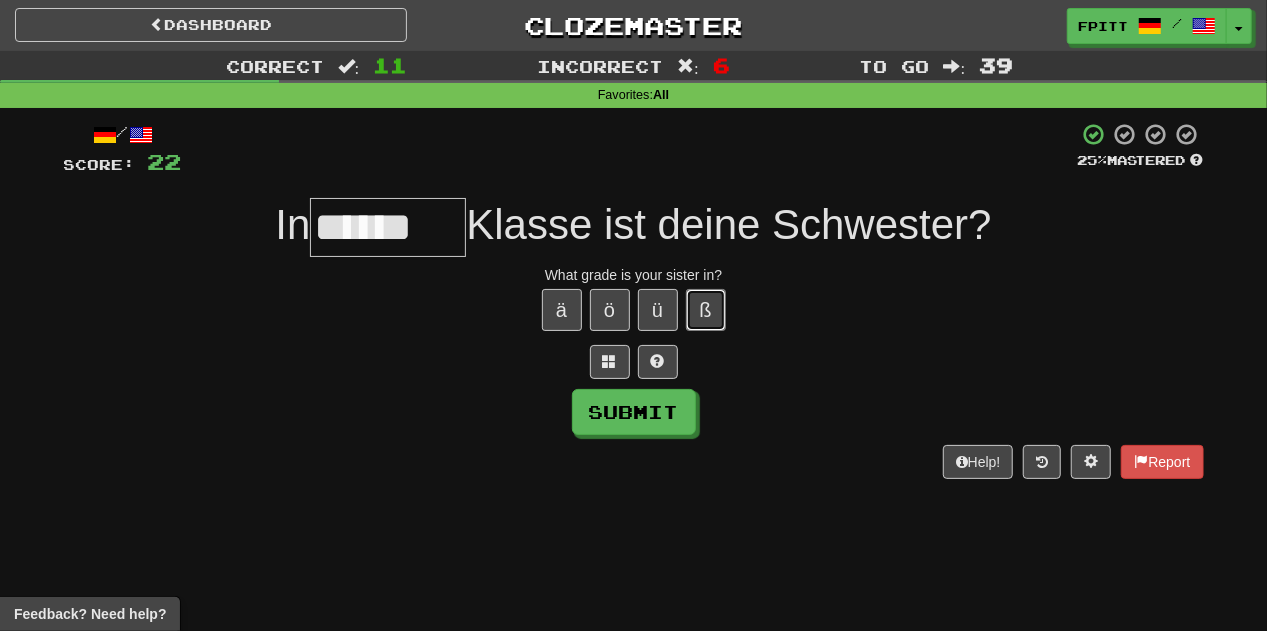 type 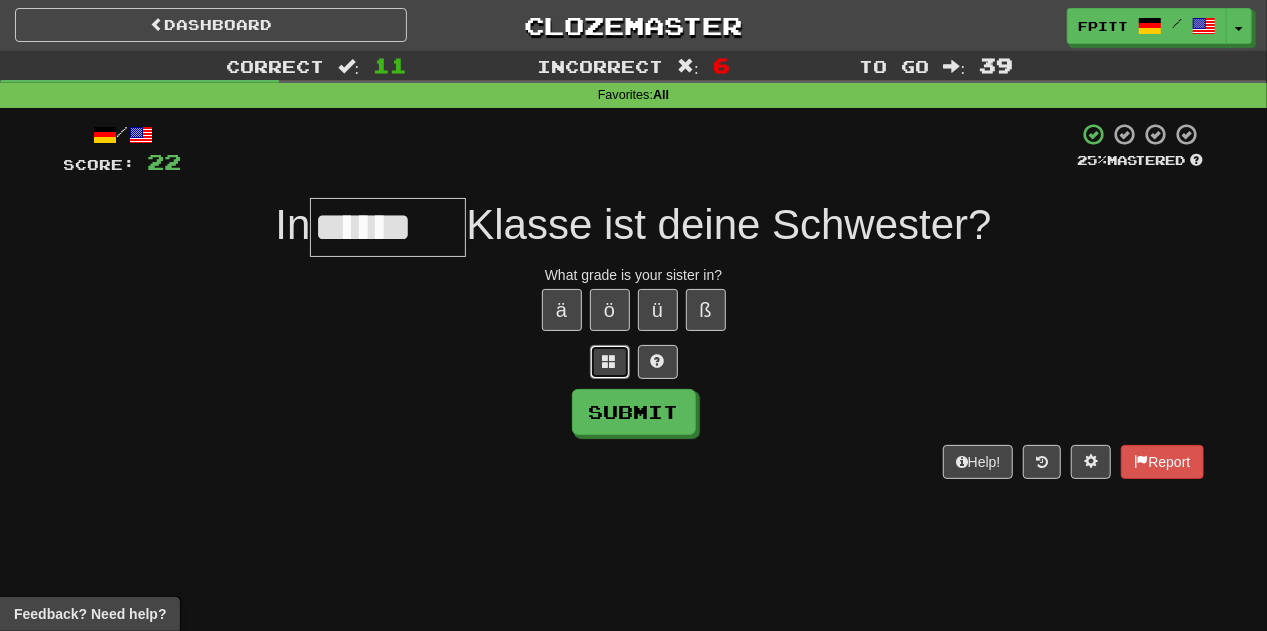 type 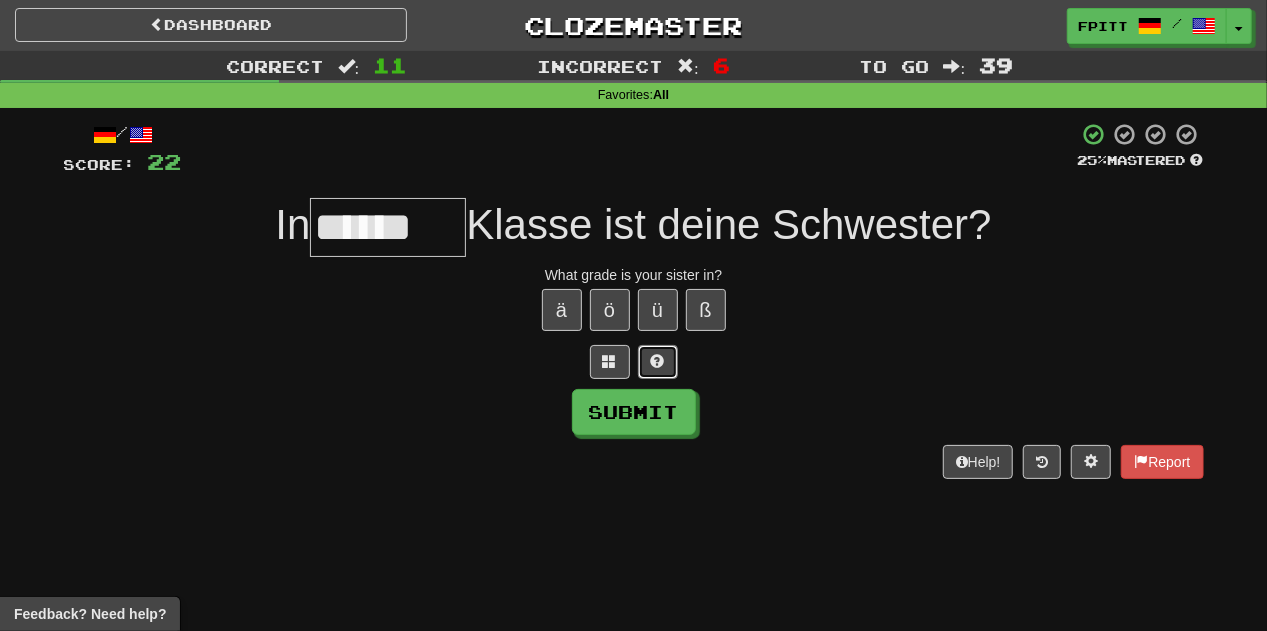 type 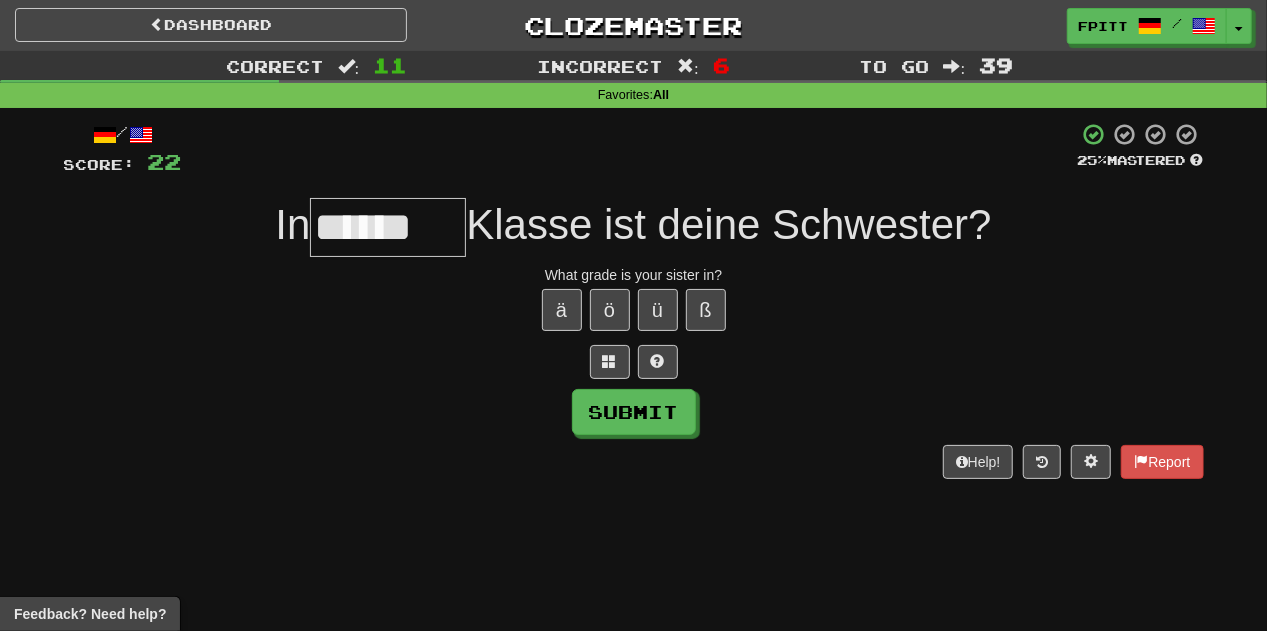 type on "*******" 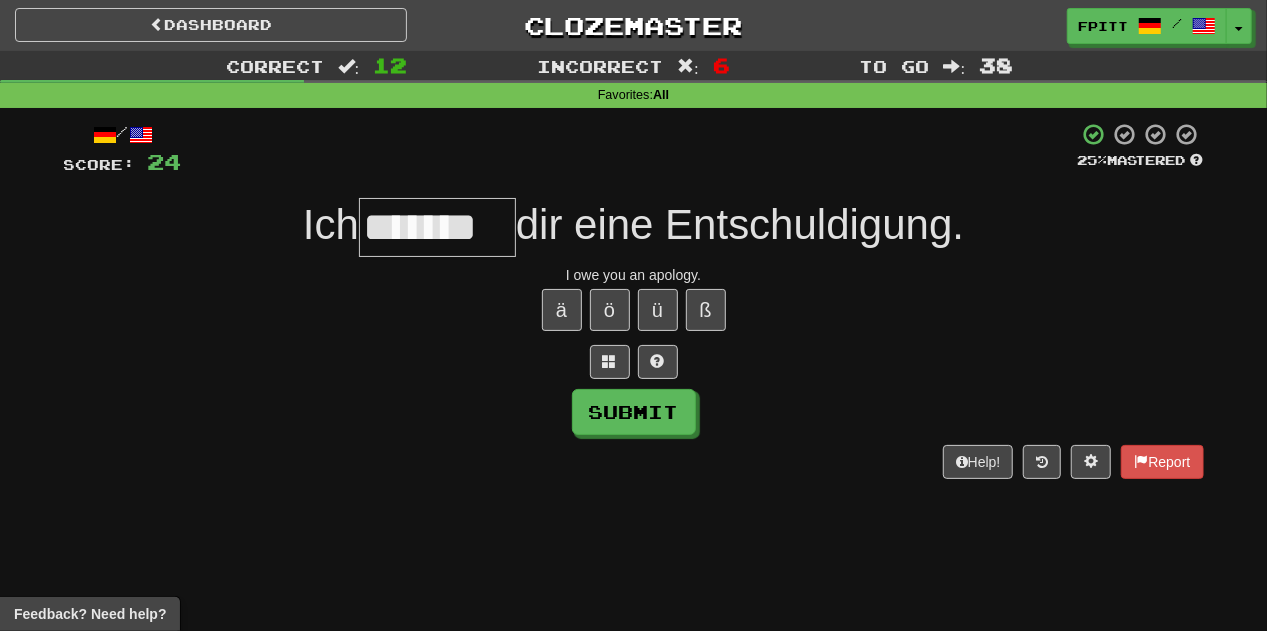type on "*******" 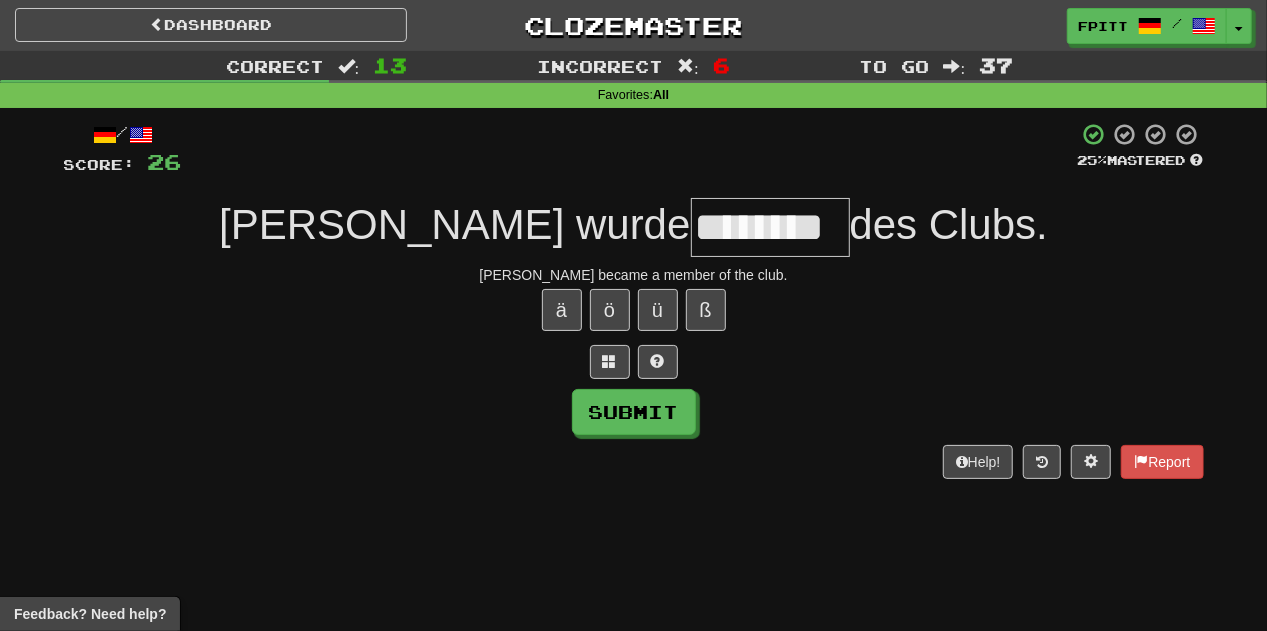 type on "********" 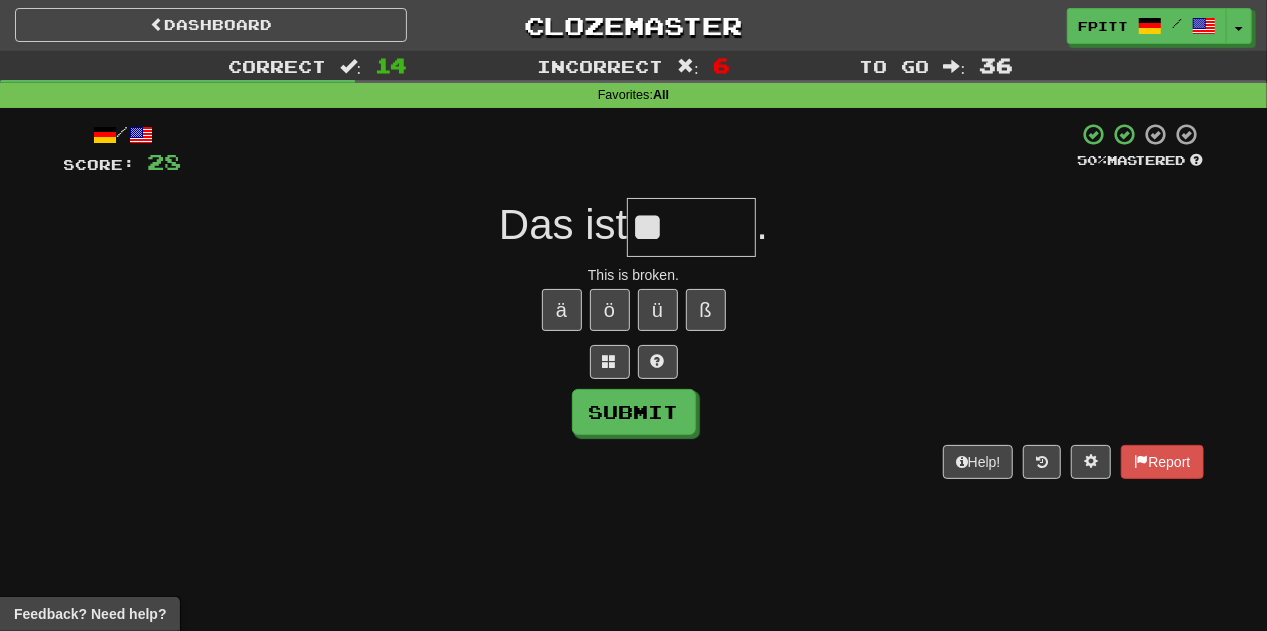 type on "*" 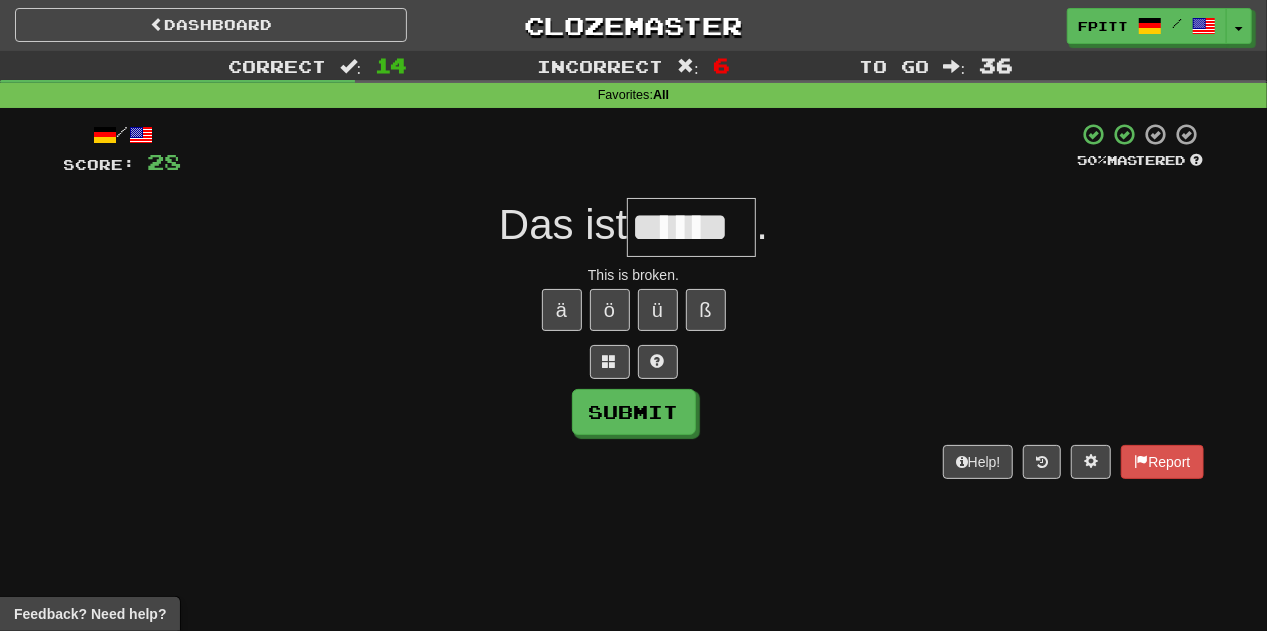 type on "******" 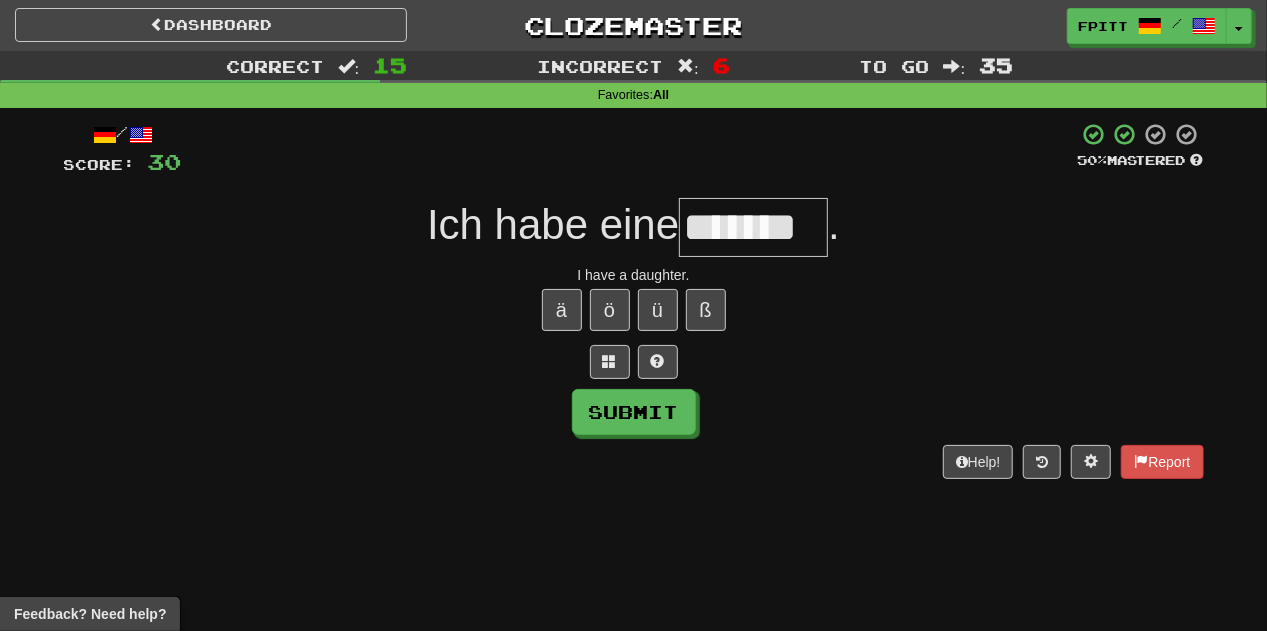 type on "*******" 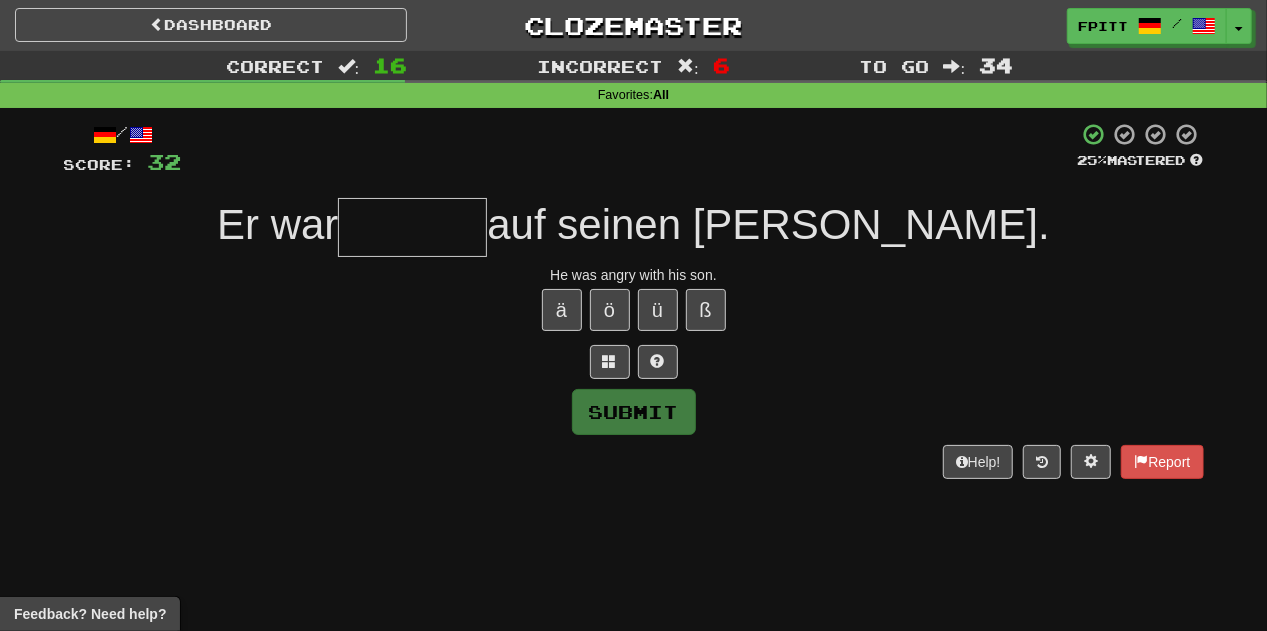 type on "*" 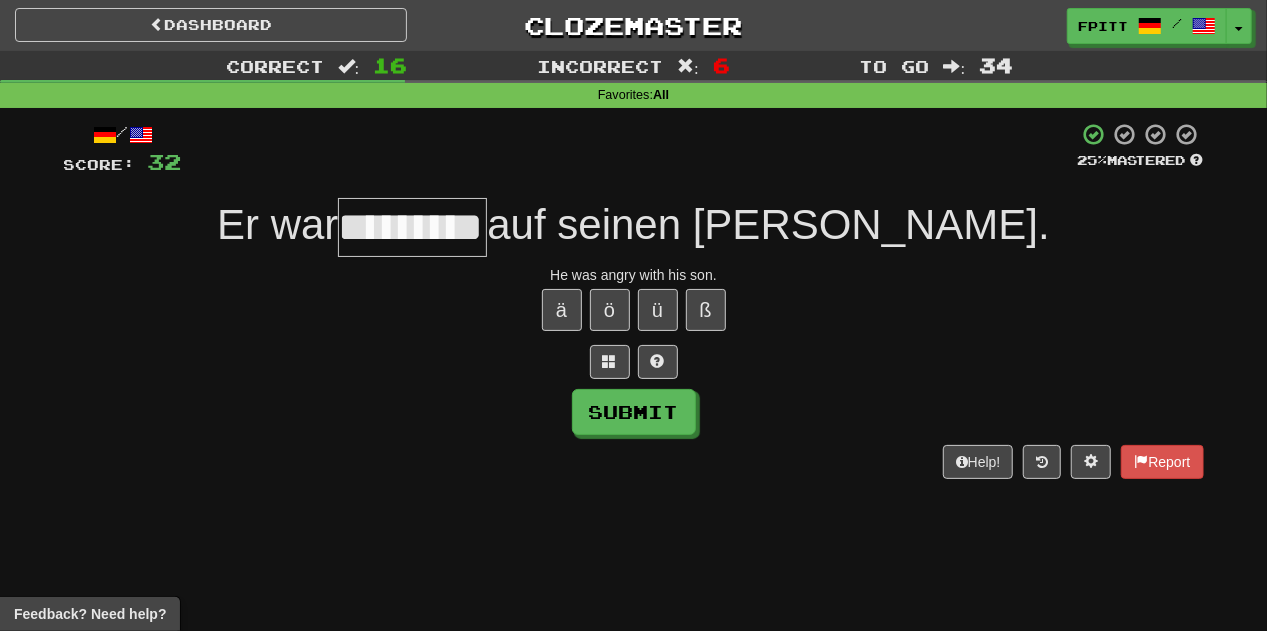 scroll, scrollTop: 0, scrollLeft: 25, axis: horizontal 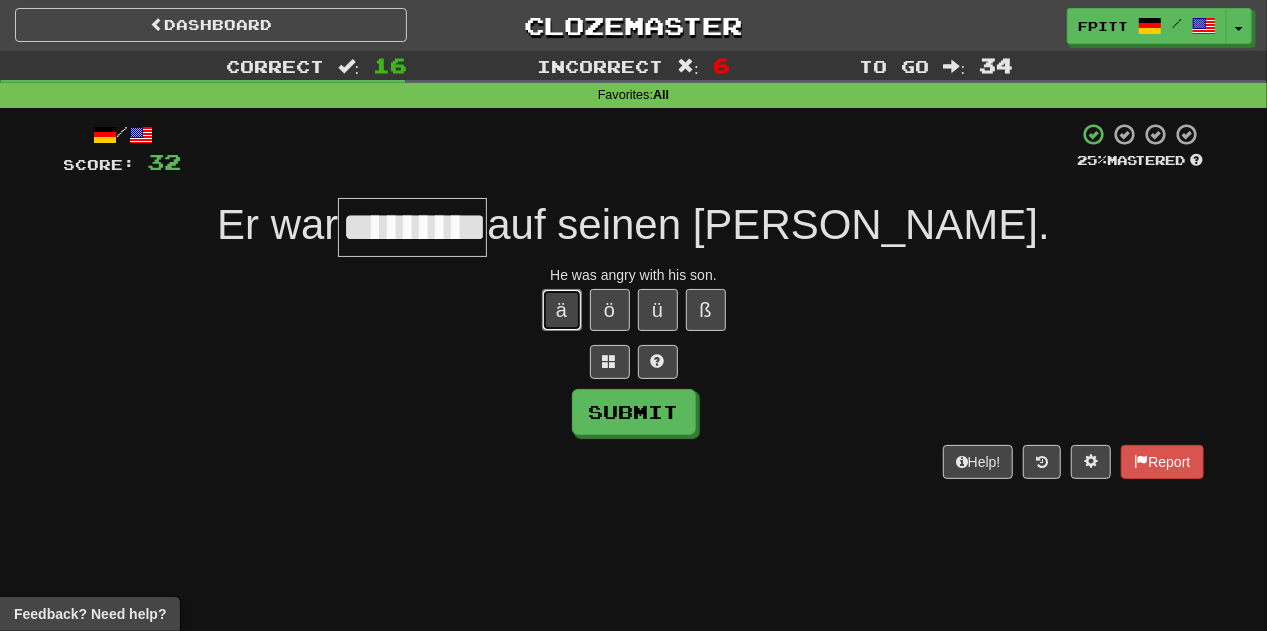type 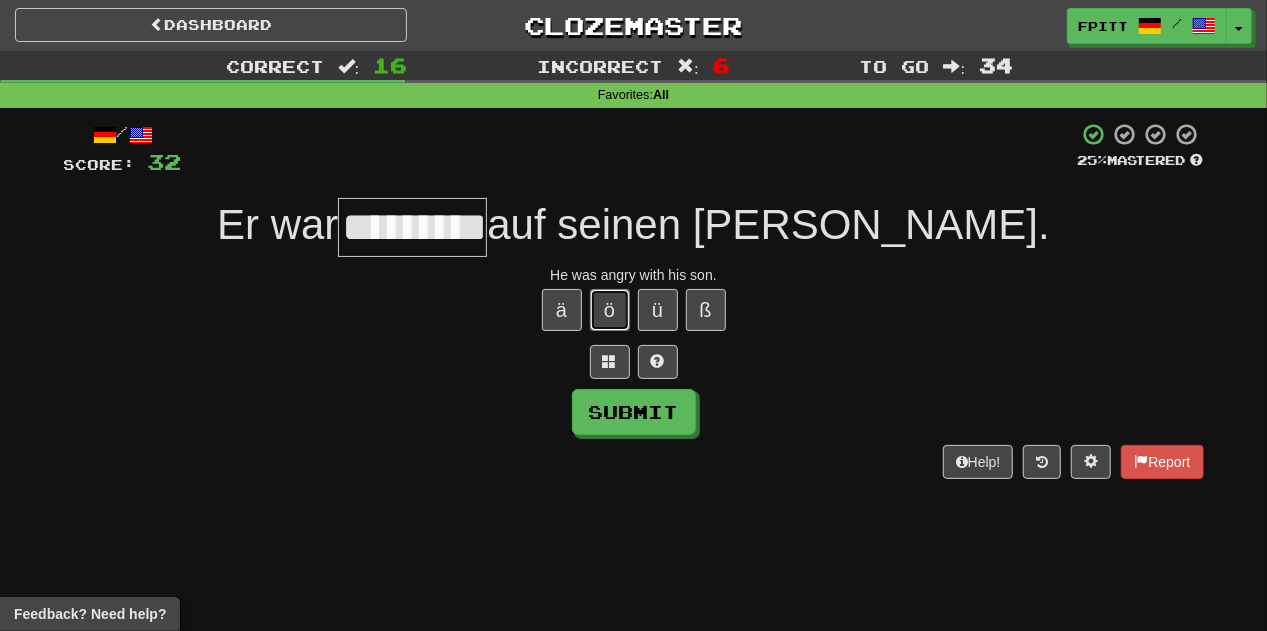 type 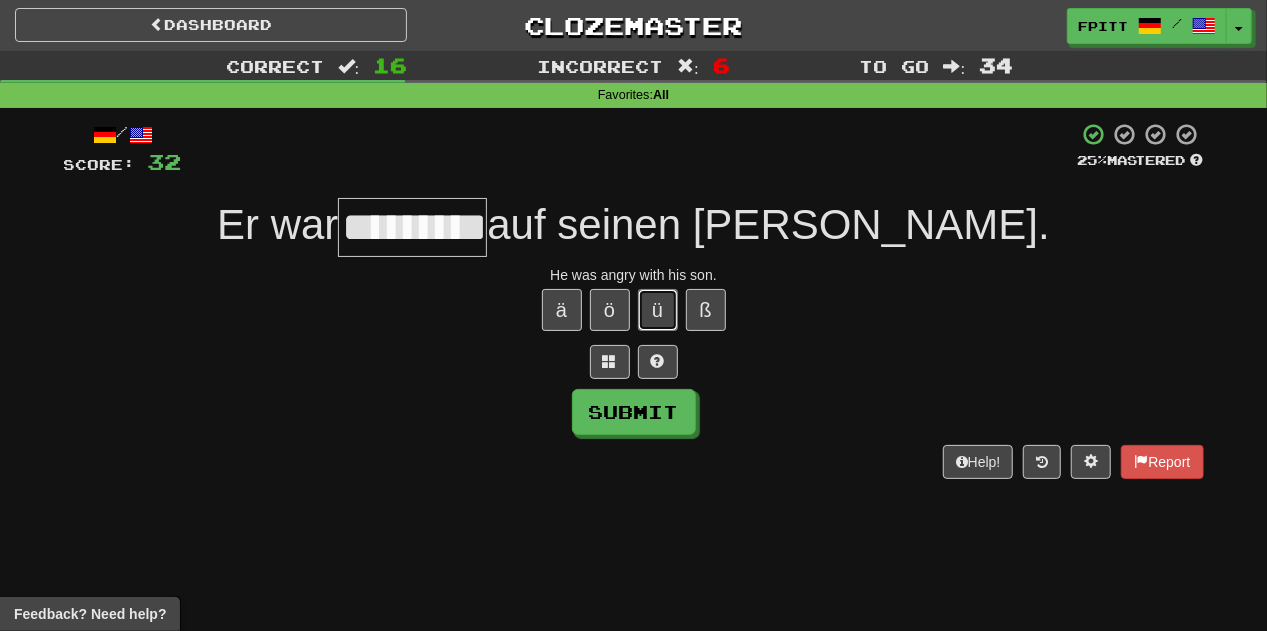 type 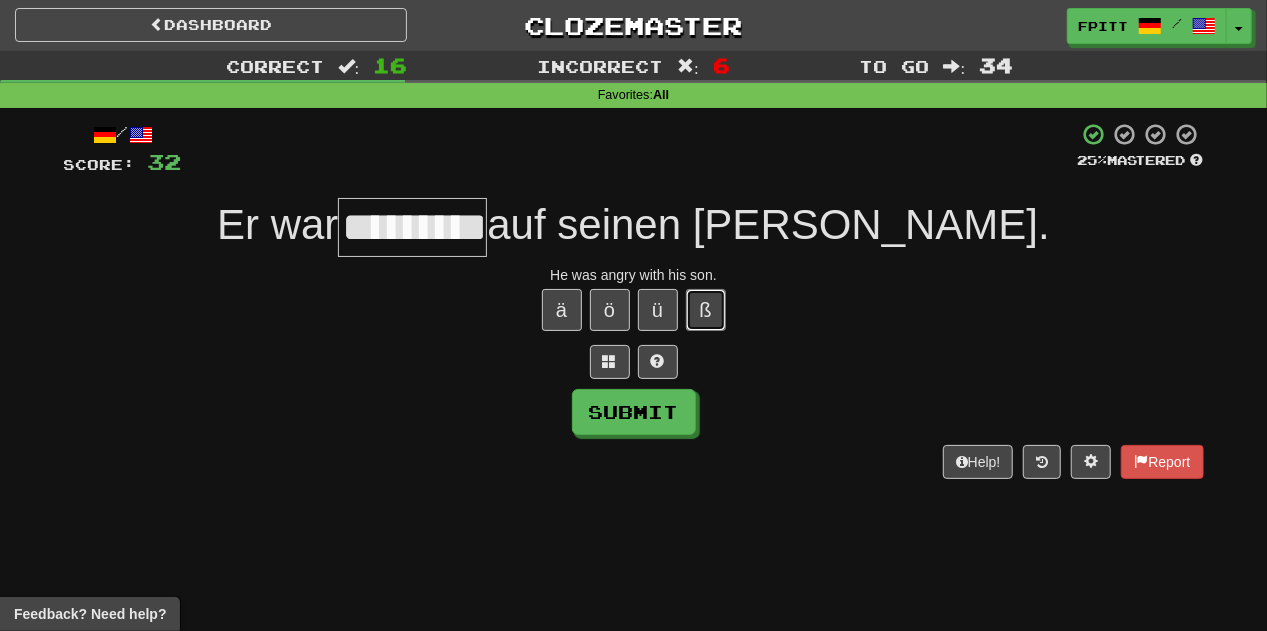 type 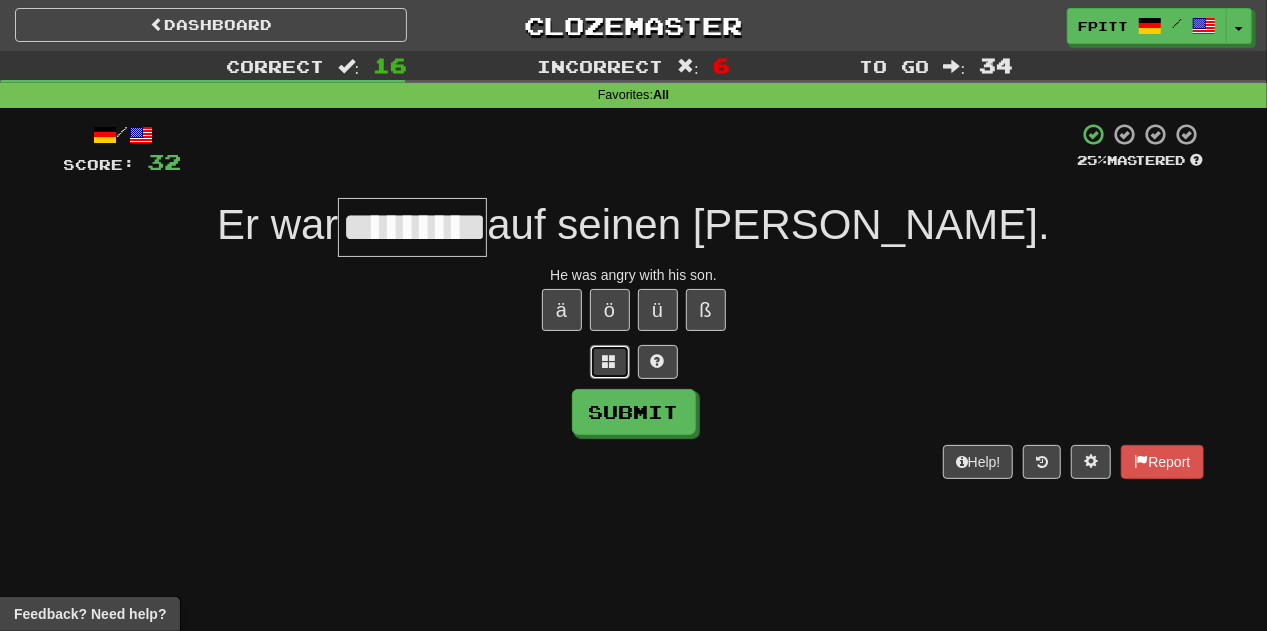 type 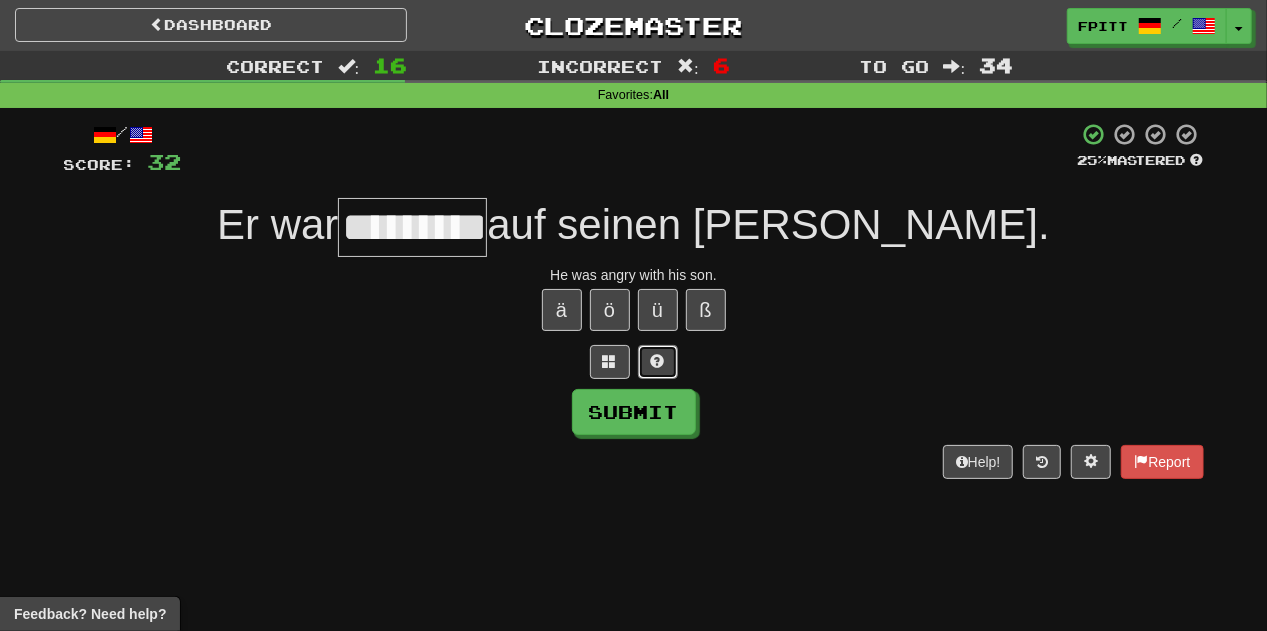 type 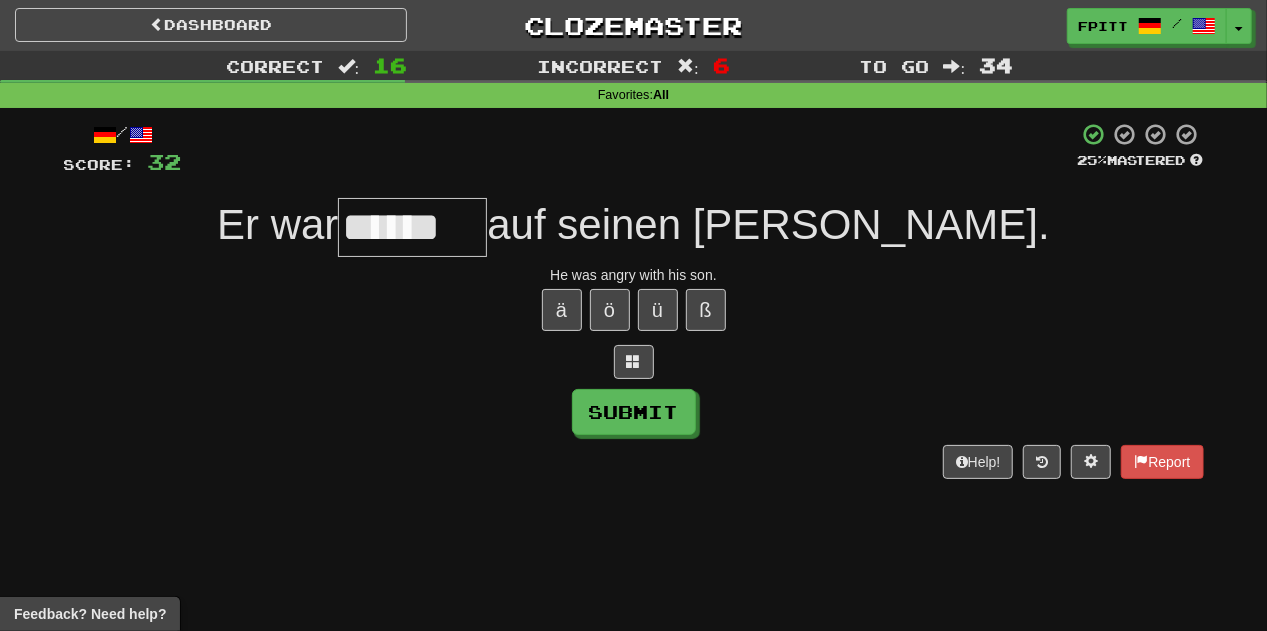 type on "******" 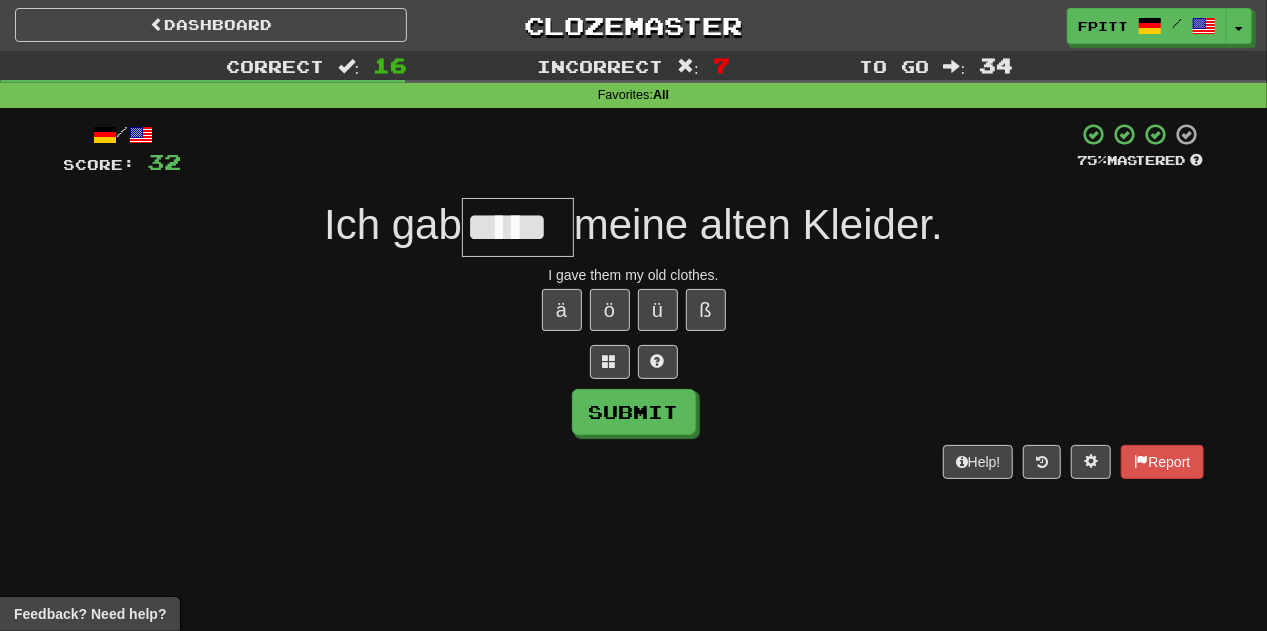 type on "*****" 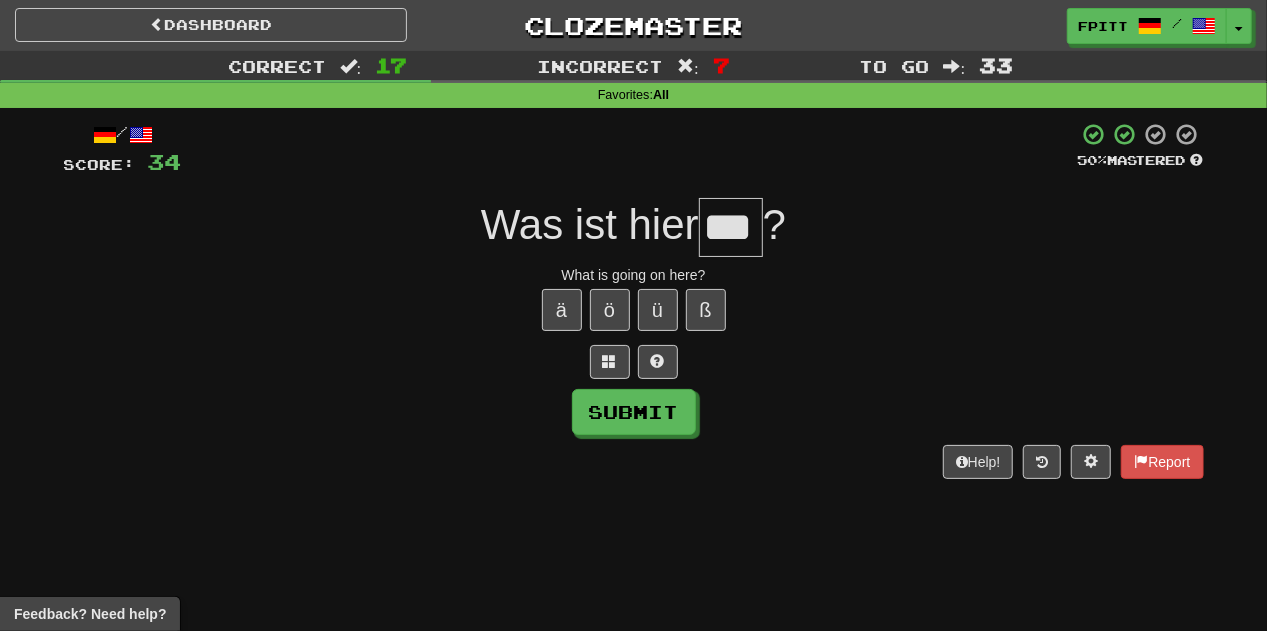 type on "***" 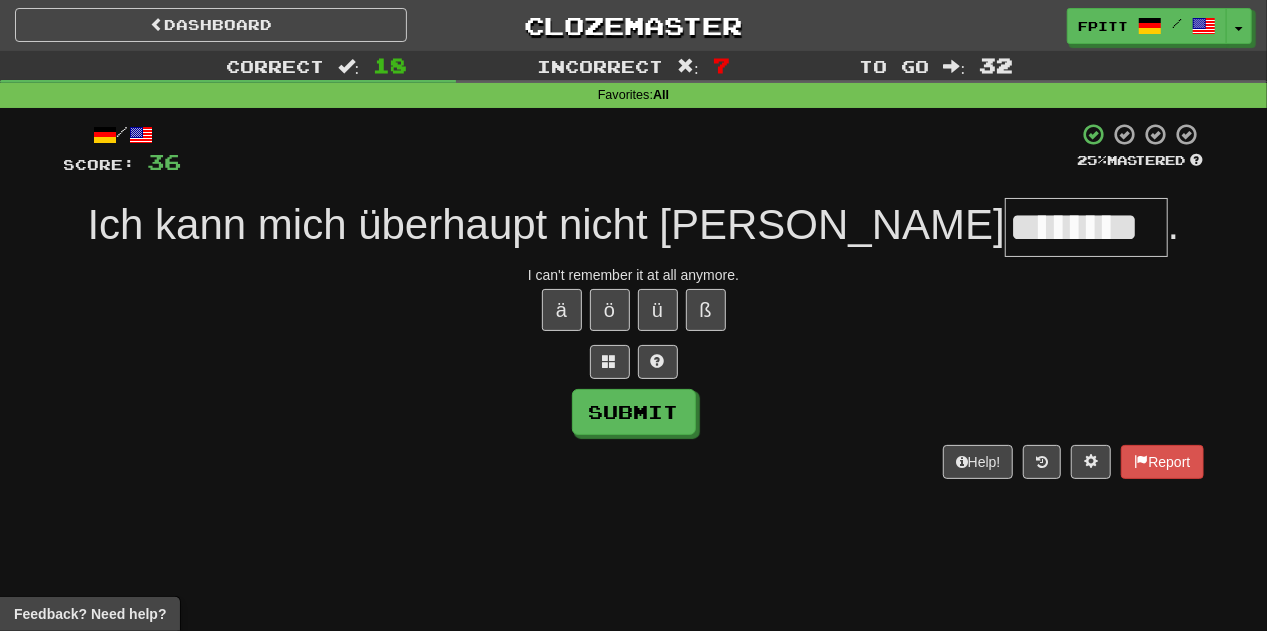 type on "********" 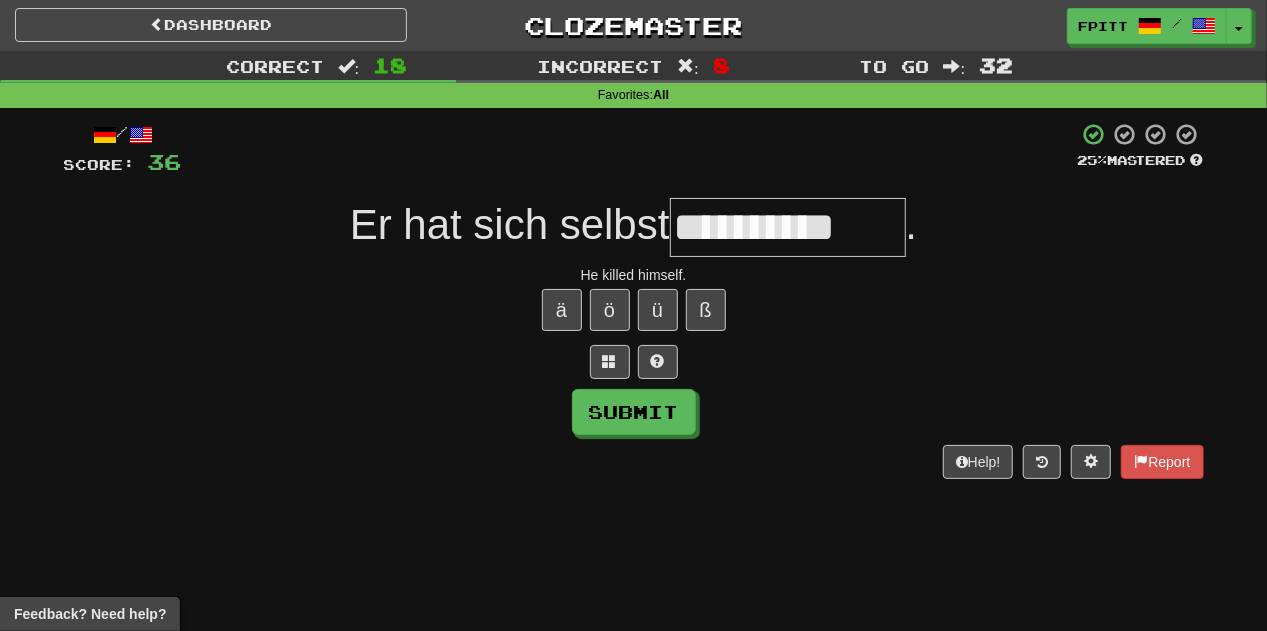 type on "**********" 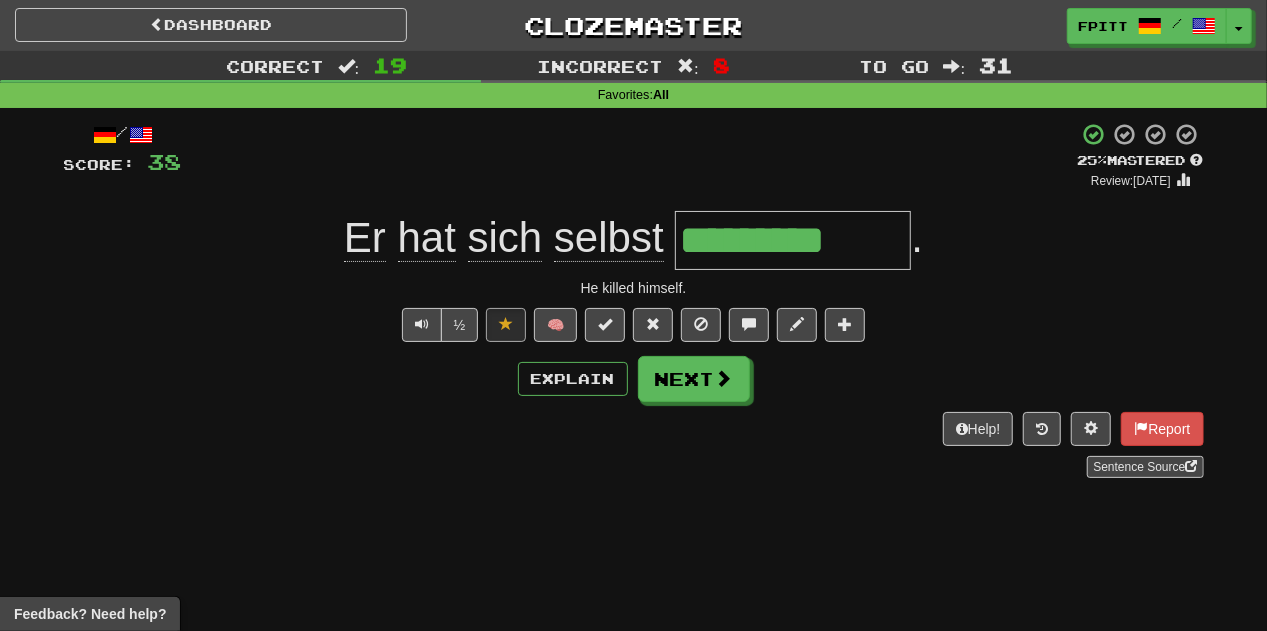 type on "**********" 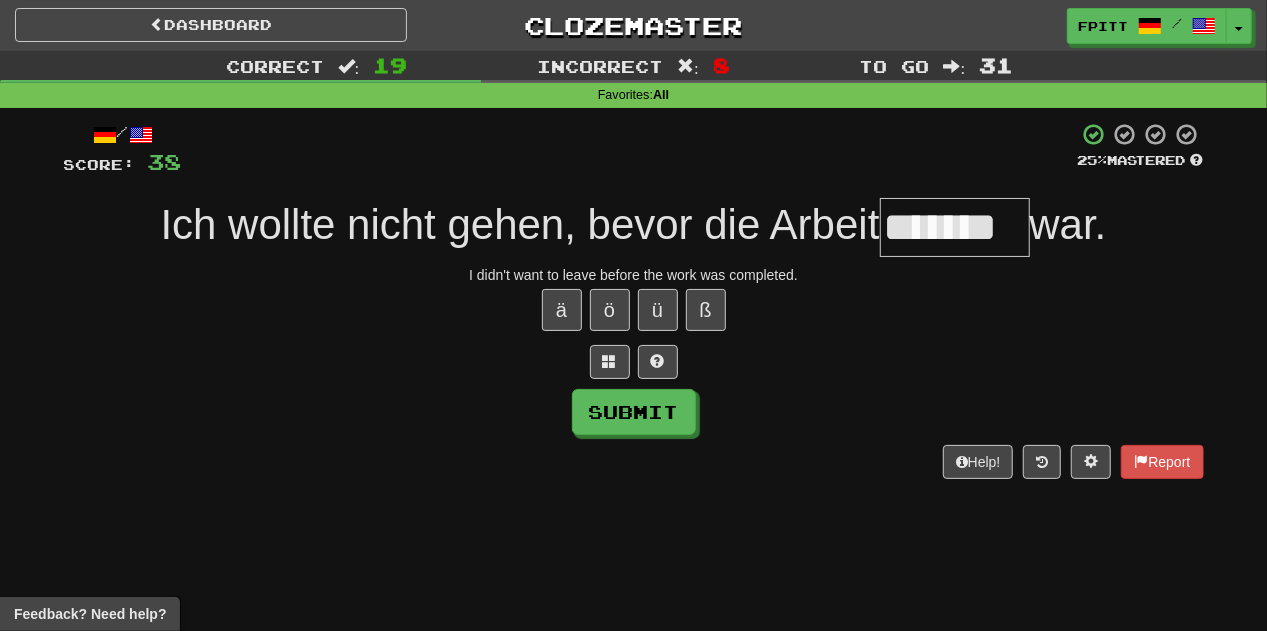 scroll, scrollTop: 0, scrollLeft: 10, axis: horizontal 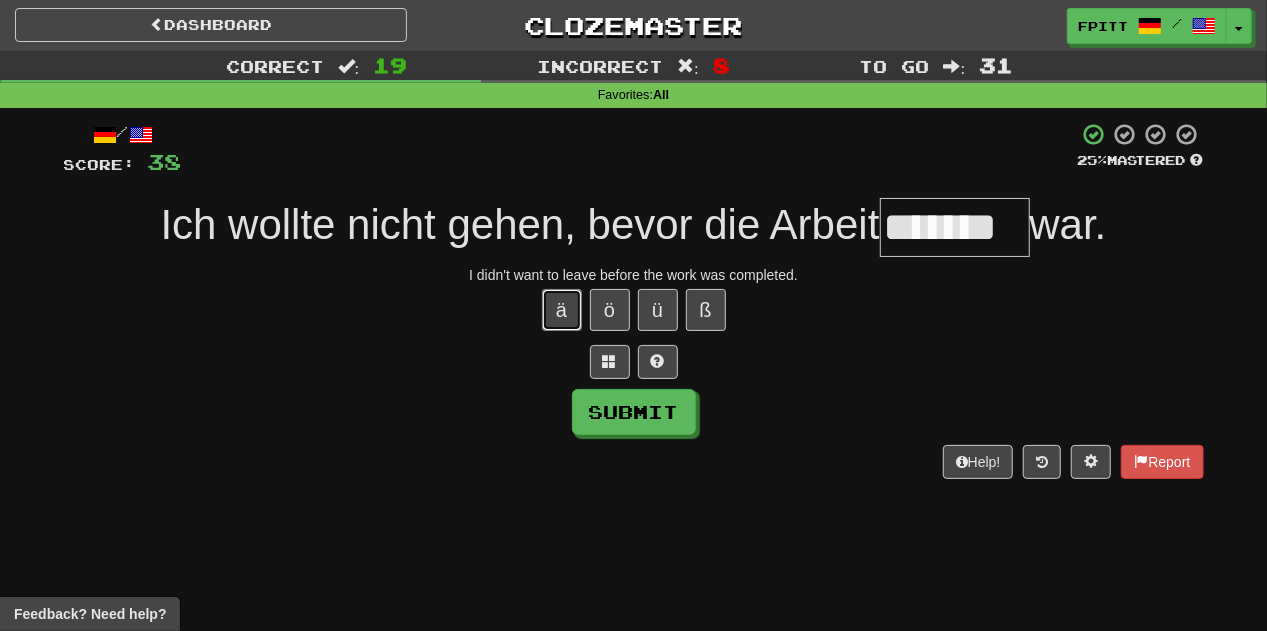 type 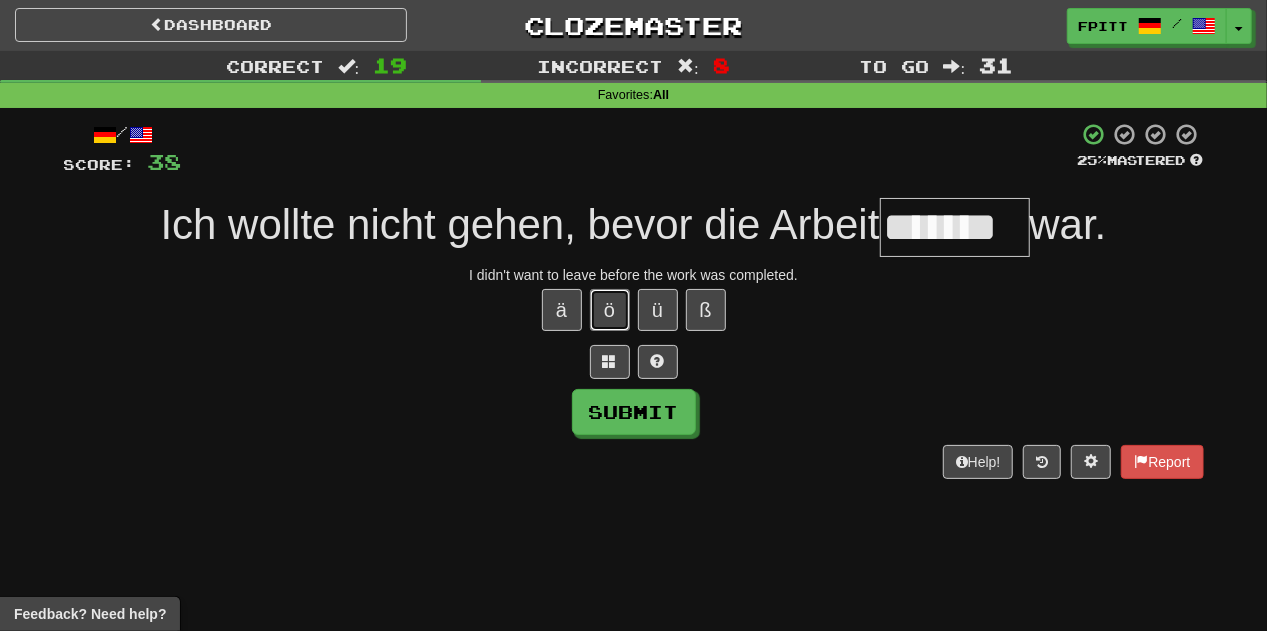 type 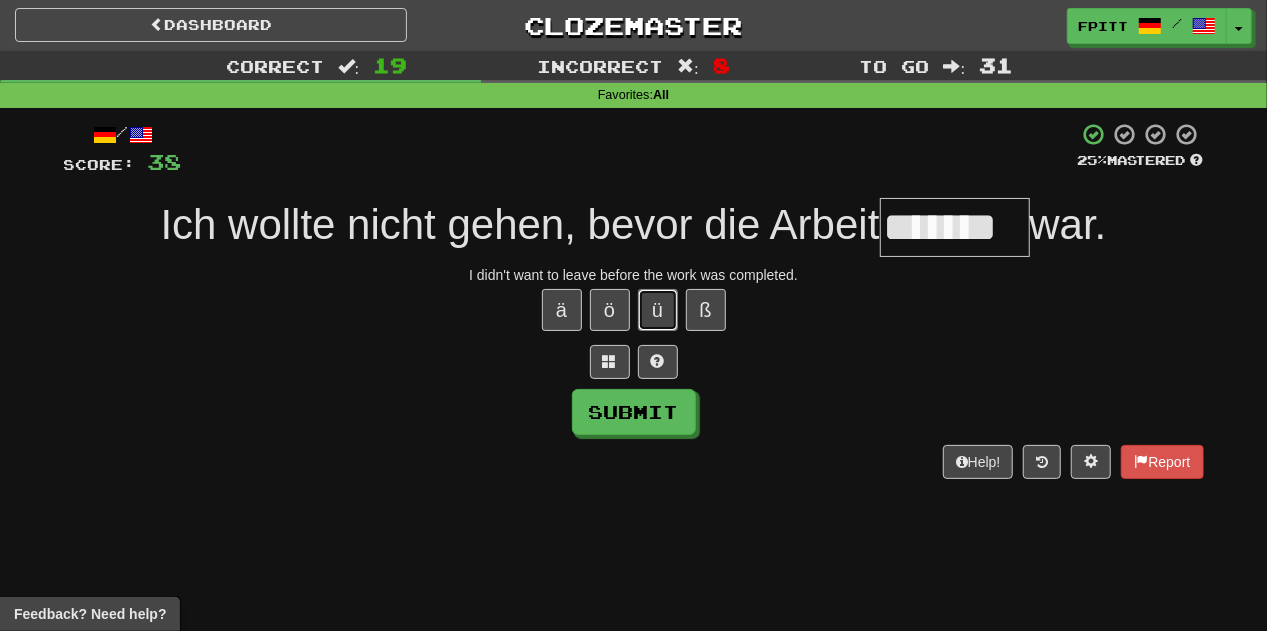 type 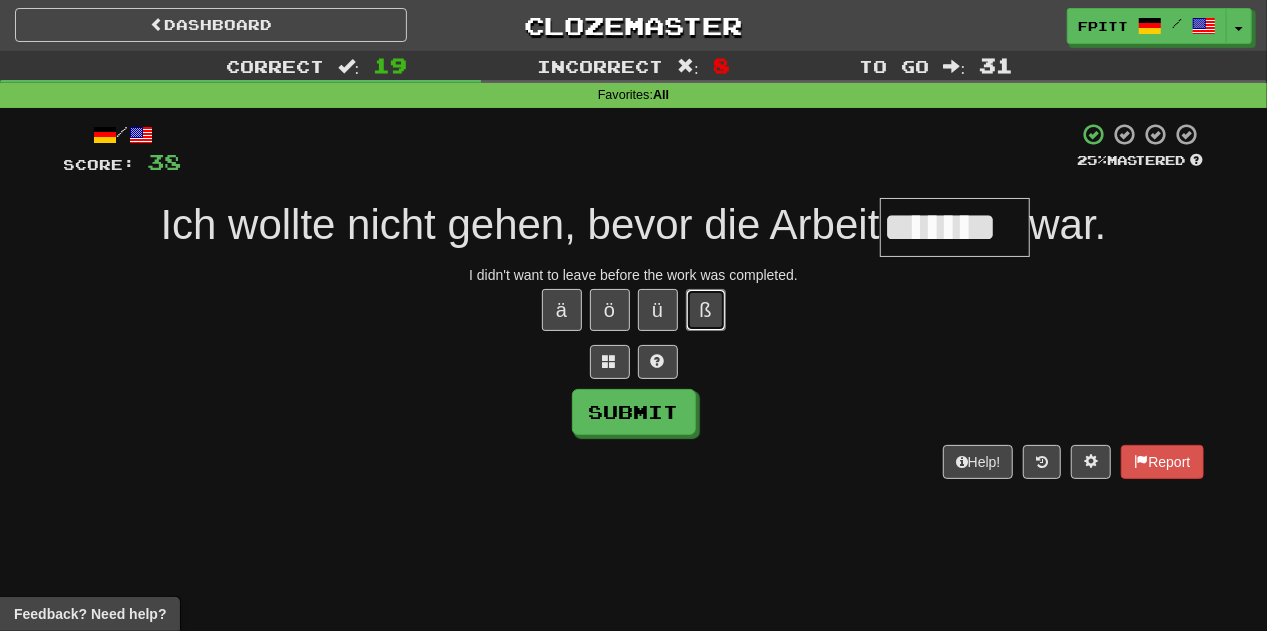 type 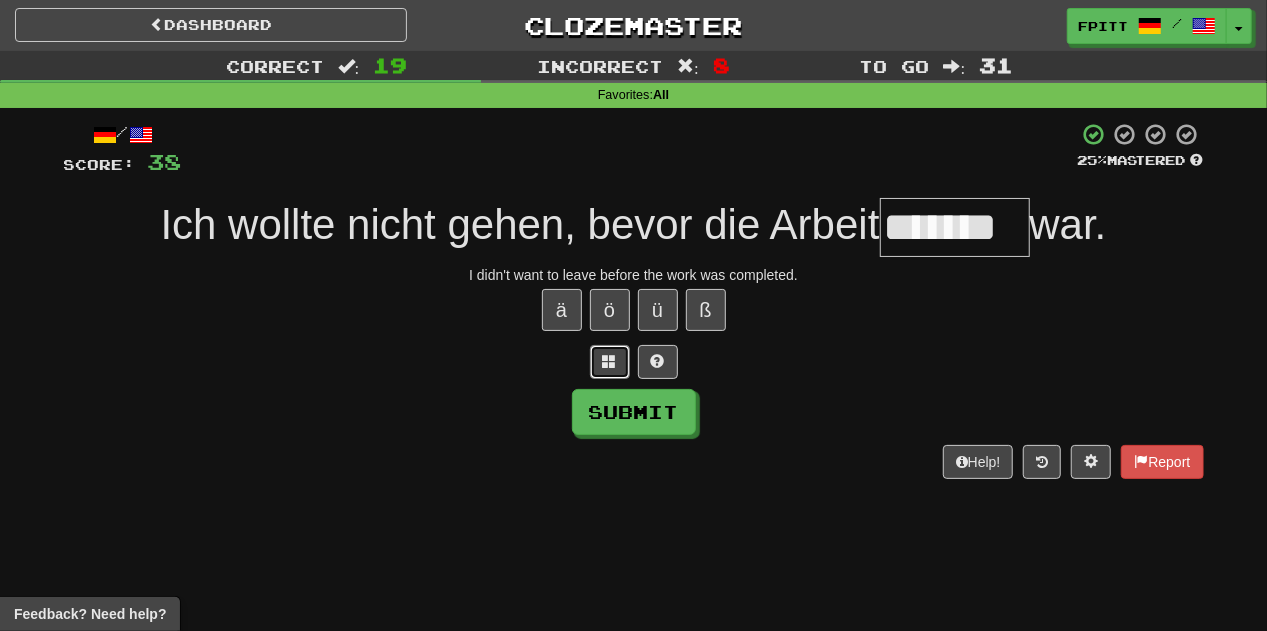 type 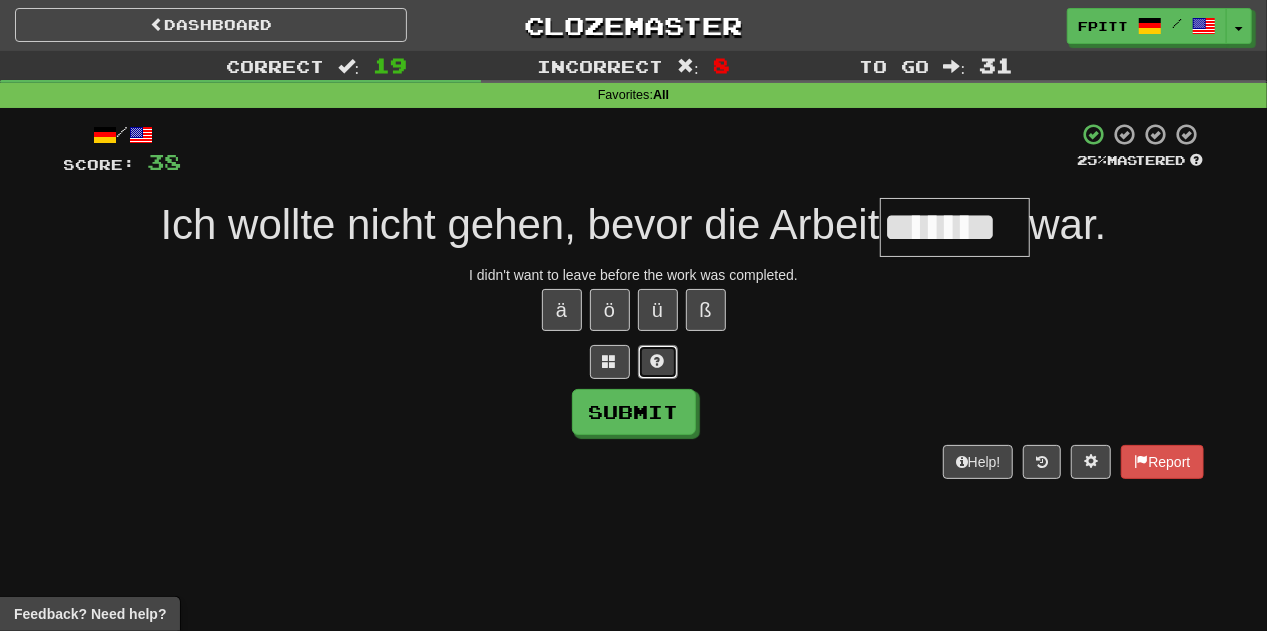 type 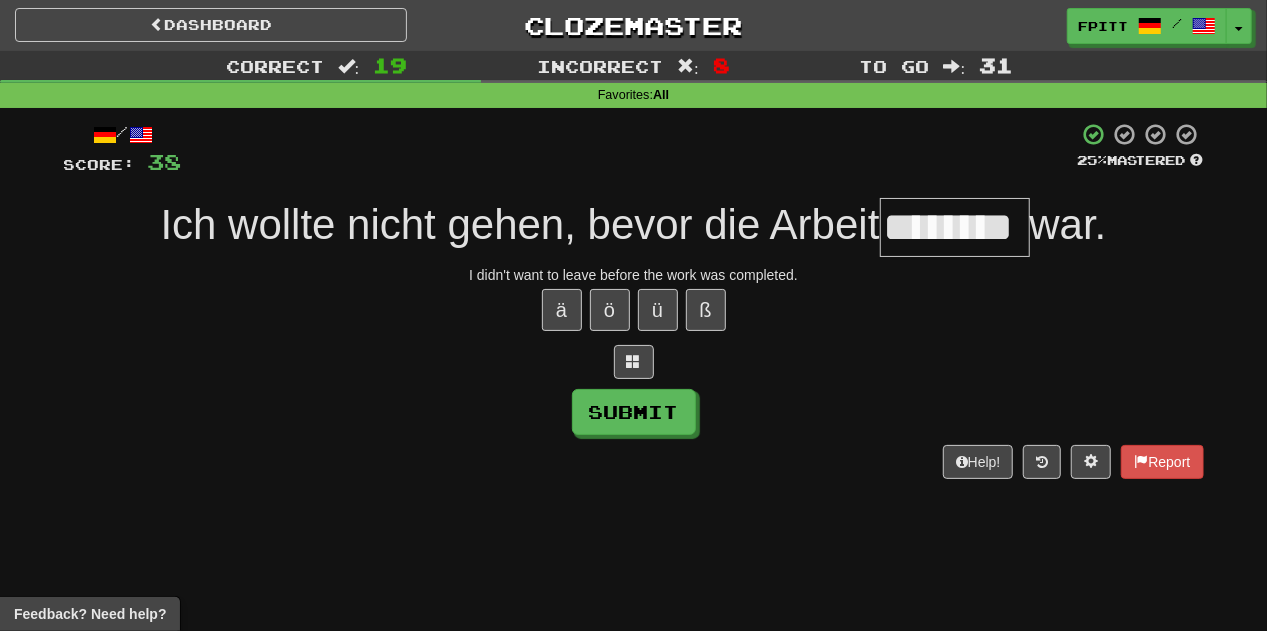 type on "********" 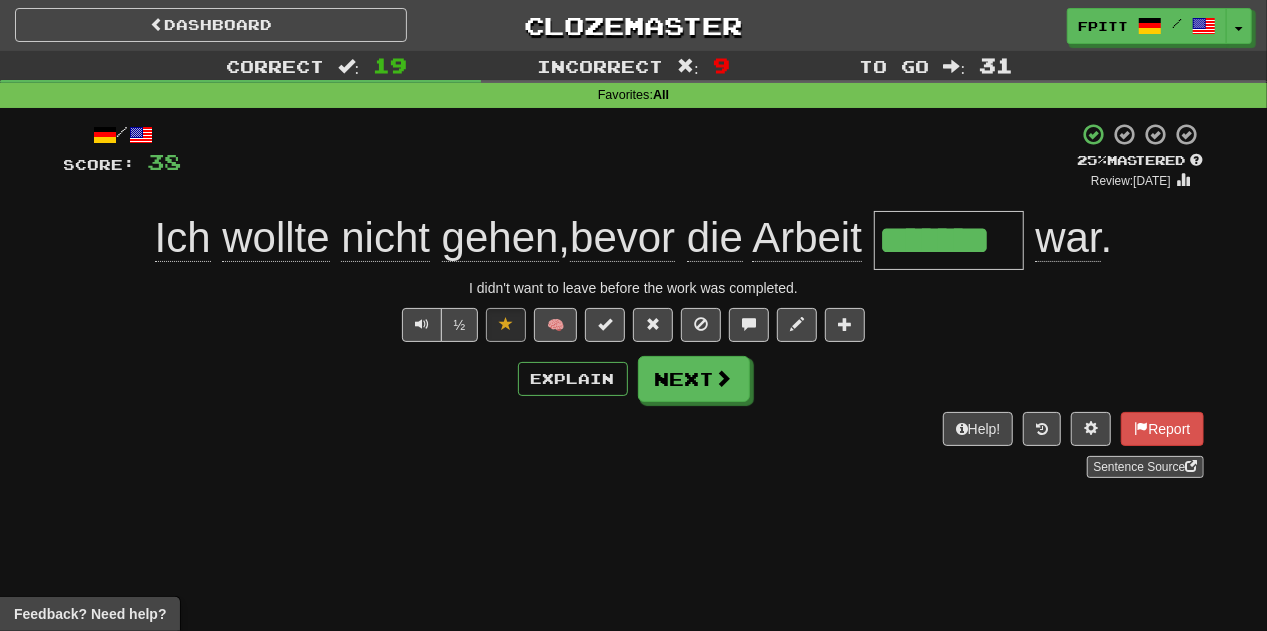 type on "********" 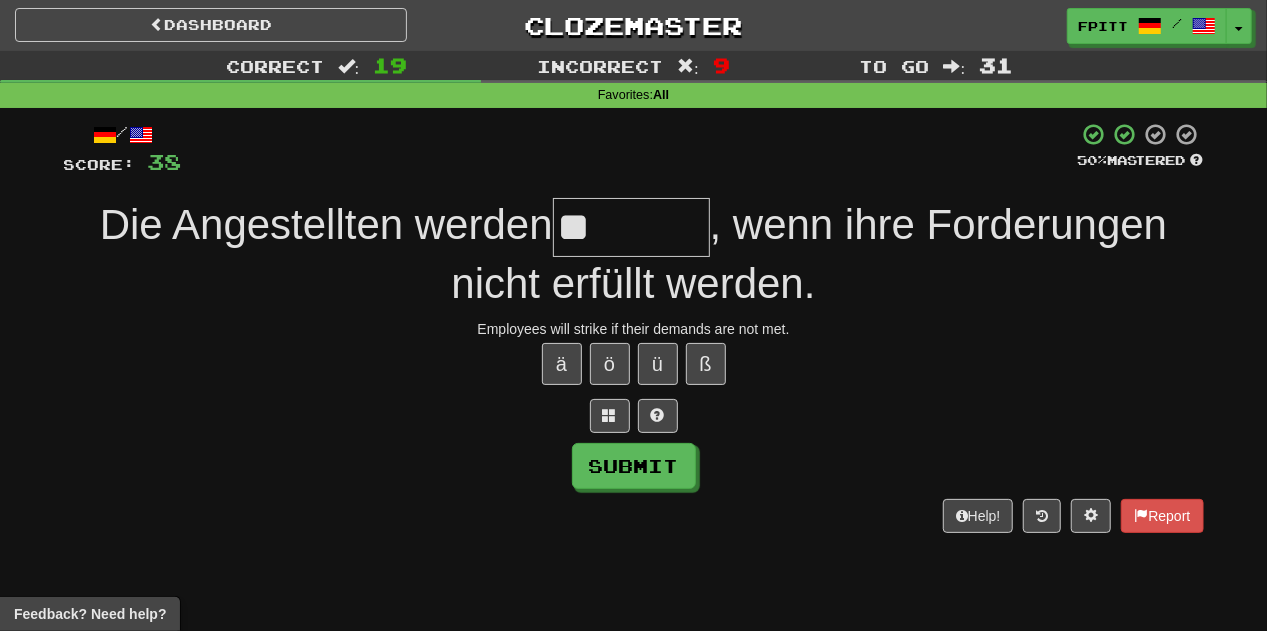 type on "*" 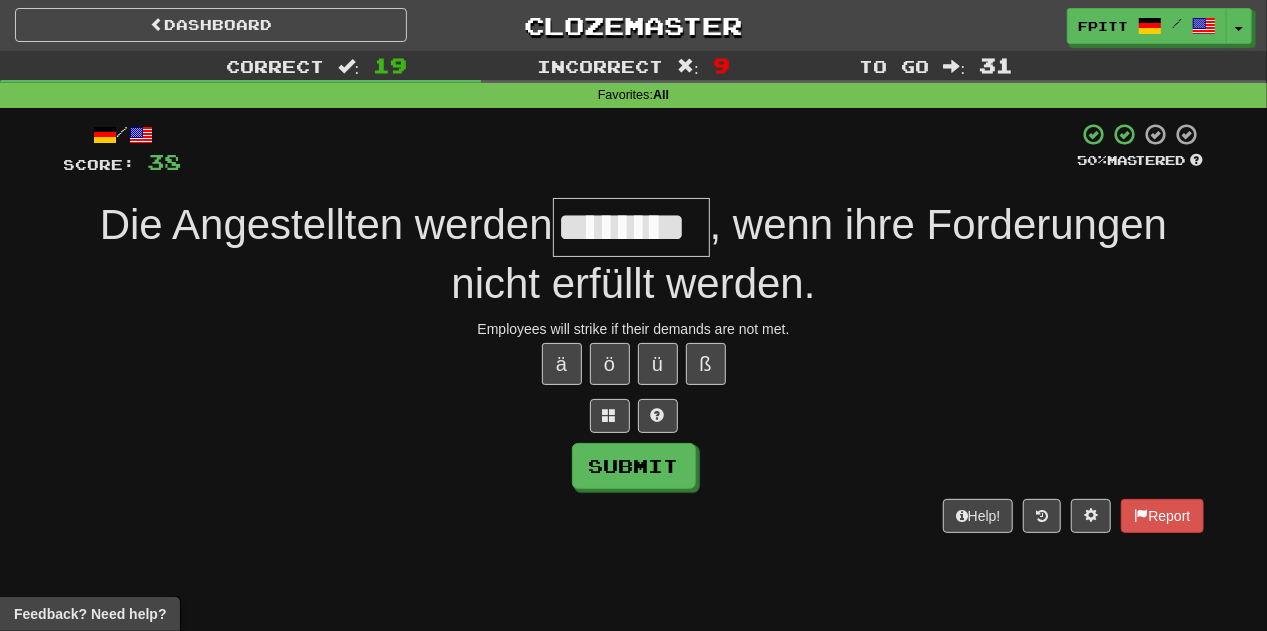scroll, scrollTop: 0, scrollLeft: 0, axis: both 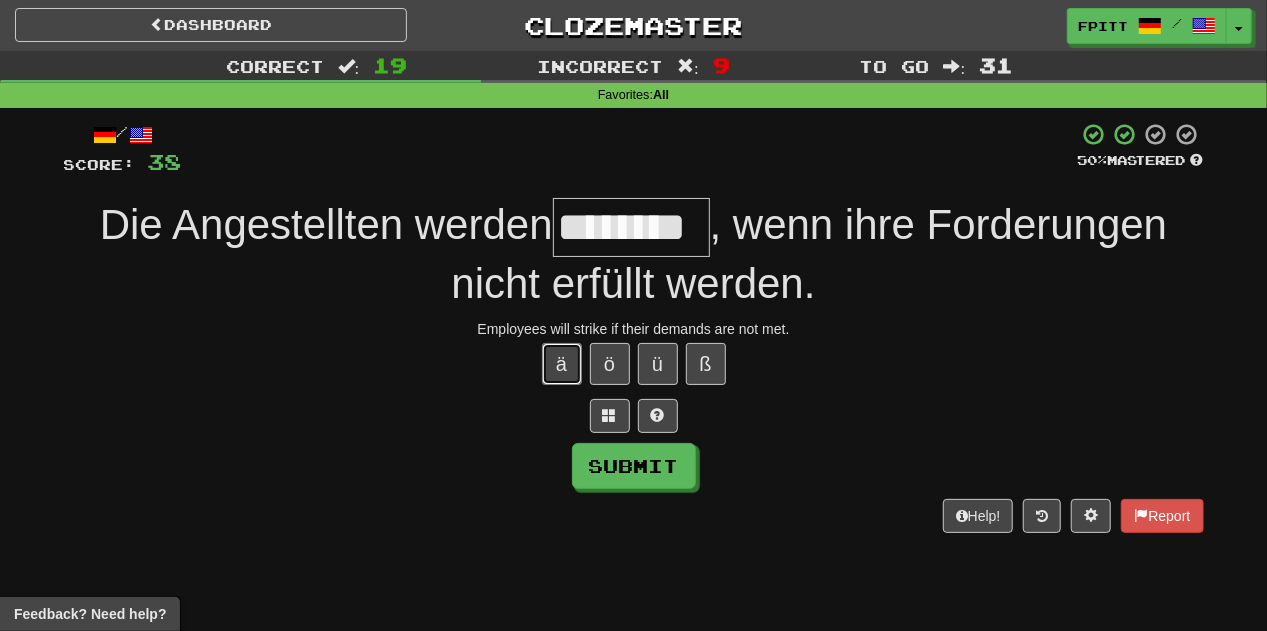 type 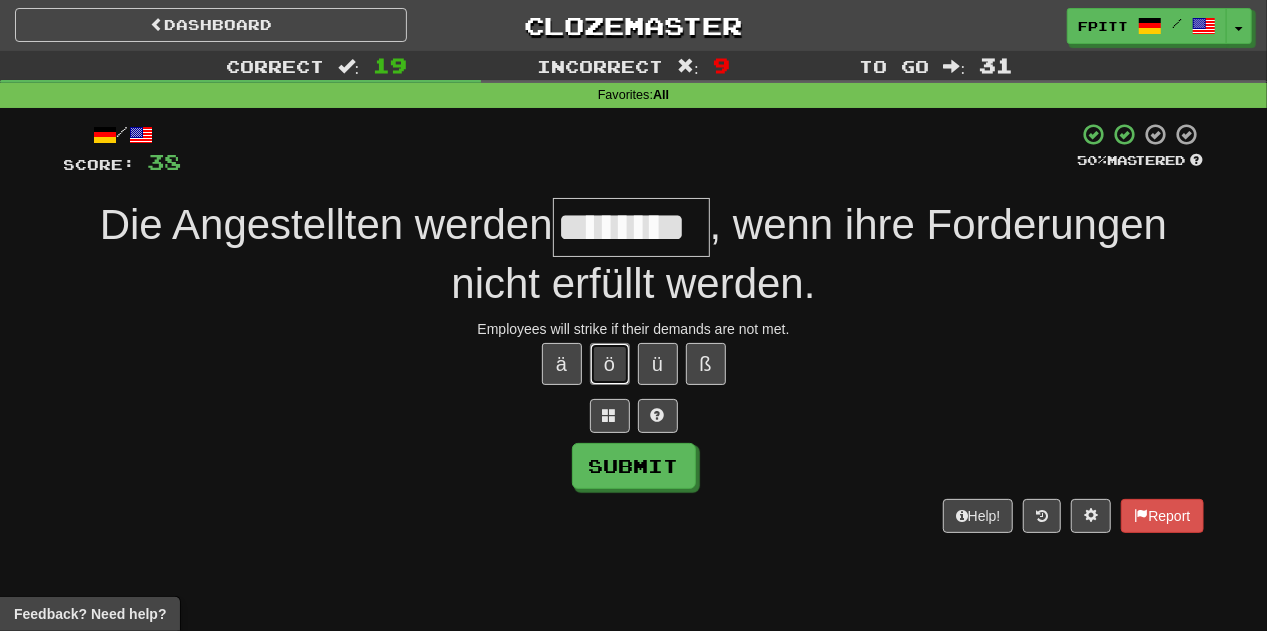 type 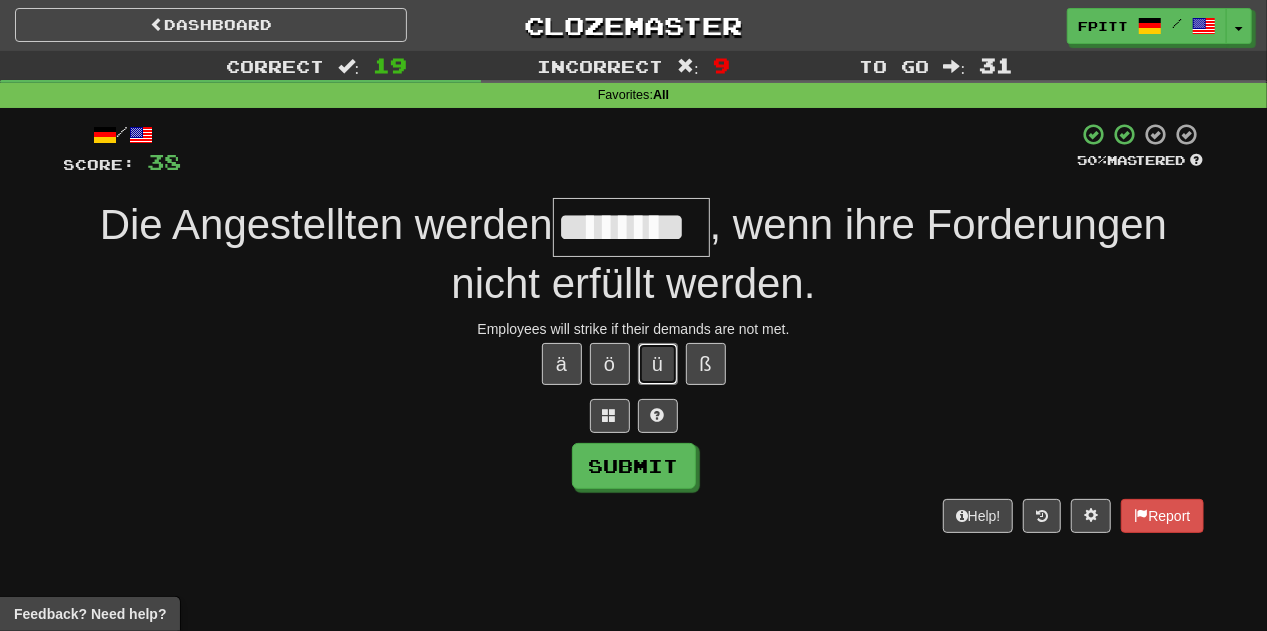 type 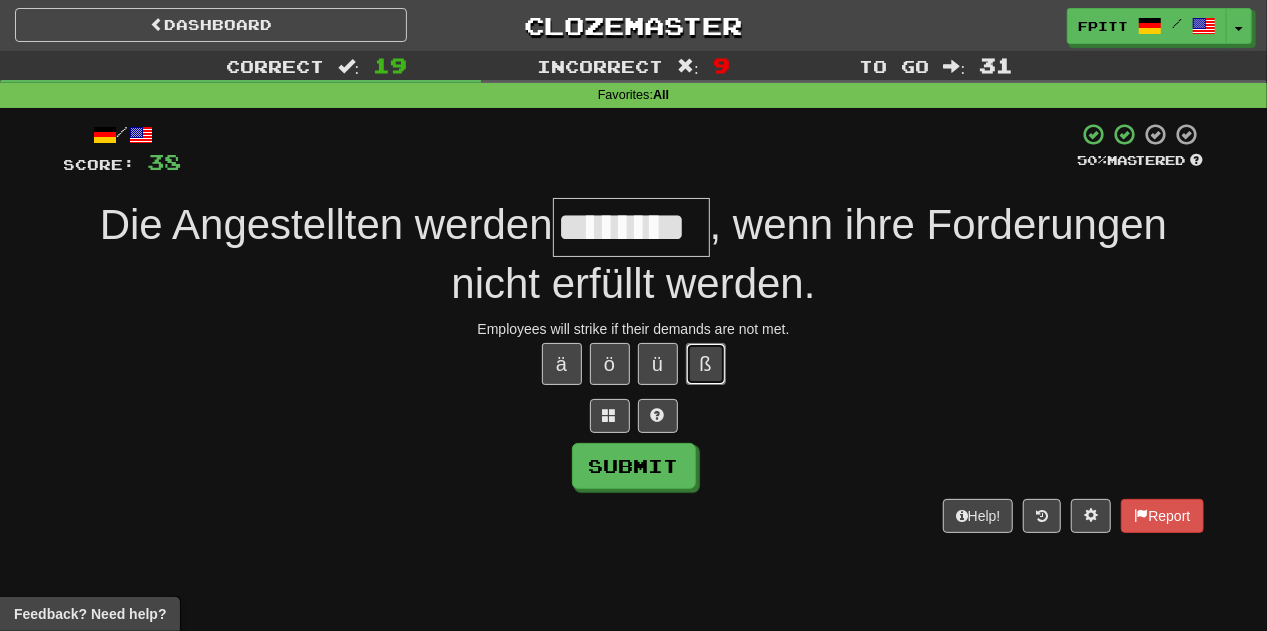 type 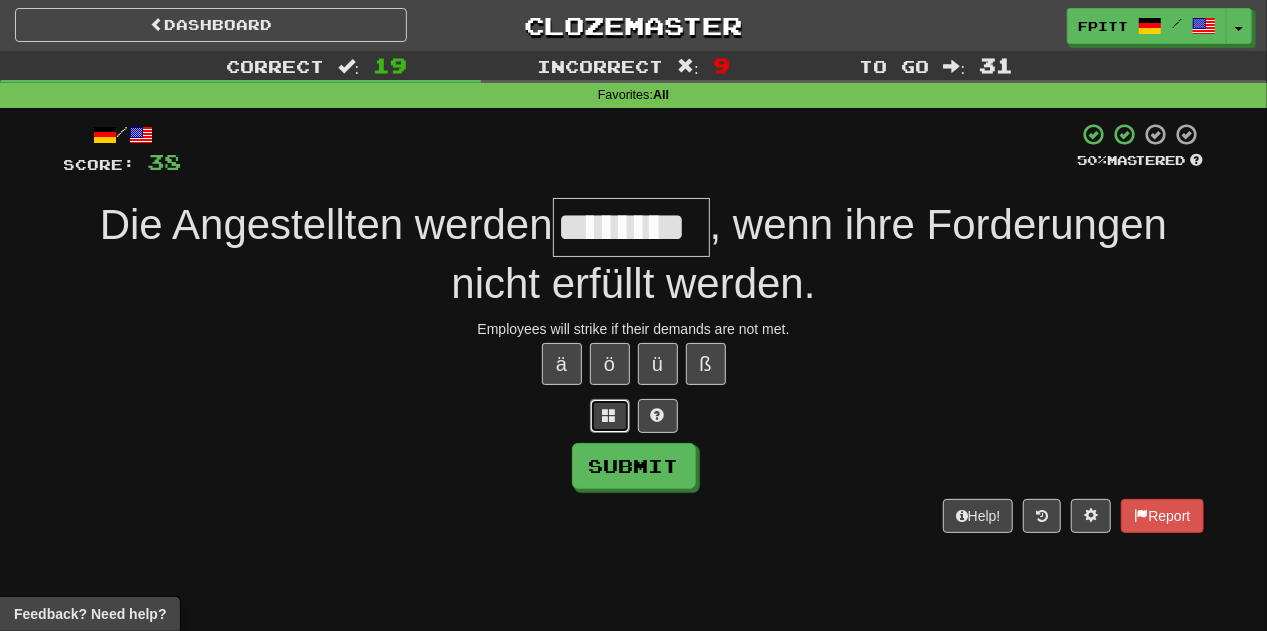 type 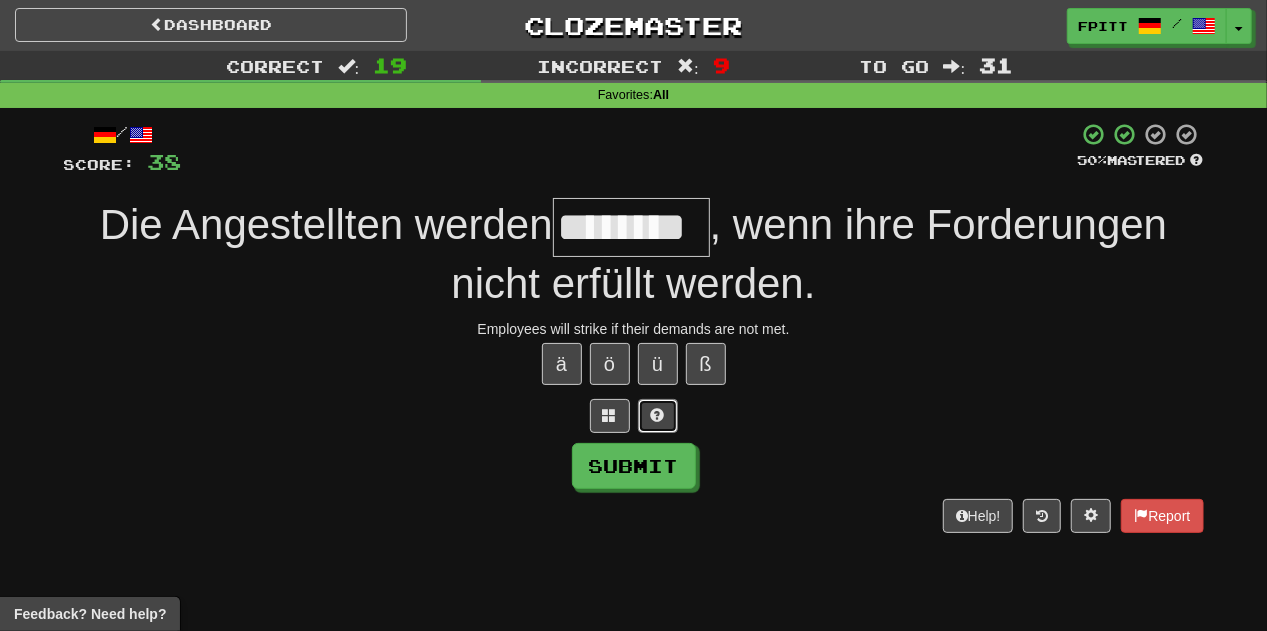 type 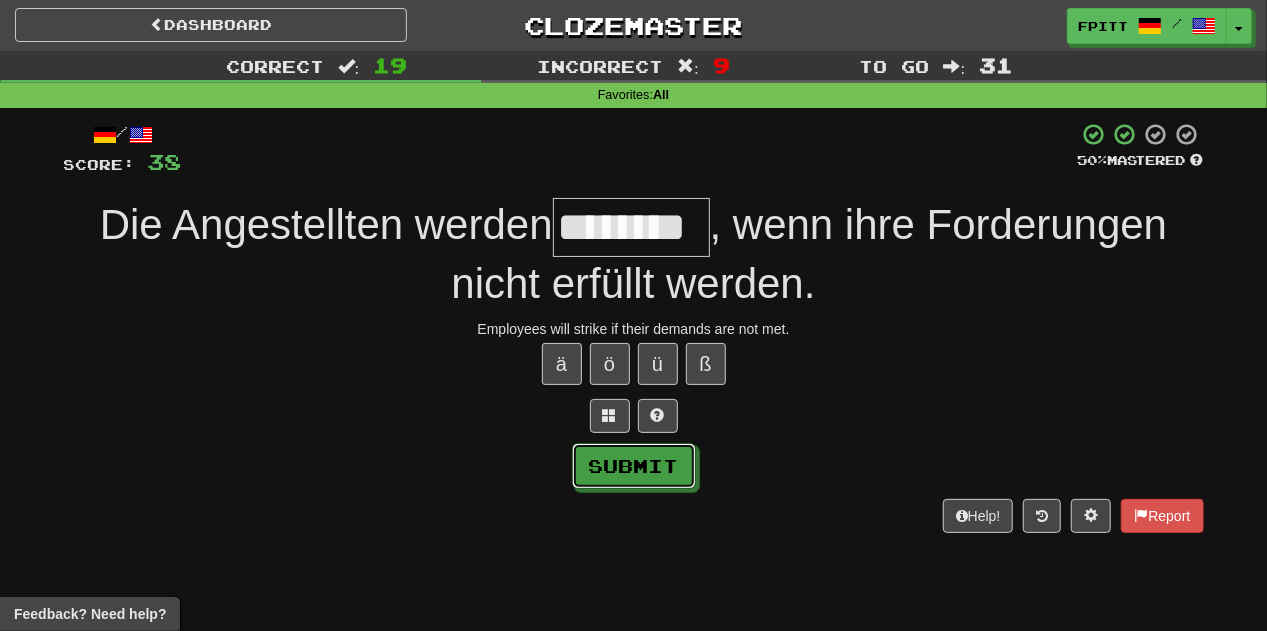 type 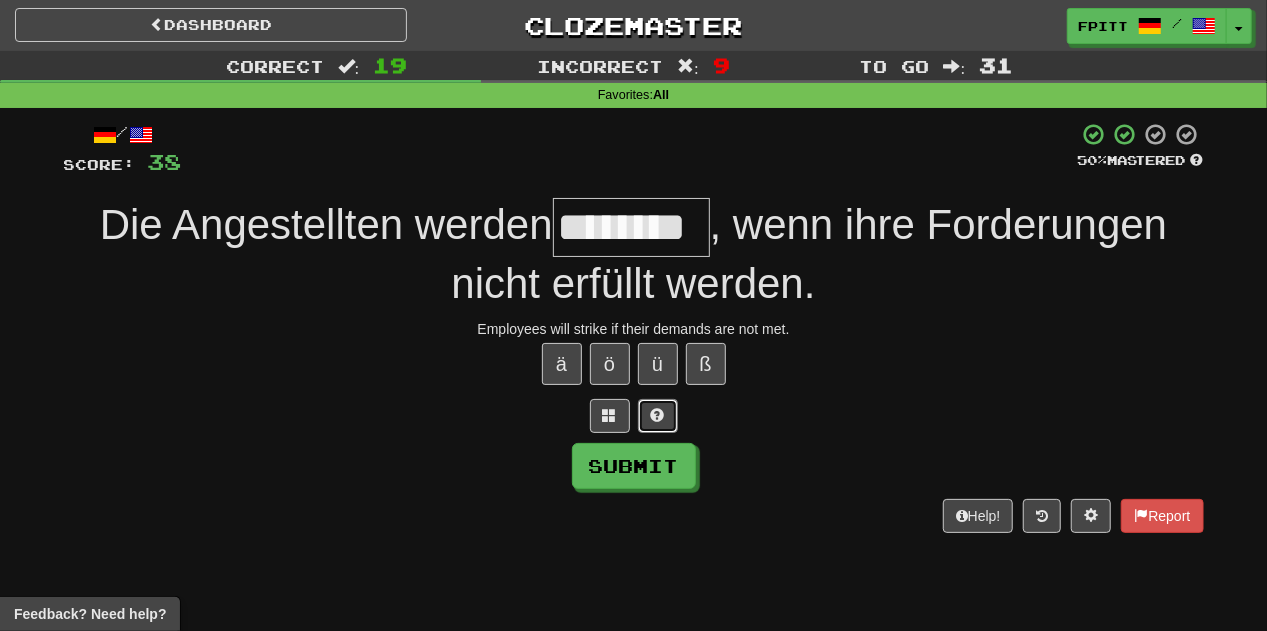 click at bounding box center [658, 416] 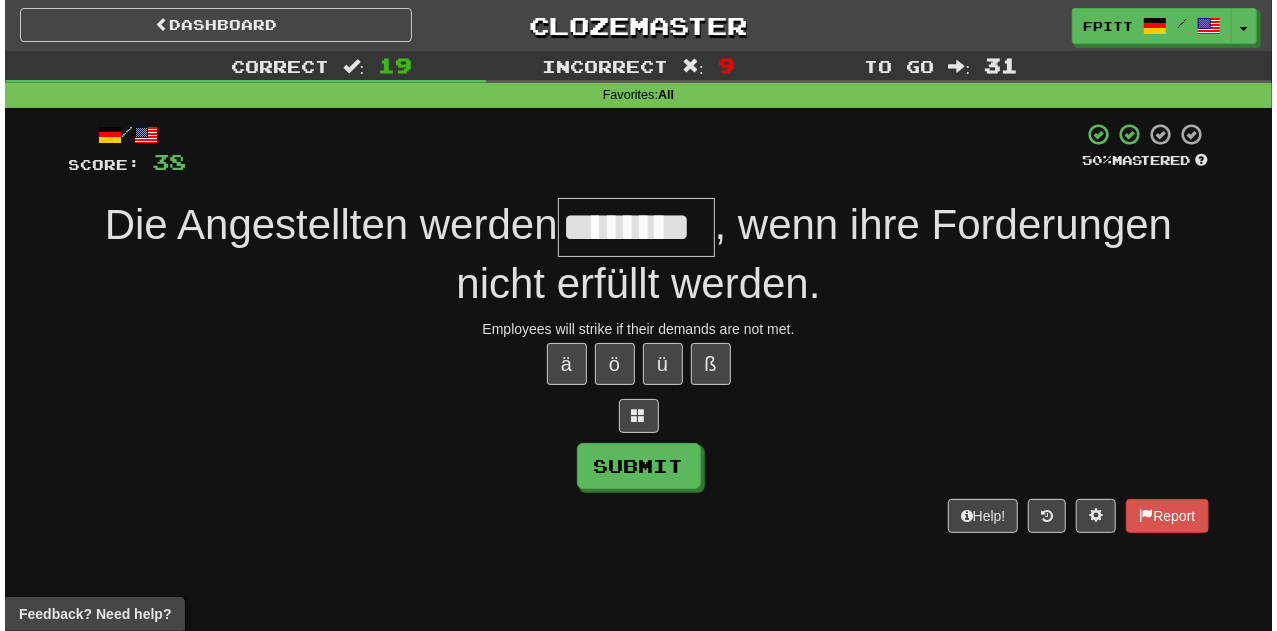 scroll, scrollTop: 0, scrollLeft: 0, axis: both 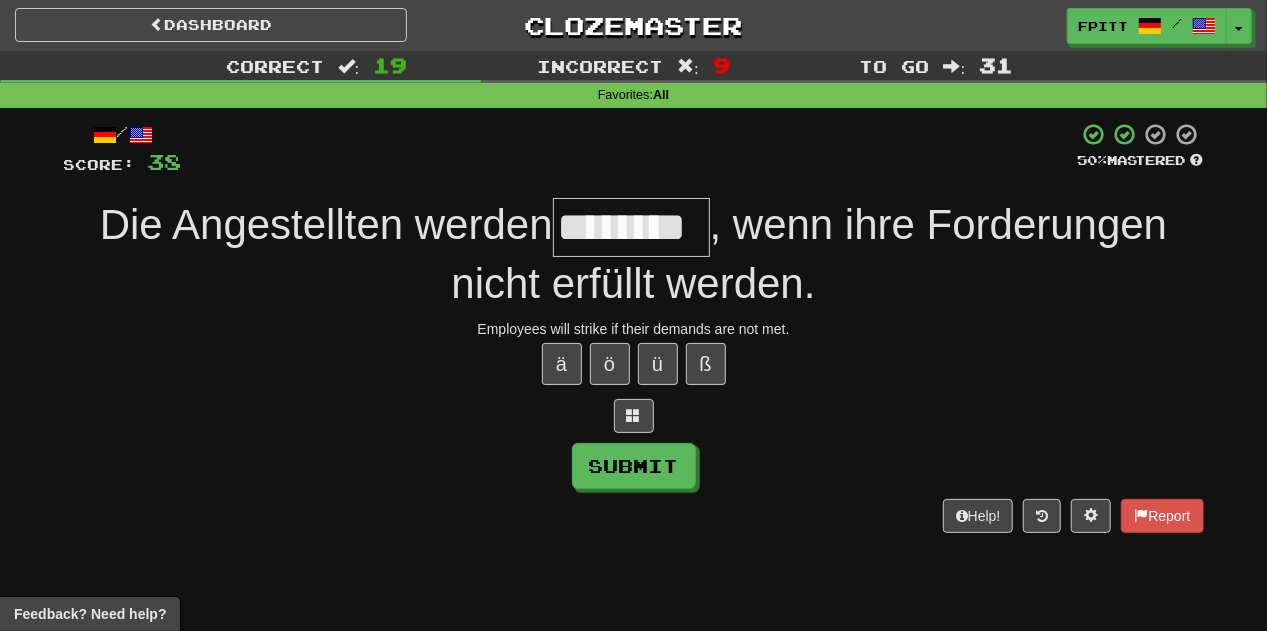 type on "********" 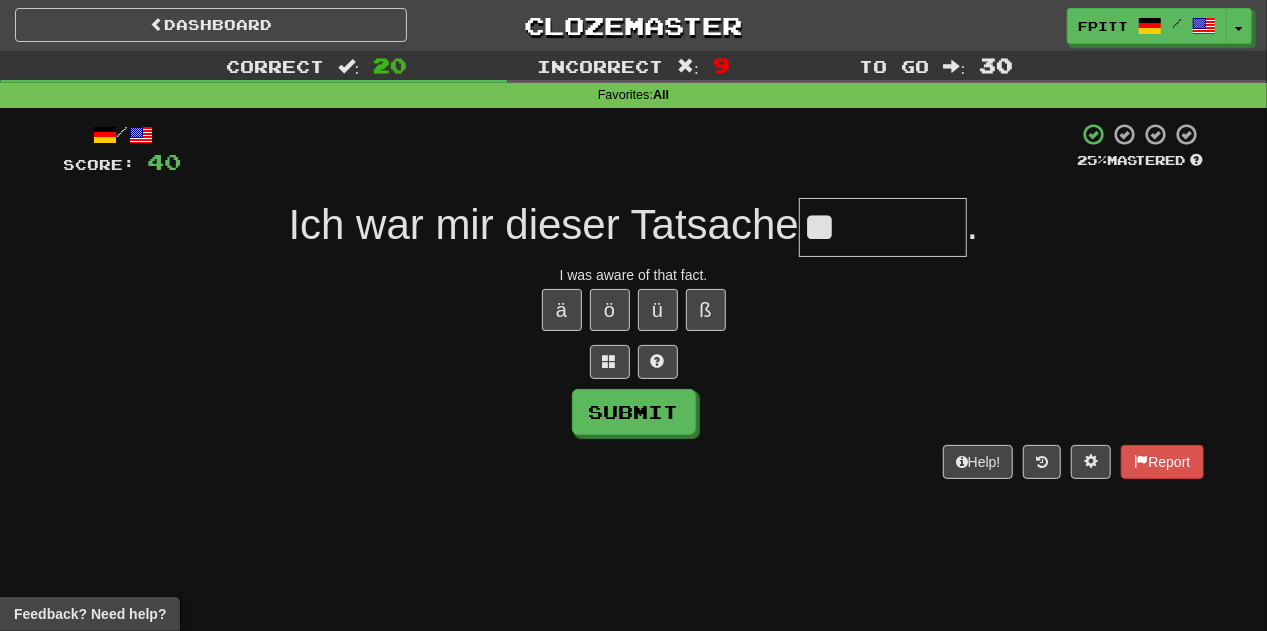 type on "**" 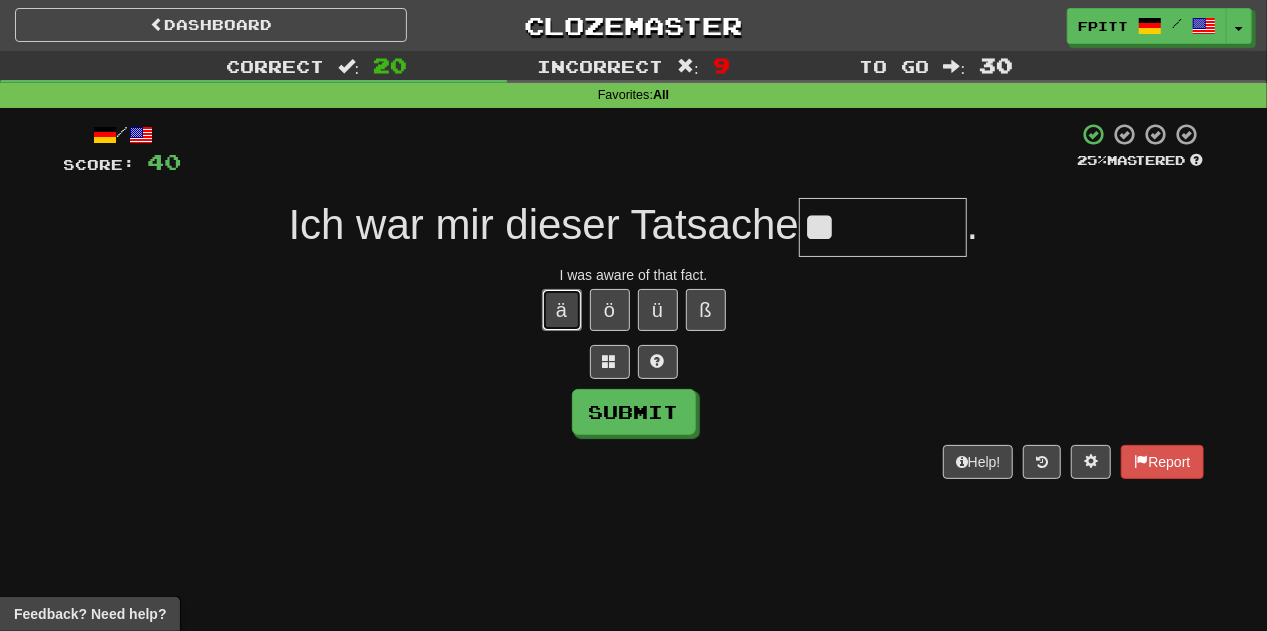 type 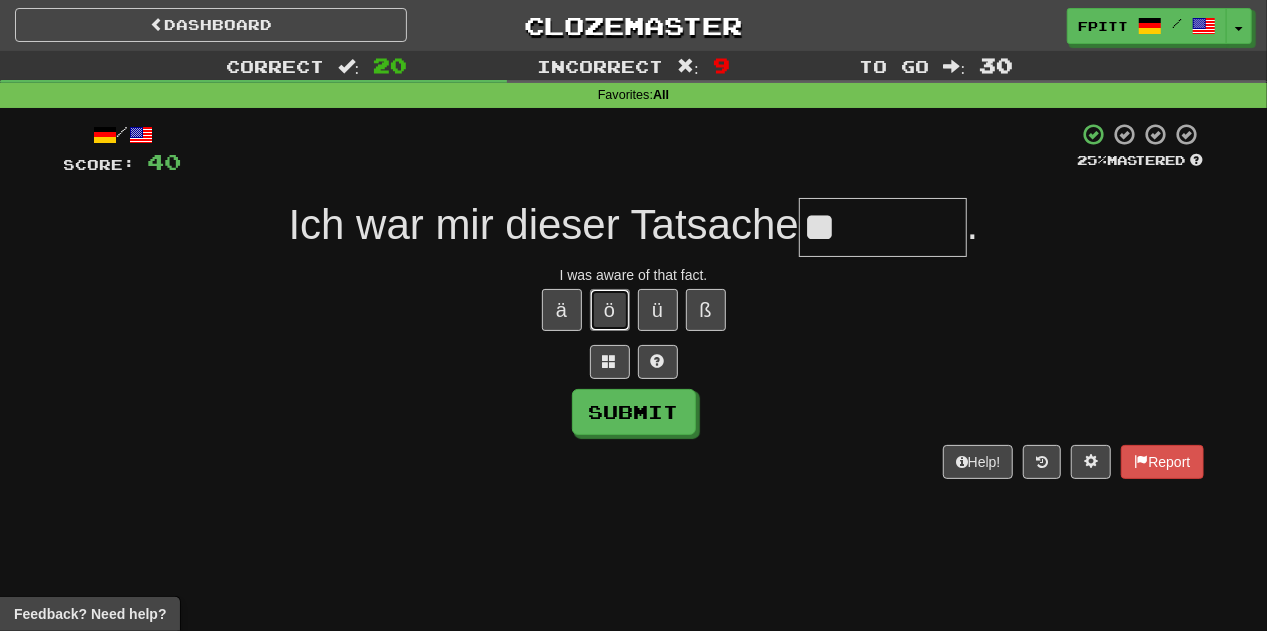 type 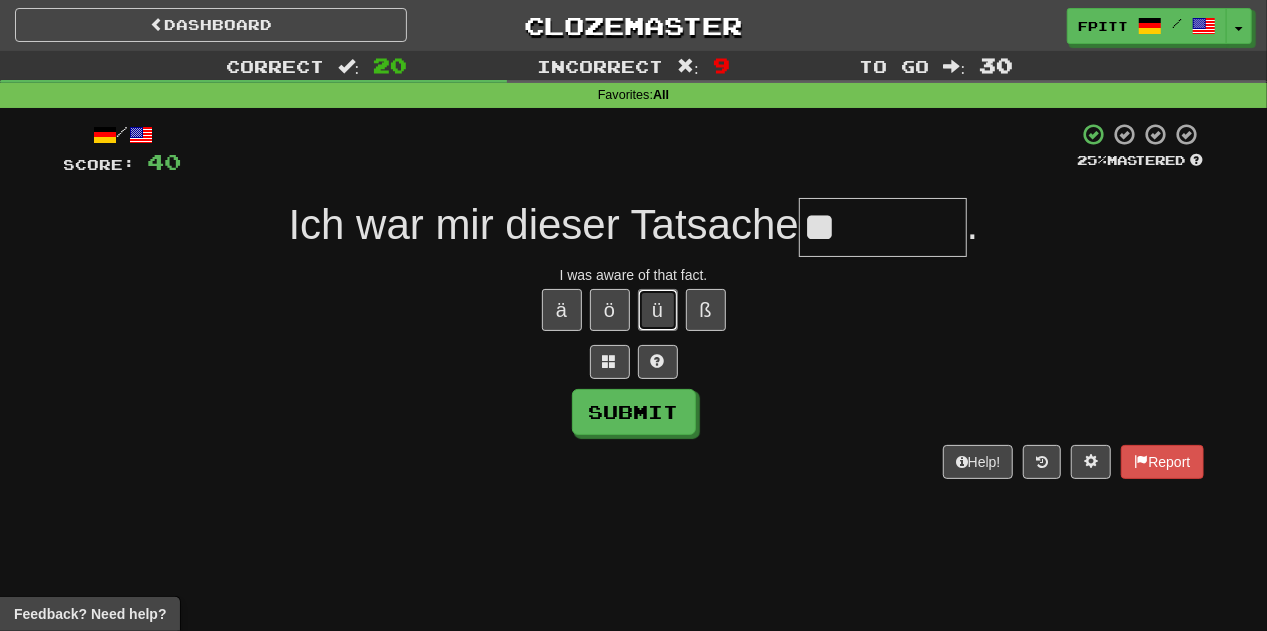 type 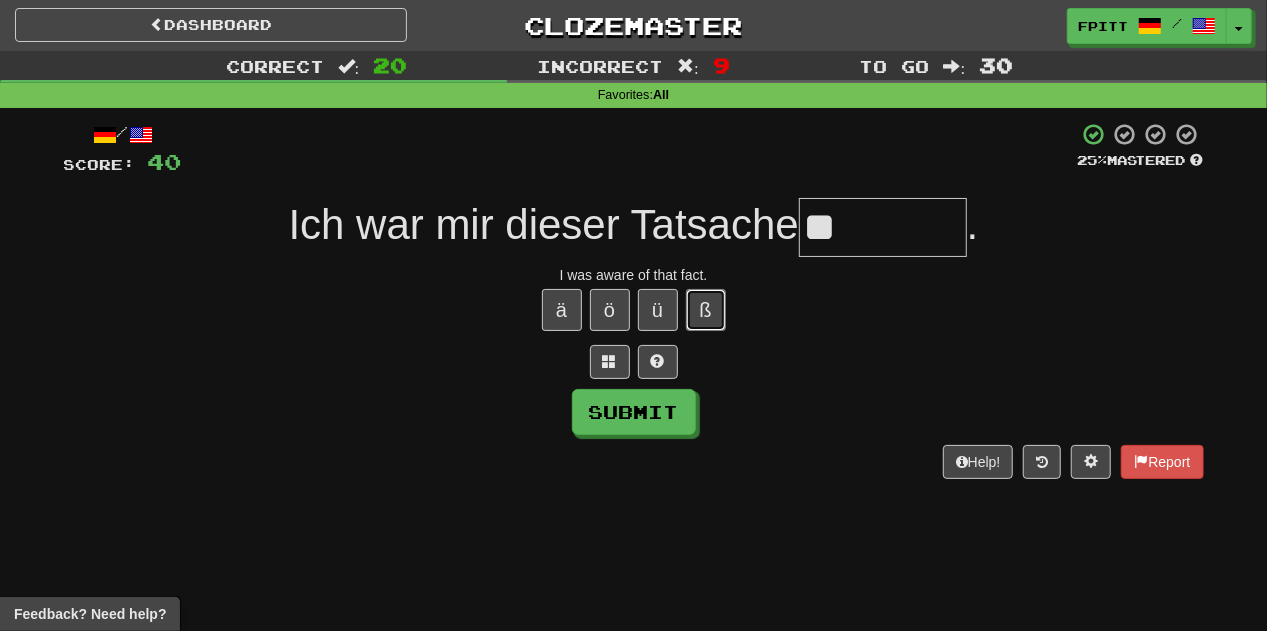 type 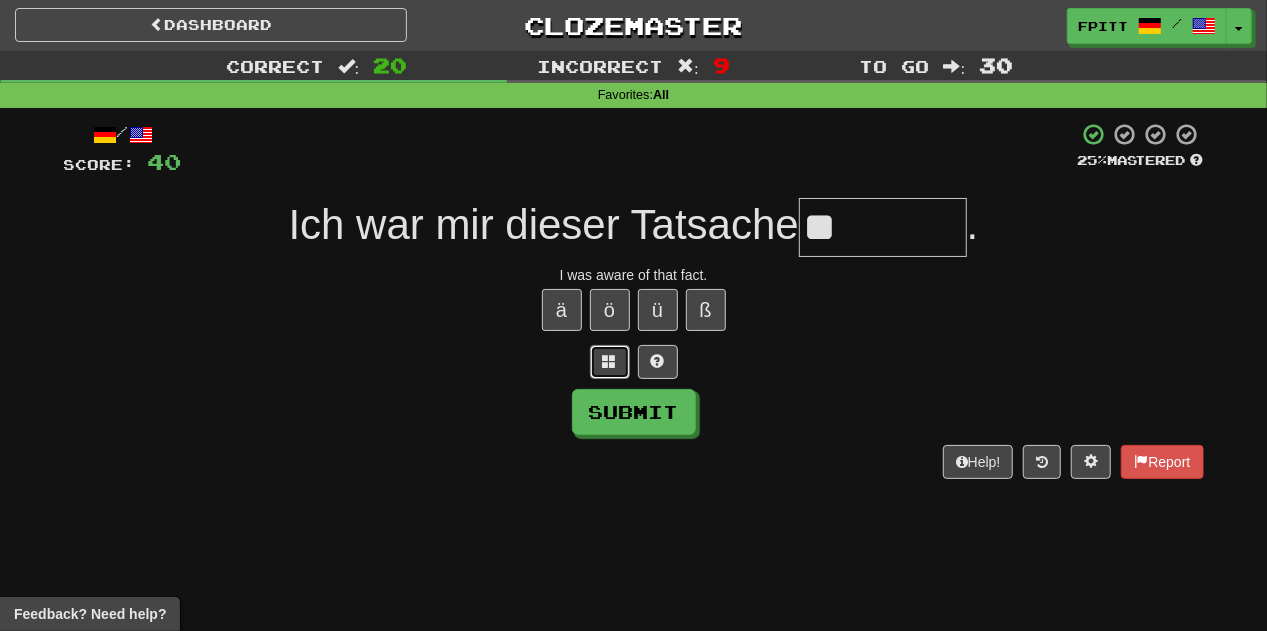 type 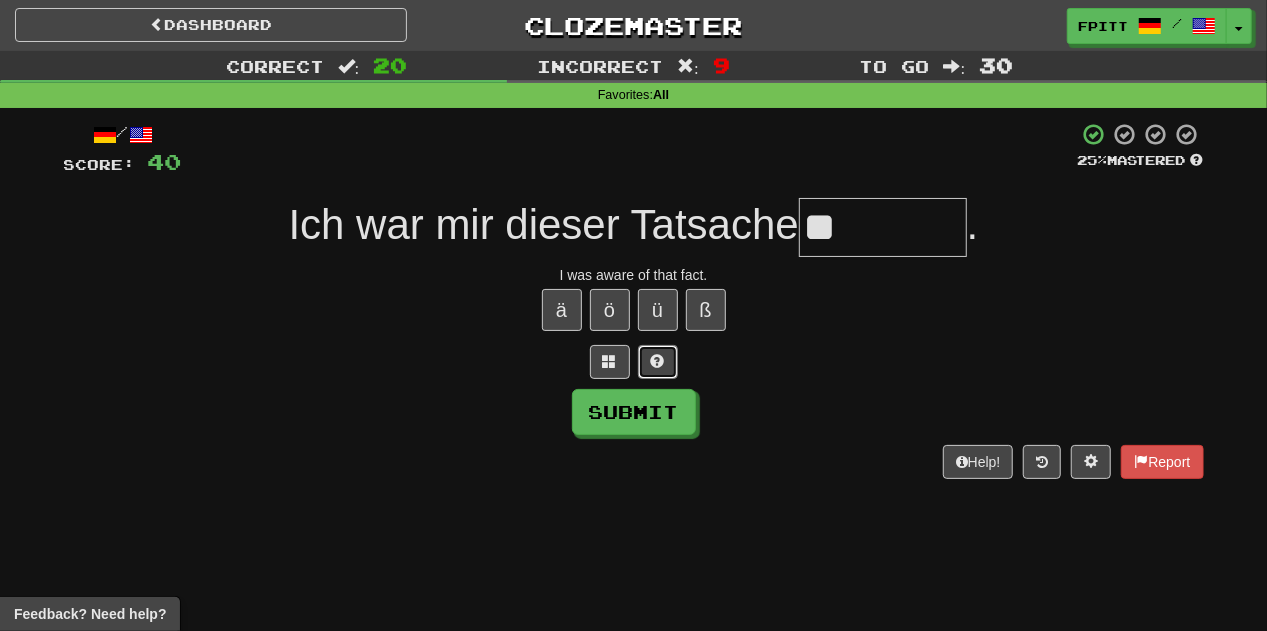 type 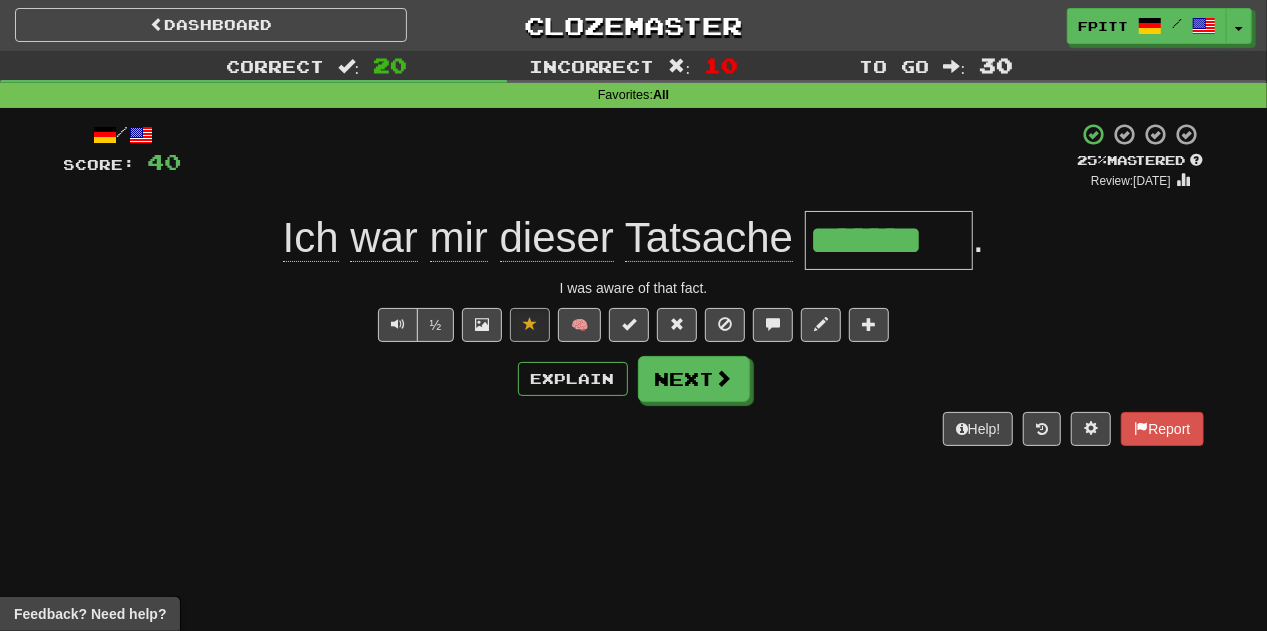 type on "*******" 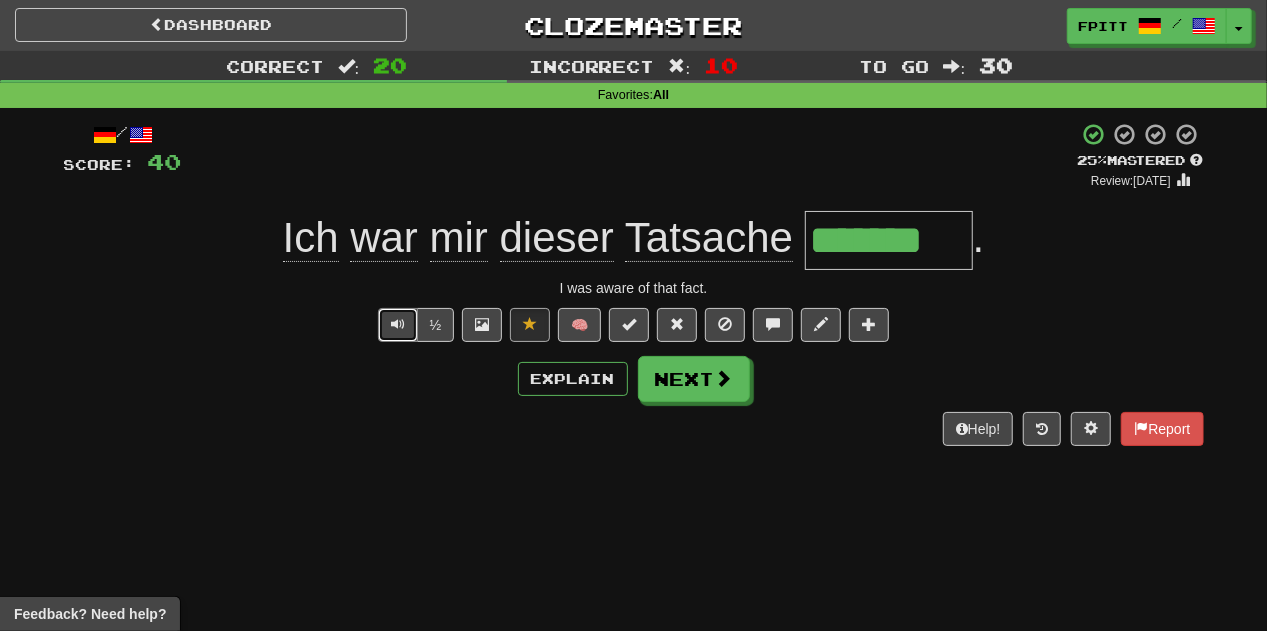 type 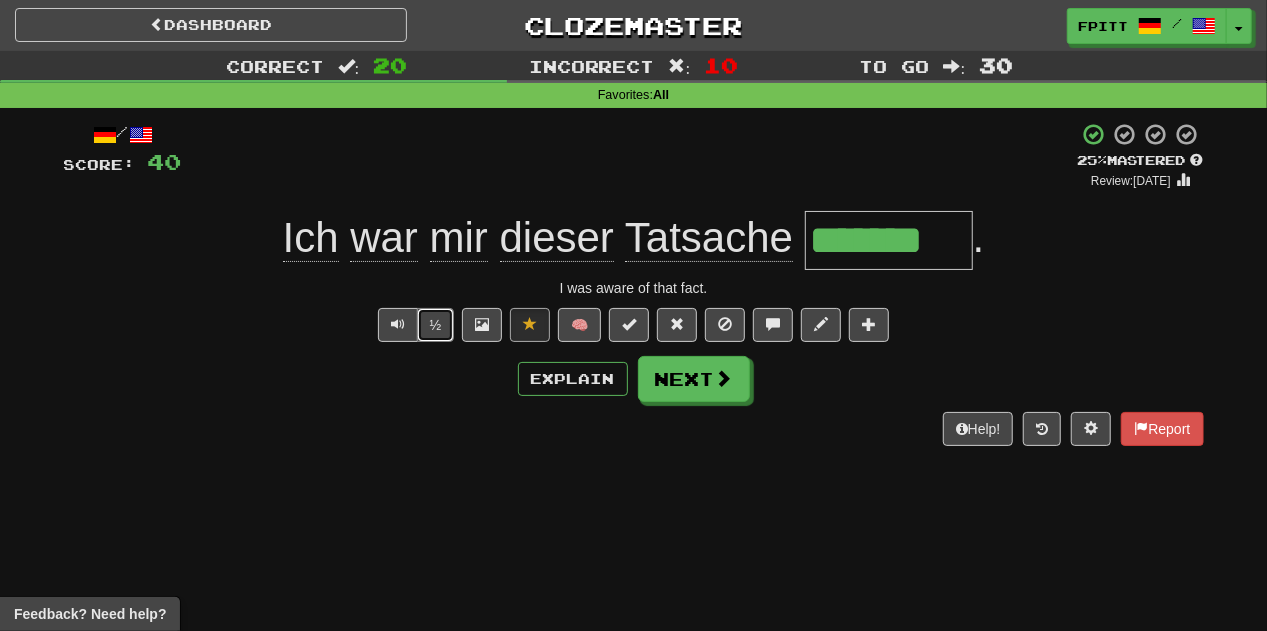 type 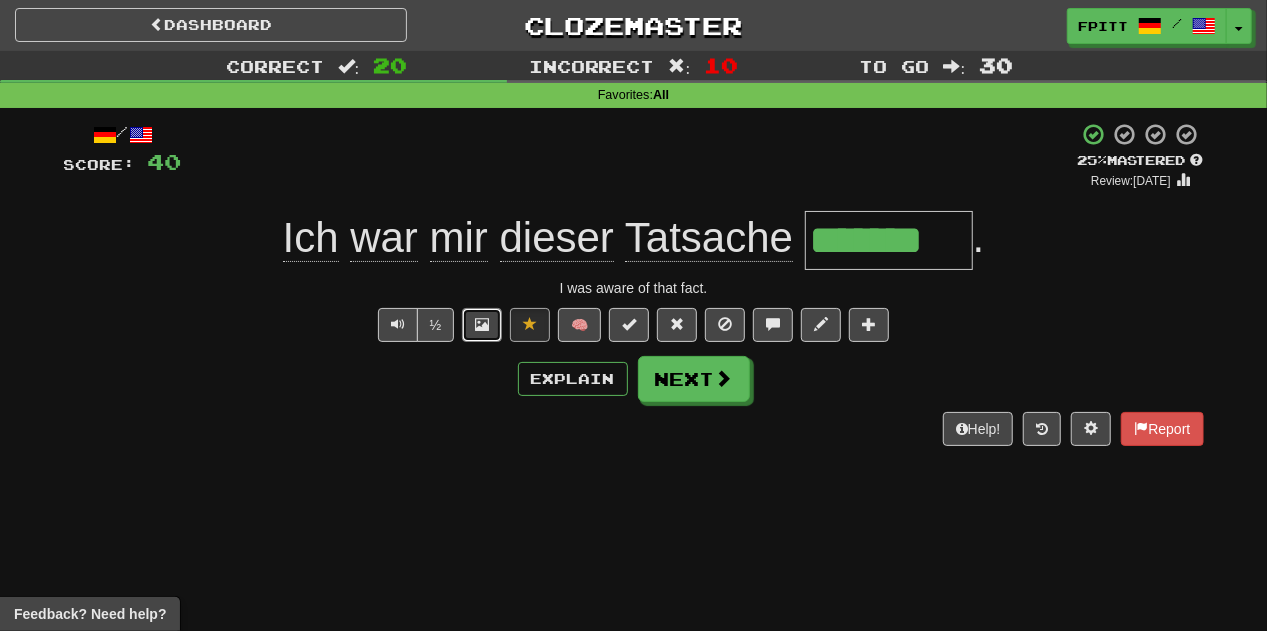 type 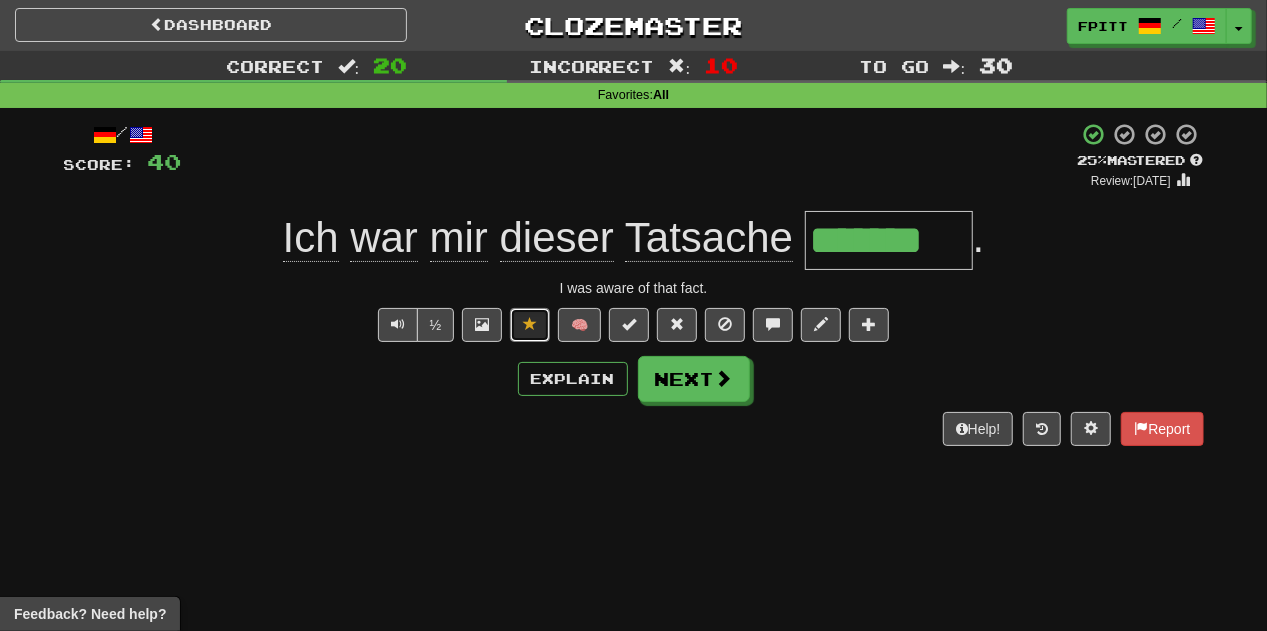 type 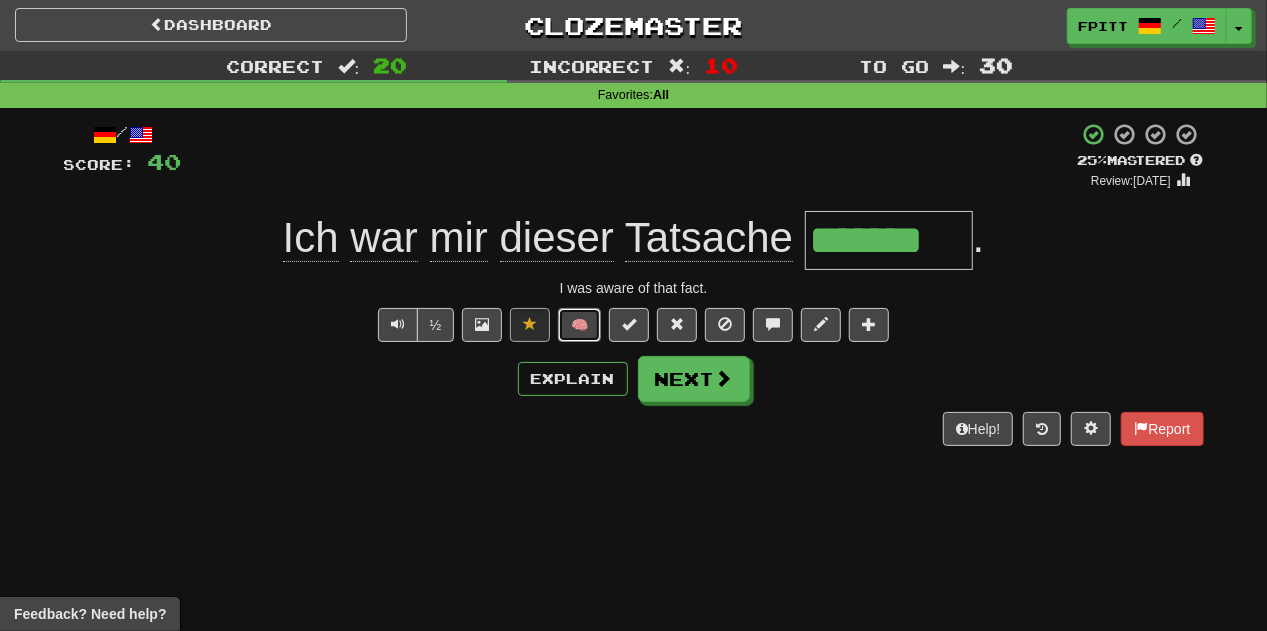type 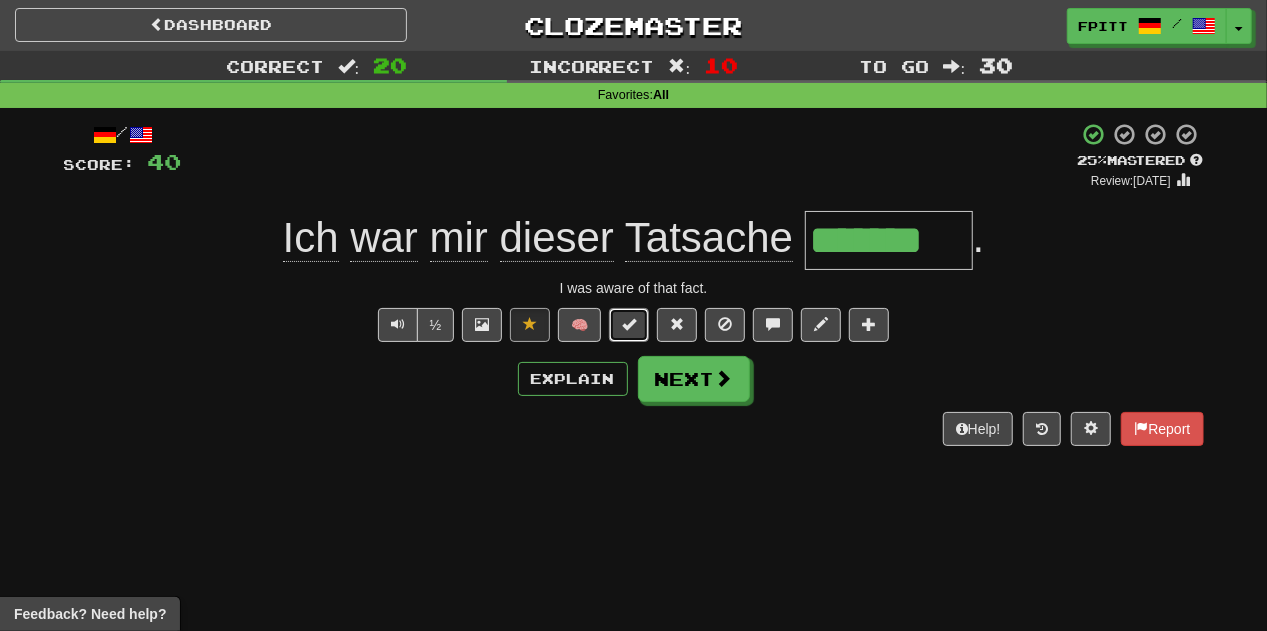 type 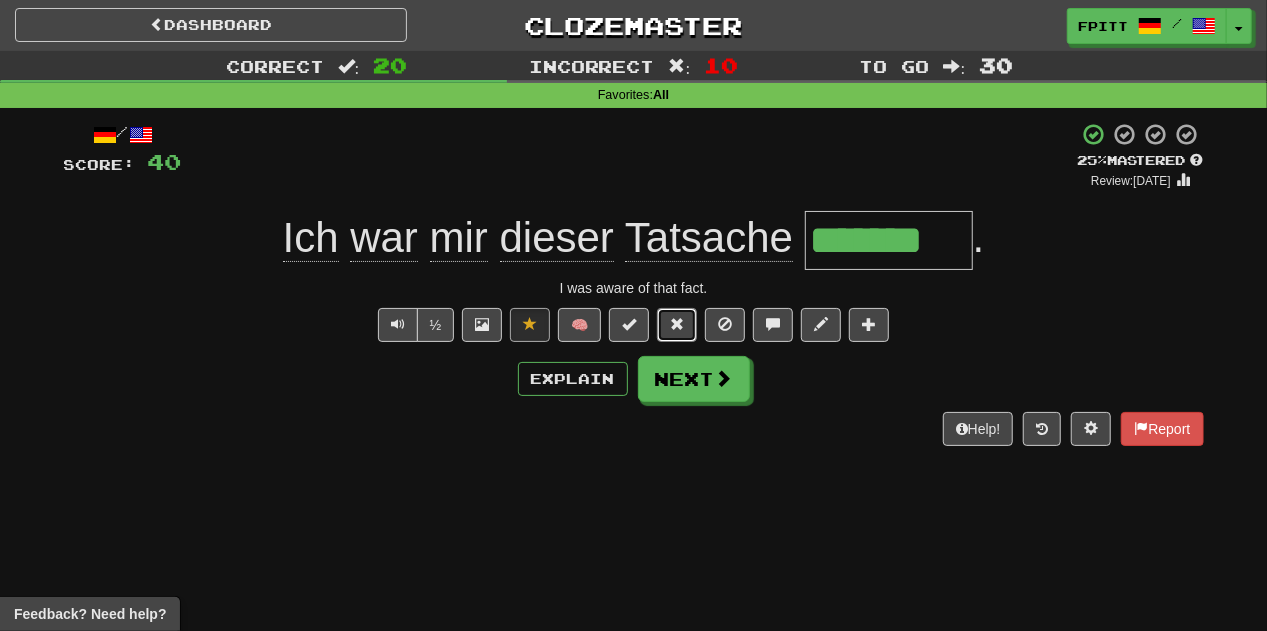 type 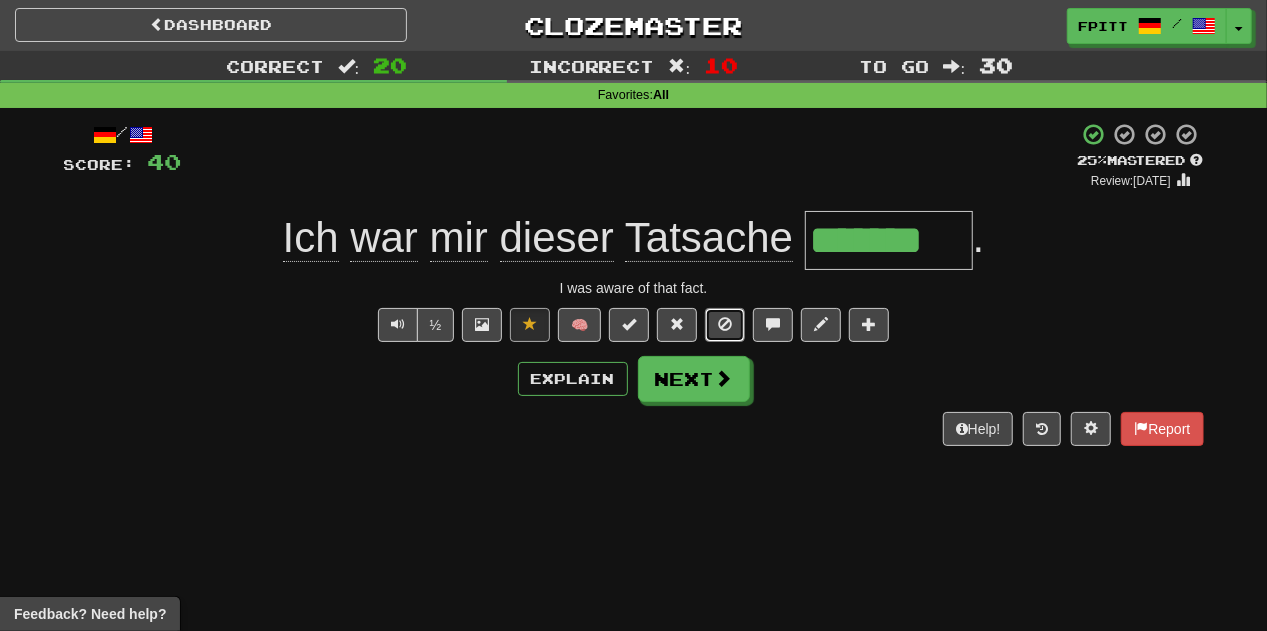 type 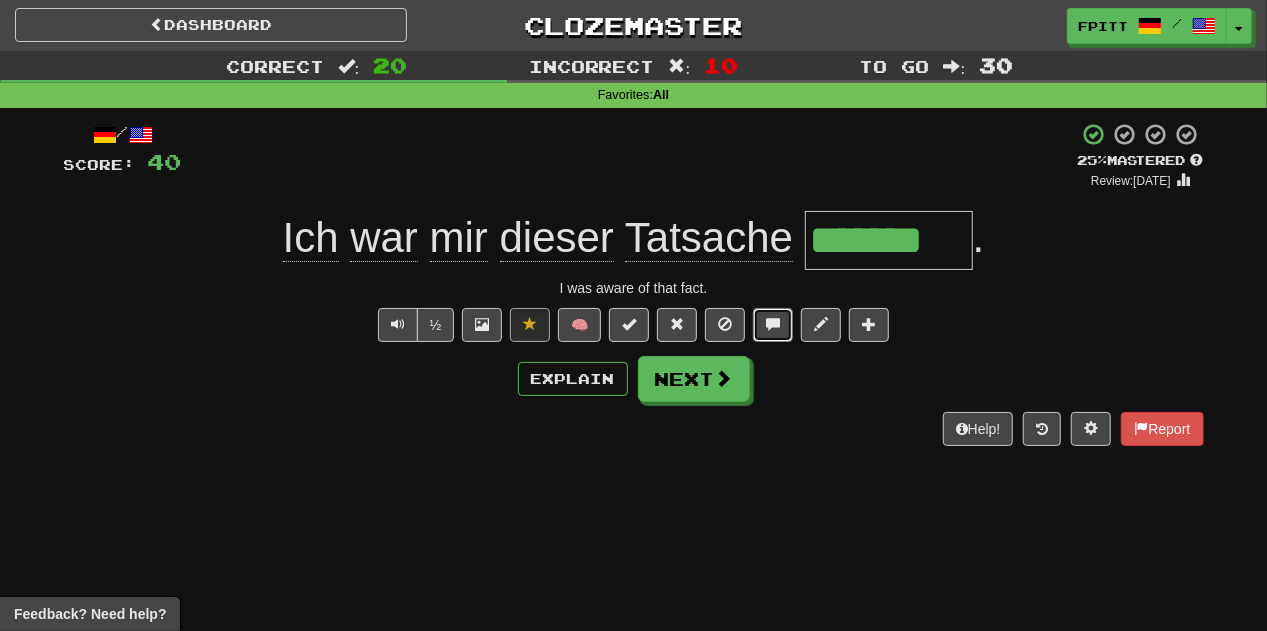 type 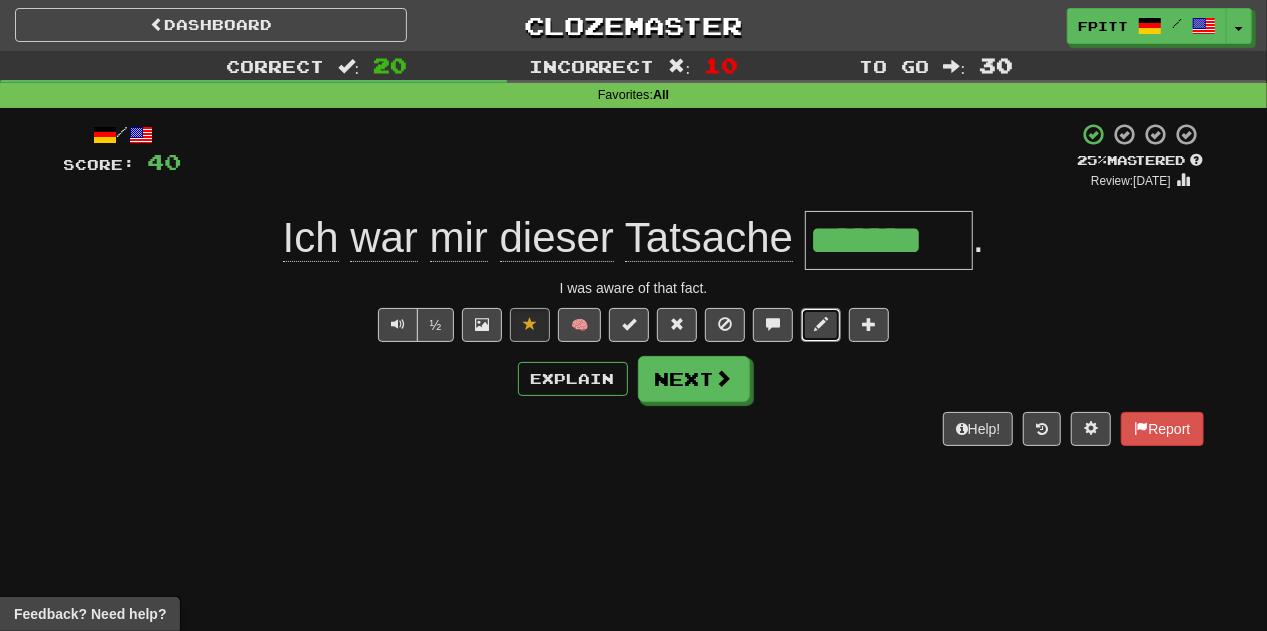 type 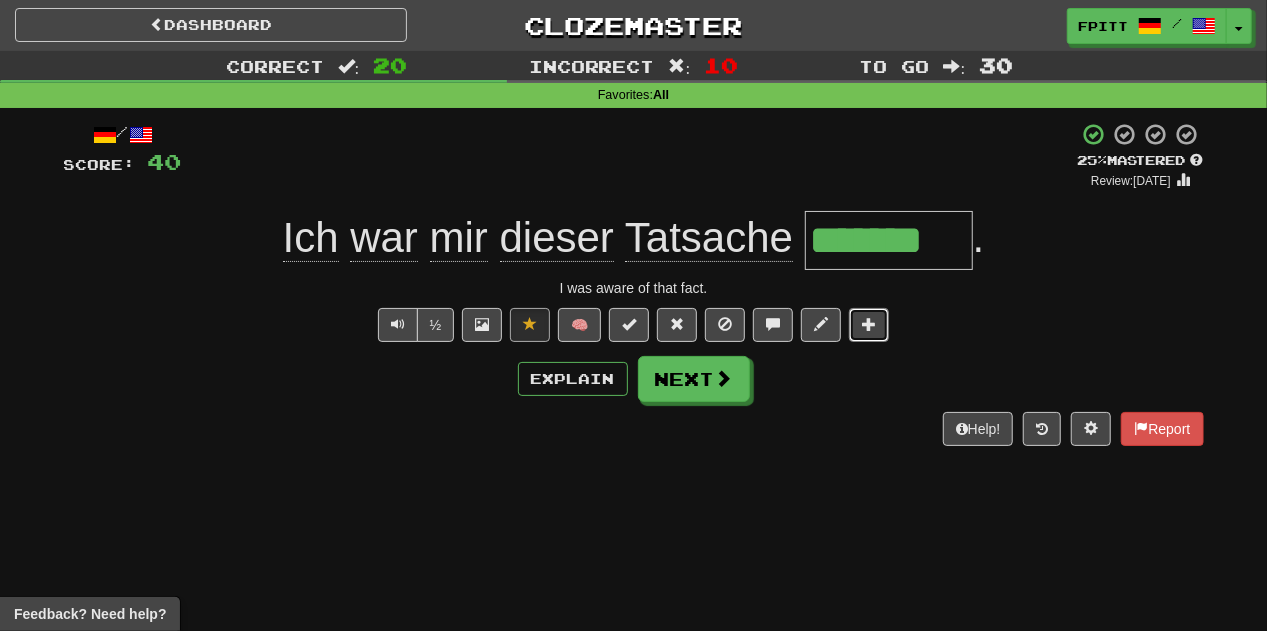 type 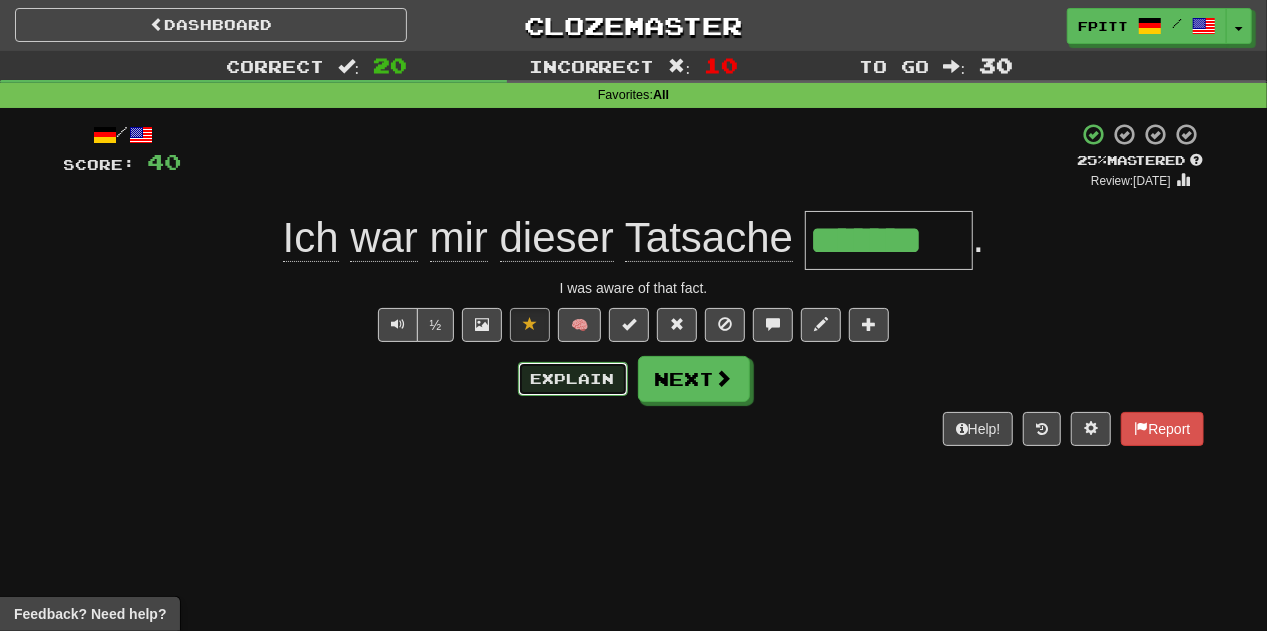 type 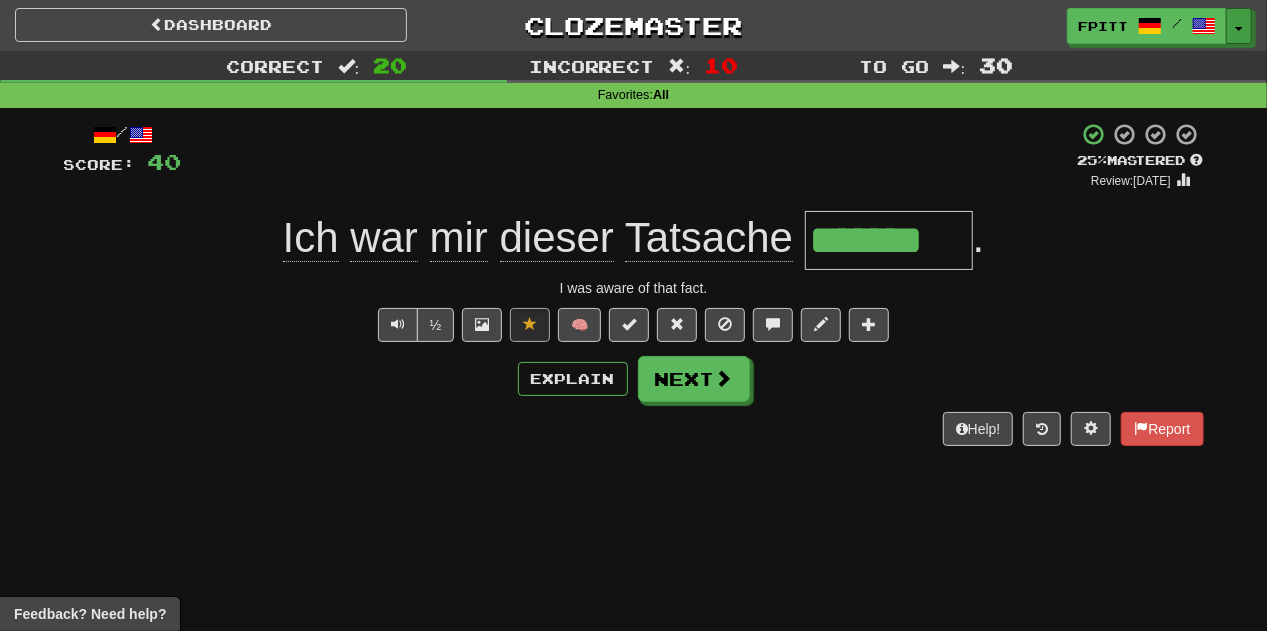 type 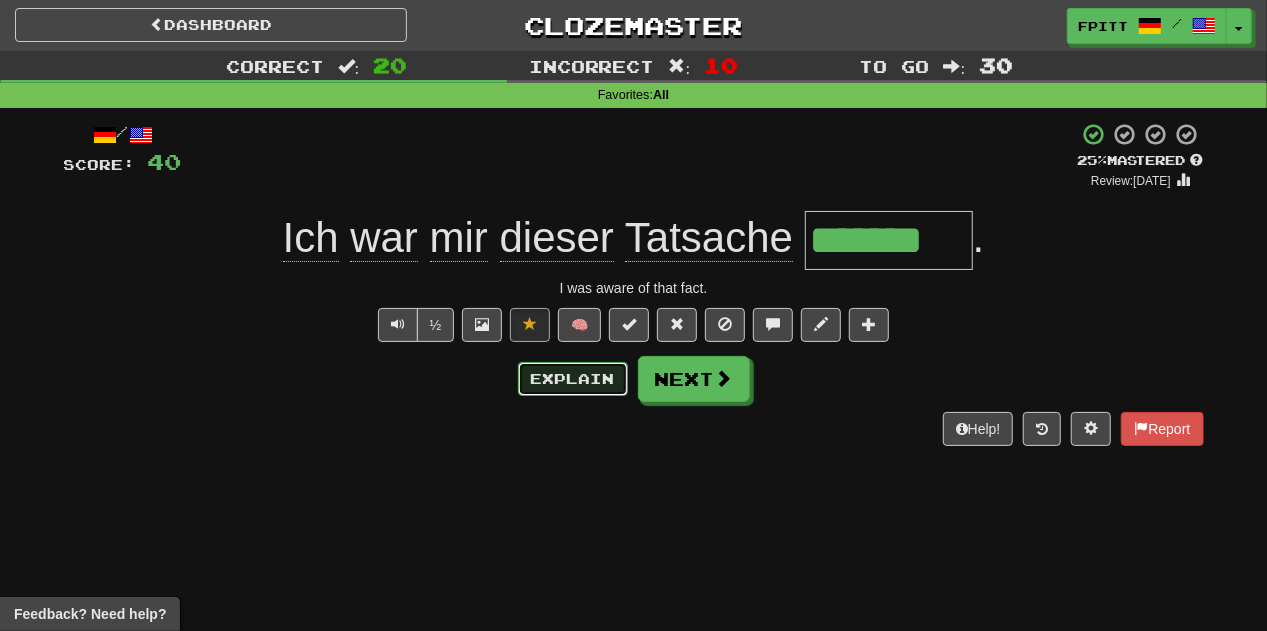 click on "Explain" at bounding box center [573, 379] 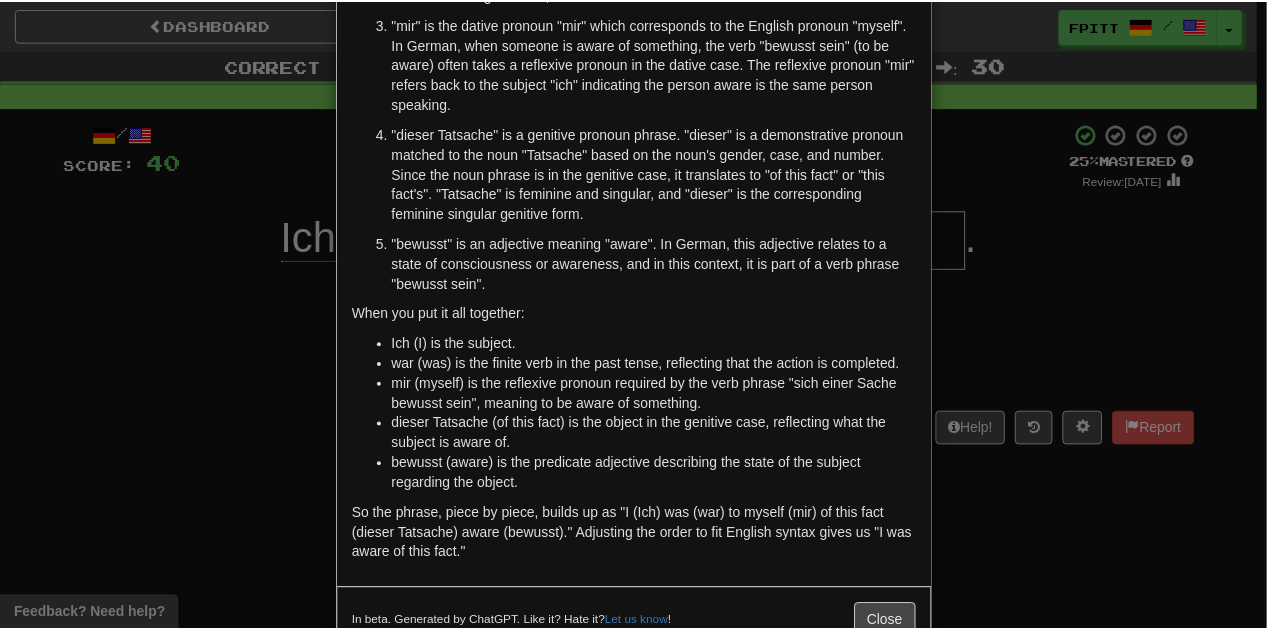 scroll, scrollTop: 323, scrollLeft: 0, axis: vertical 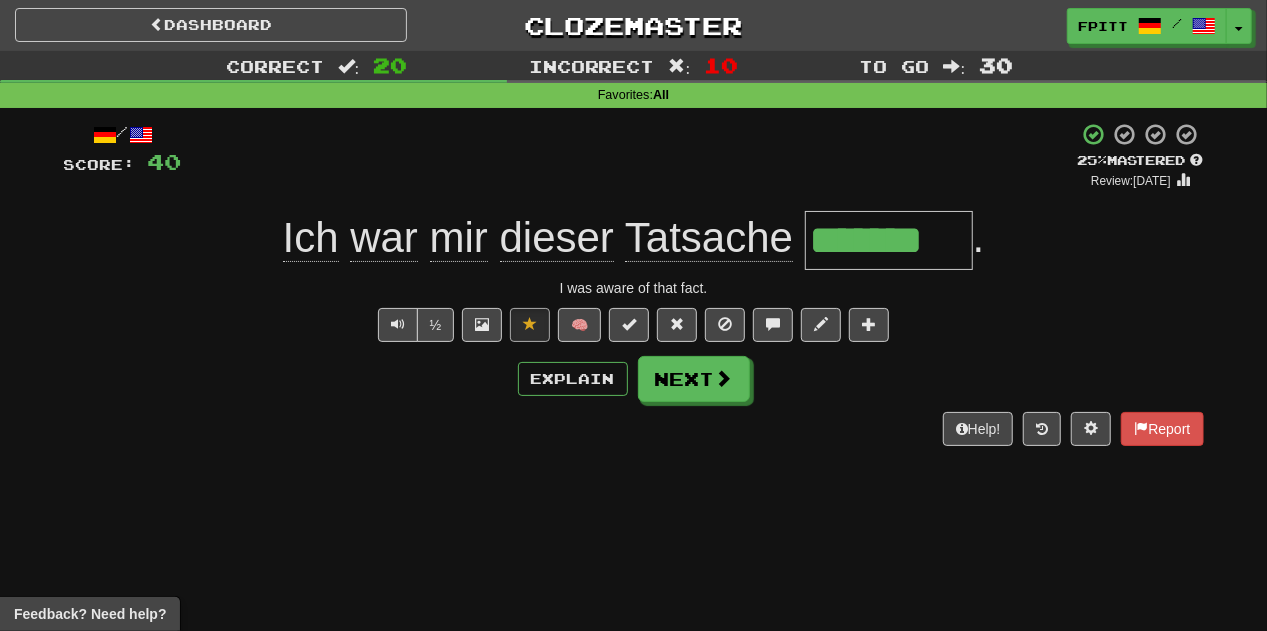 type 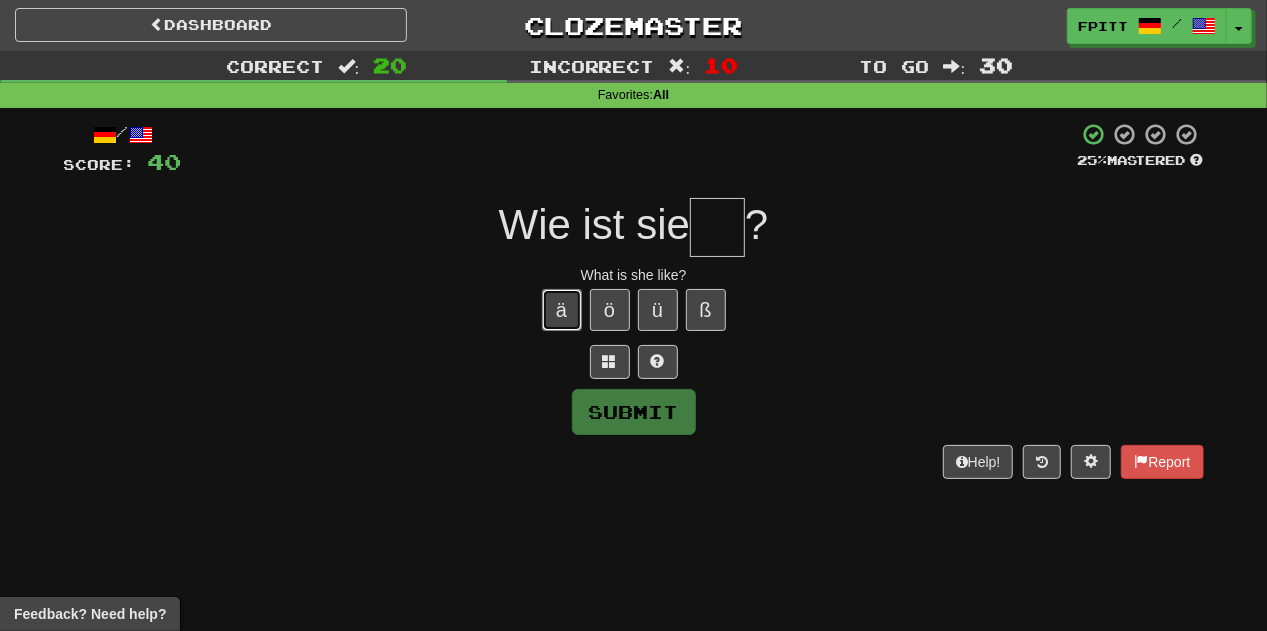 type 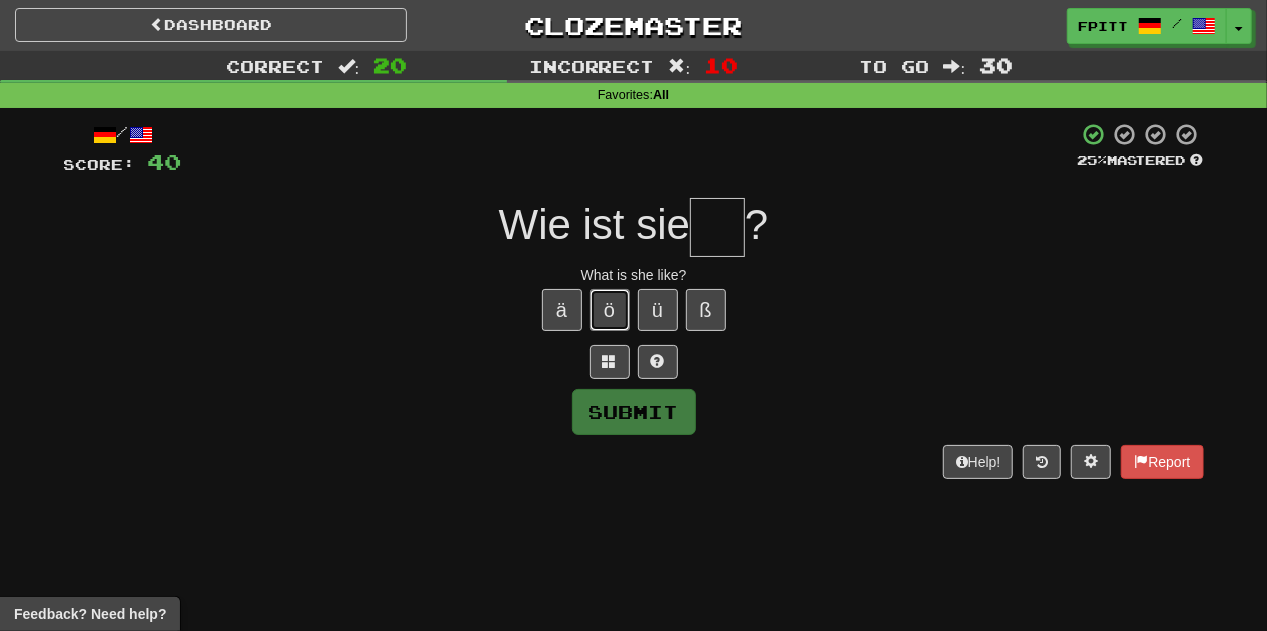 type 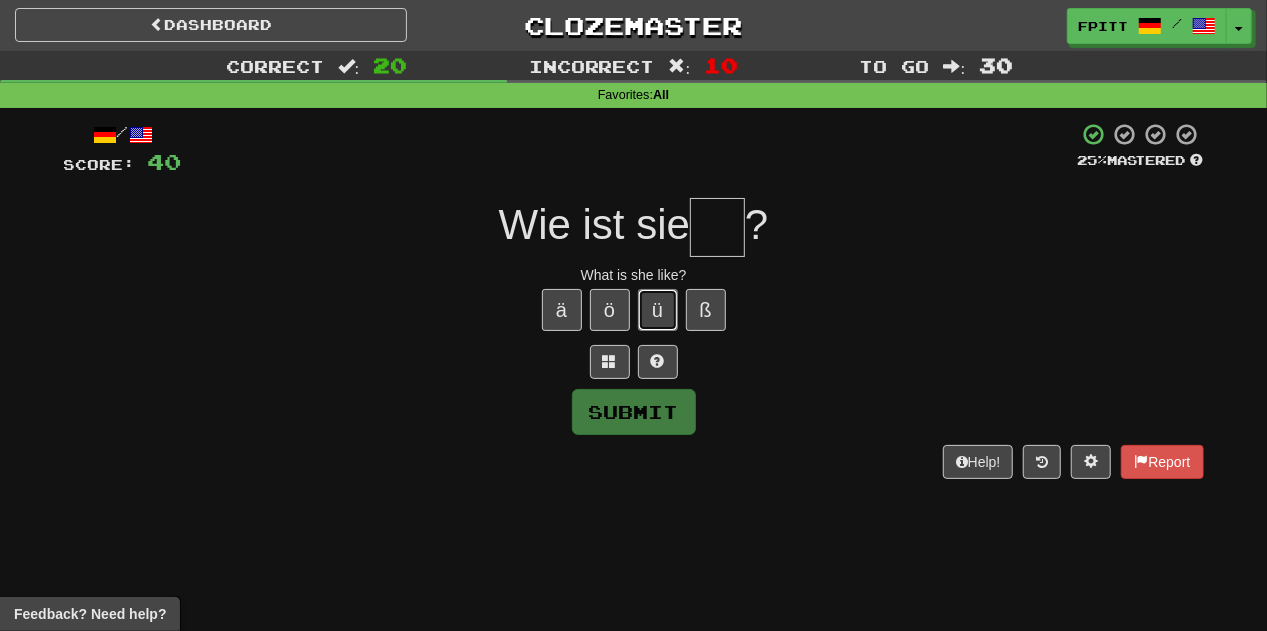 type 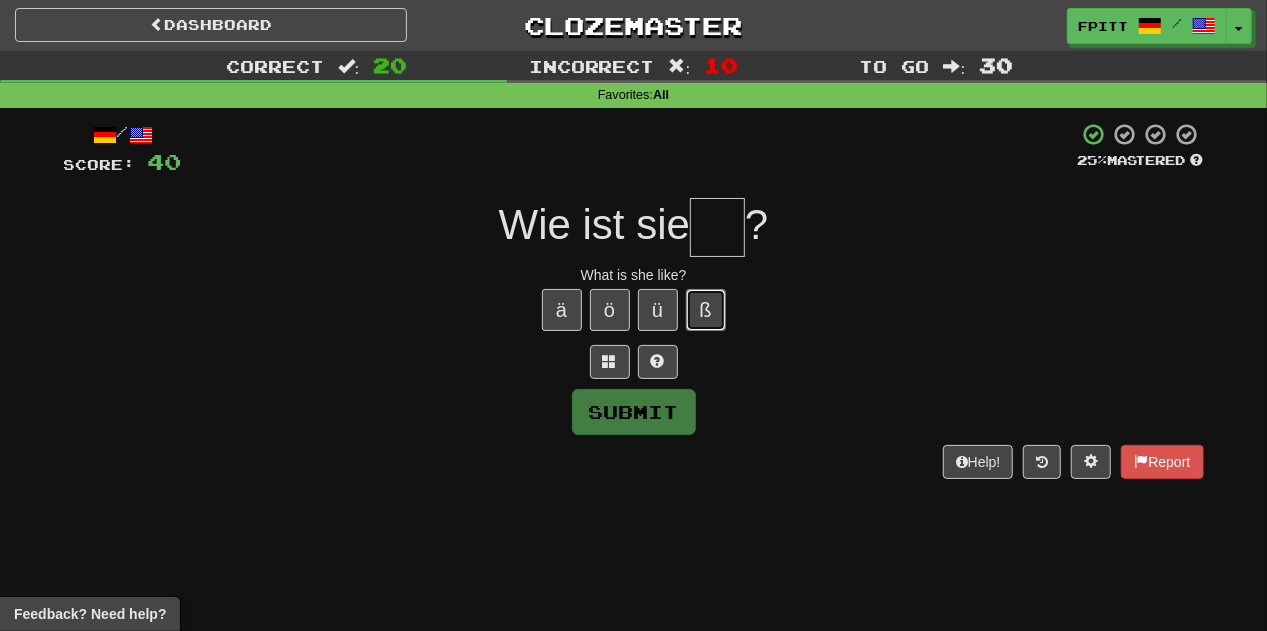 type 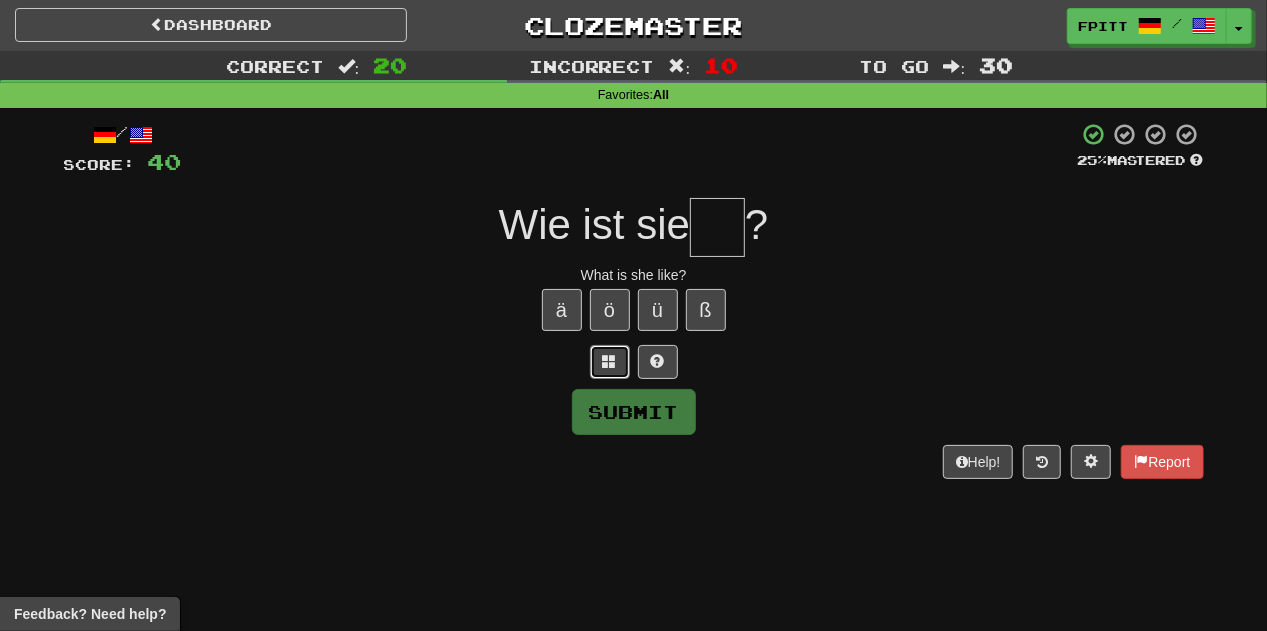 type 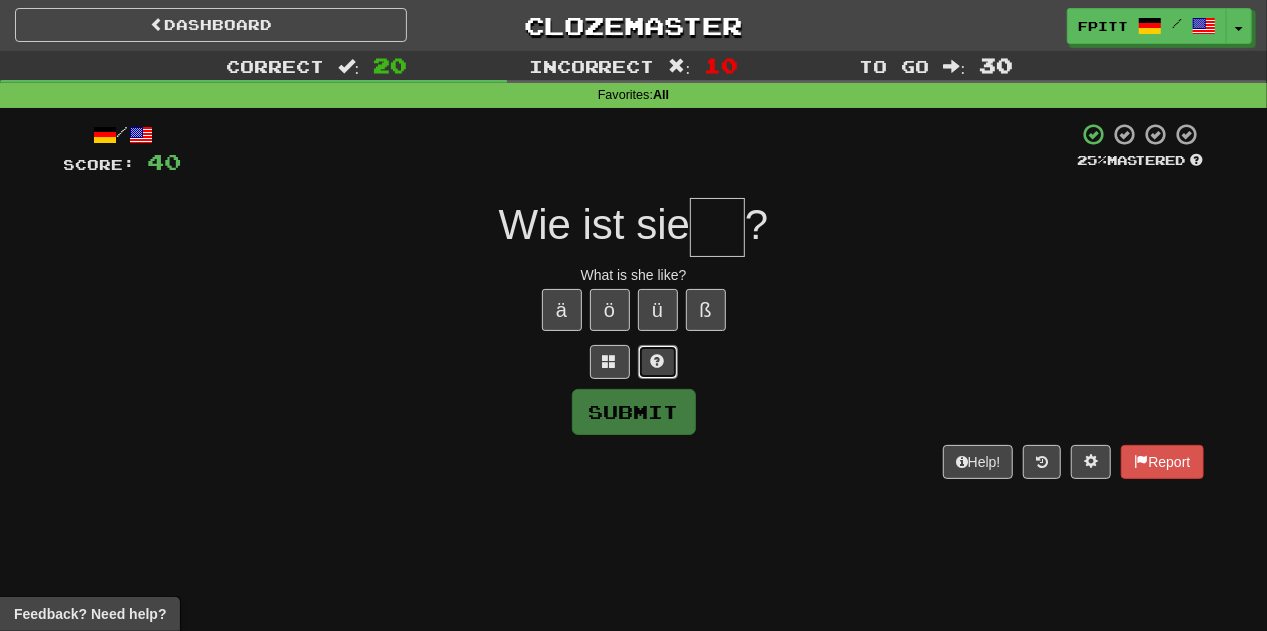 type 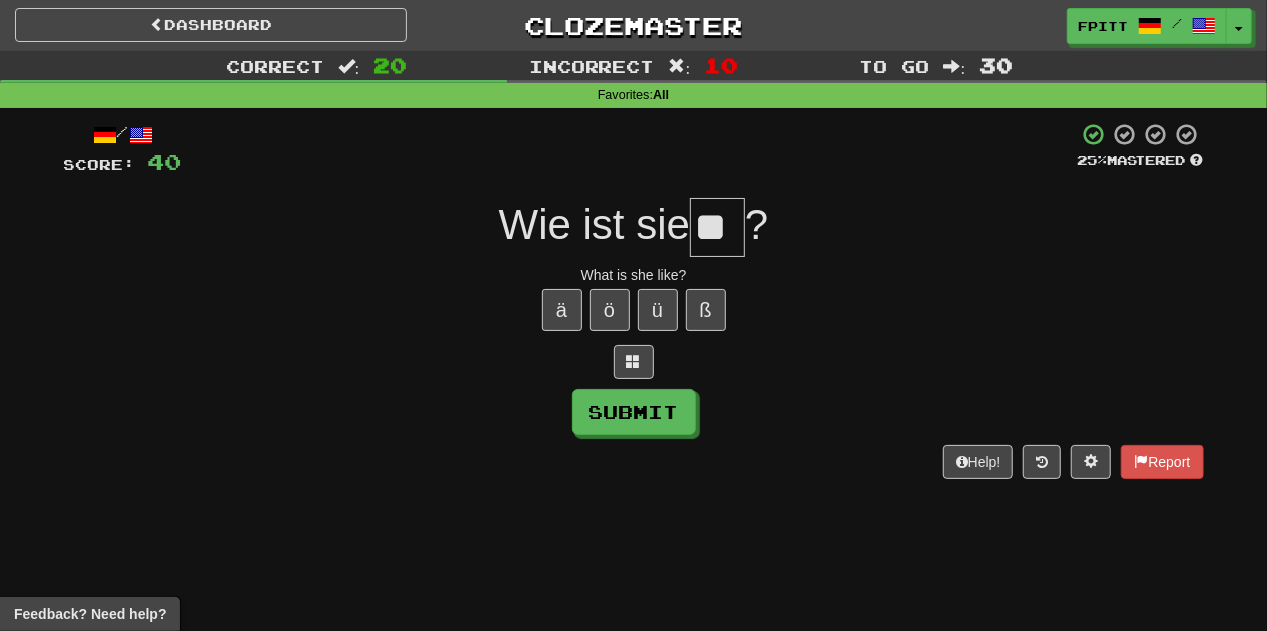 type on "**" 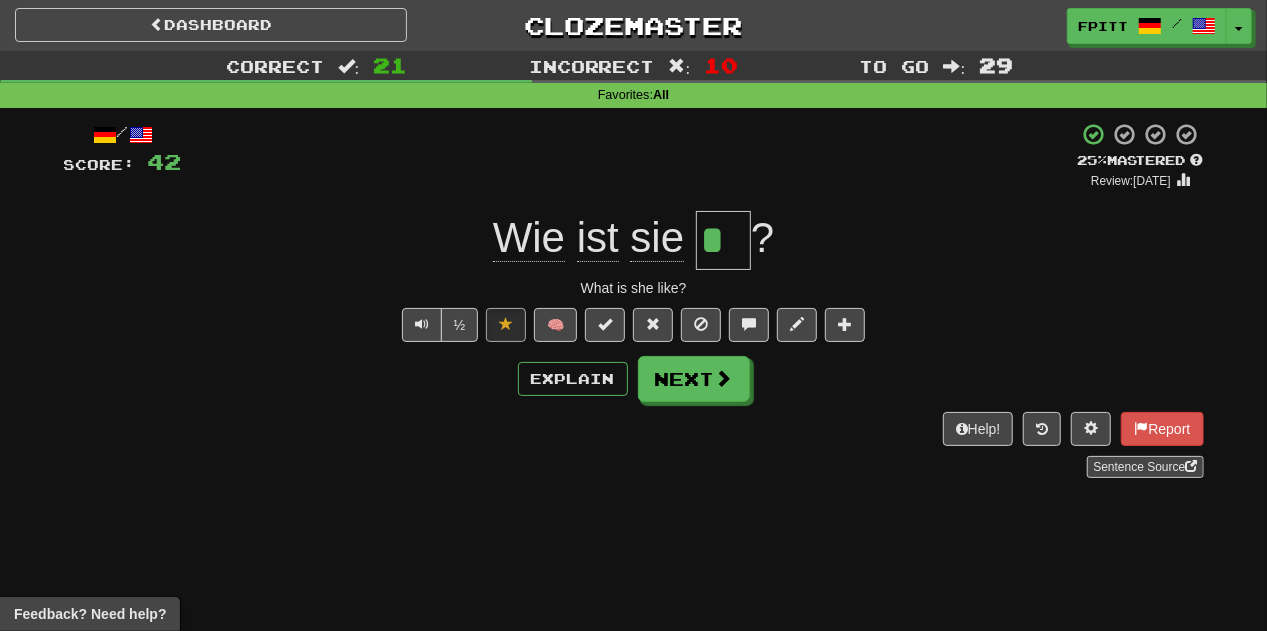 type on "**" 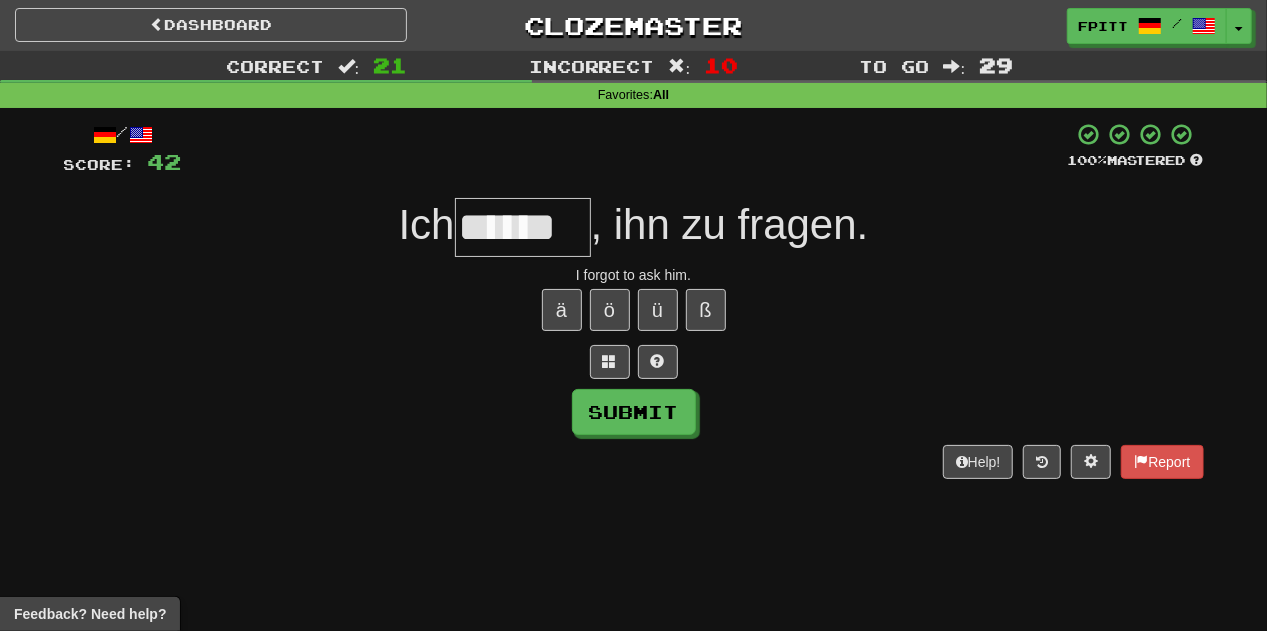 type on "******" 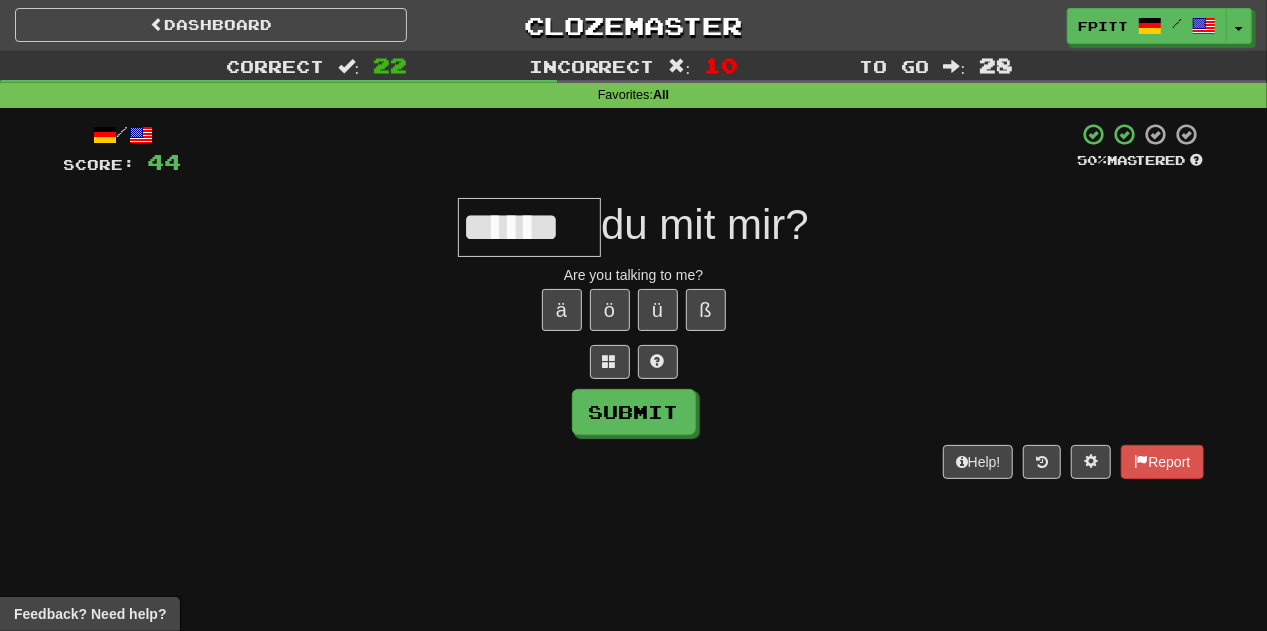 type on "******" 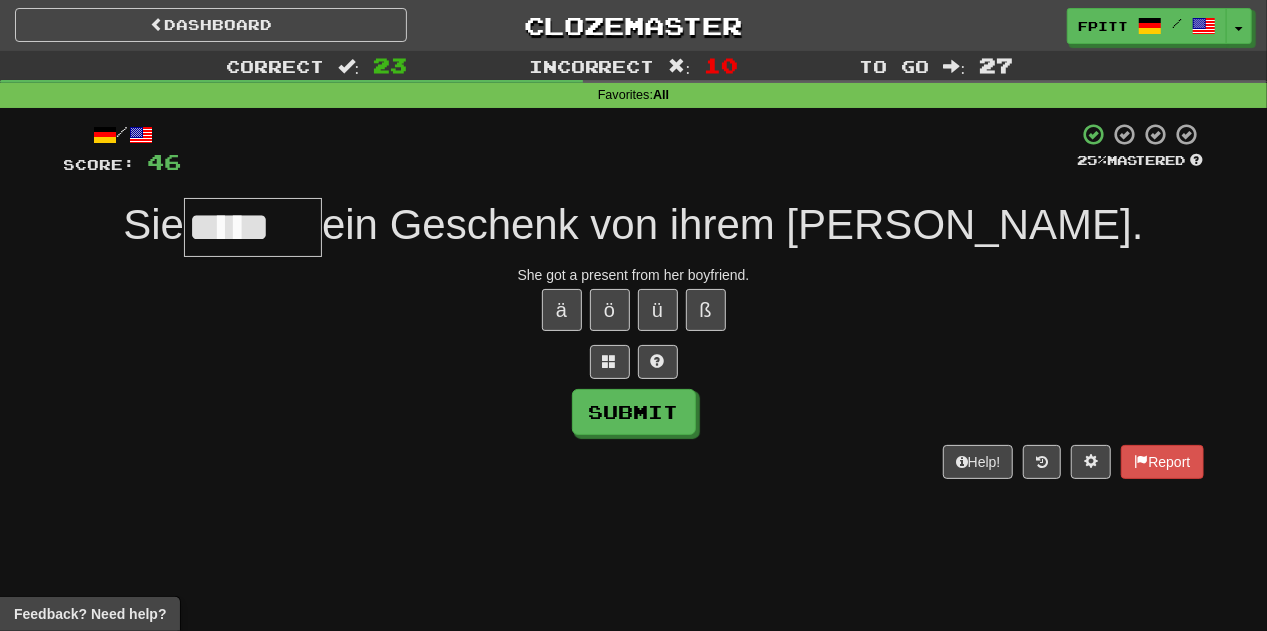 type on "*****" 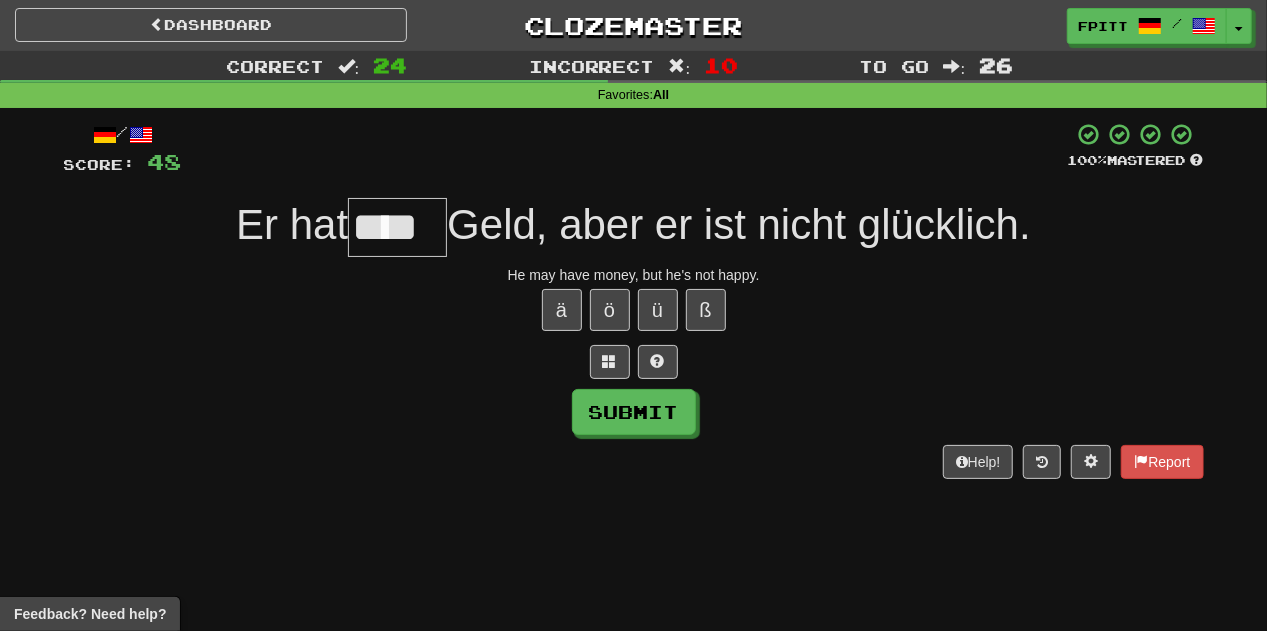 scroll, scrollTop: 0, scrollLeft: 0, axis: both 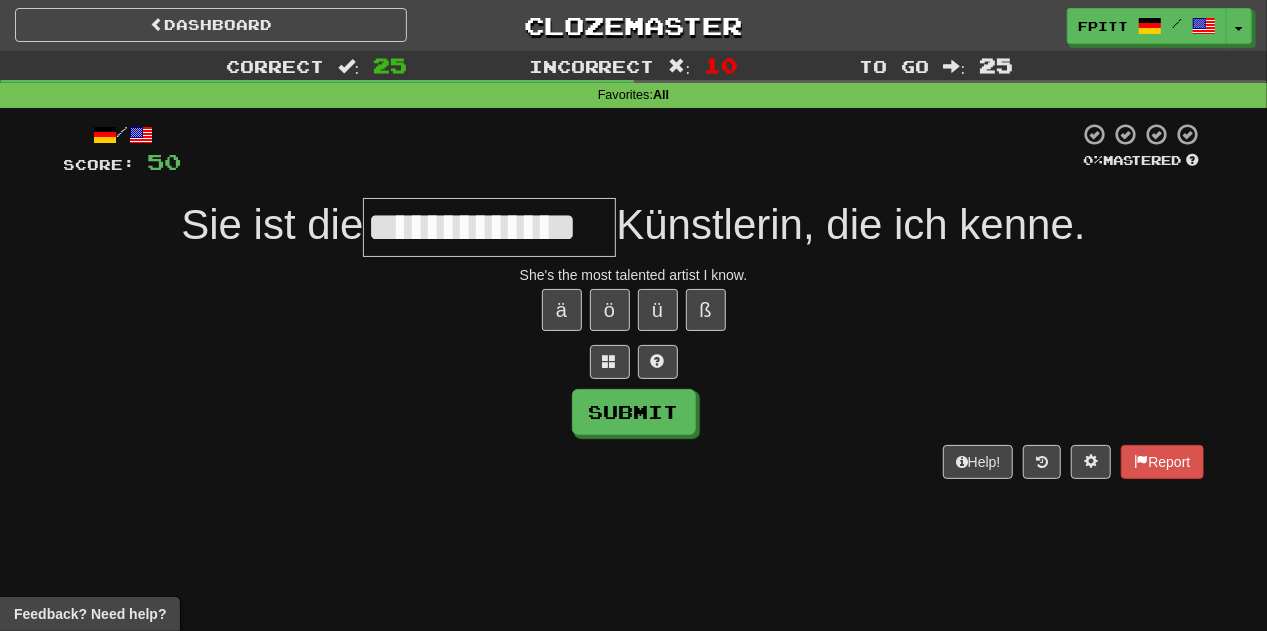 type on "**********" 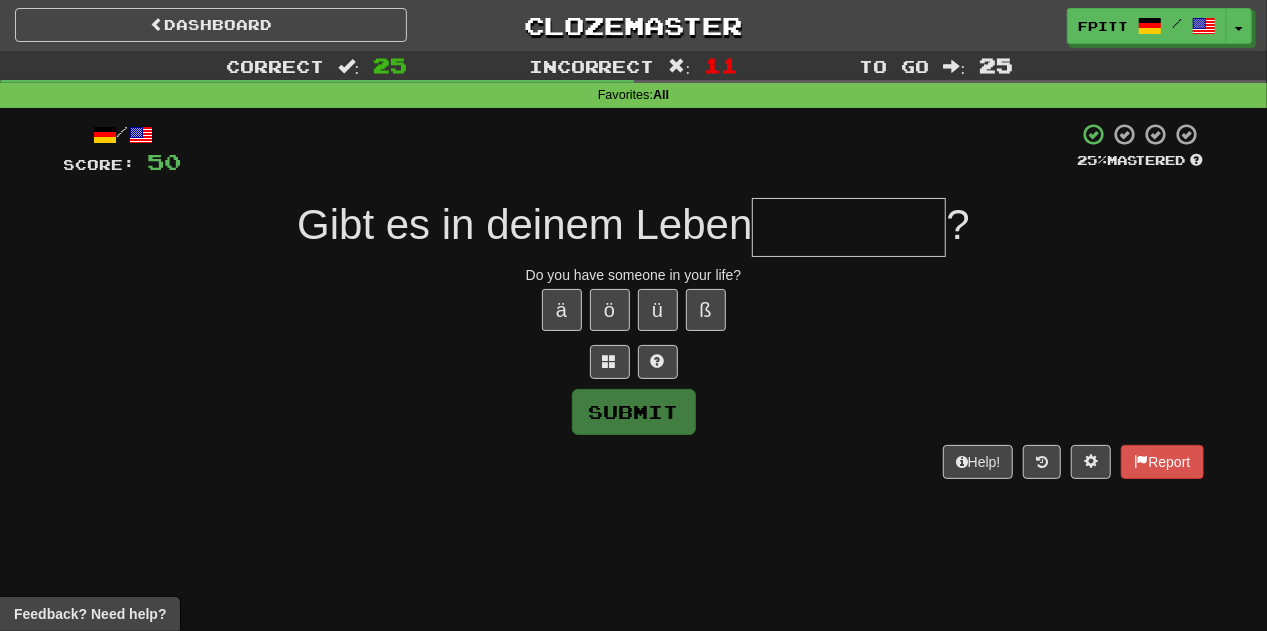 type on "********" 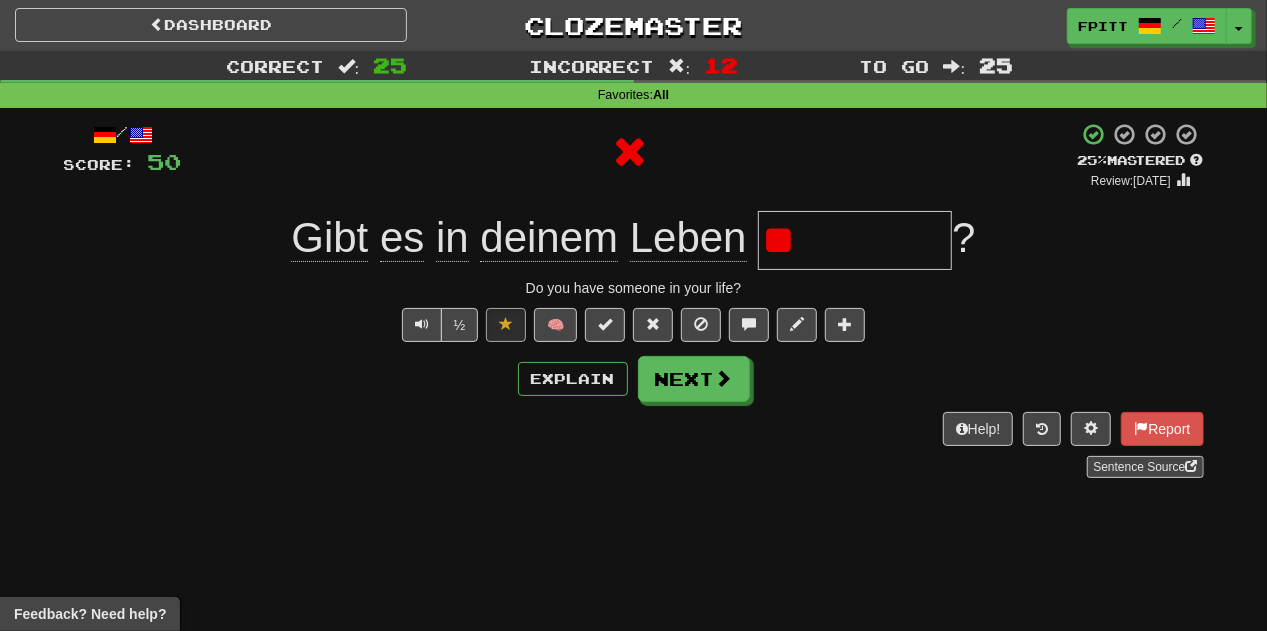 type on "*" 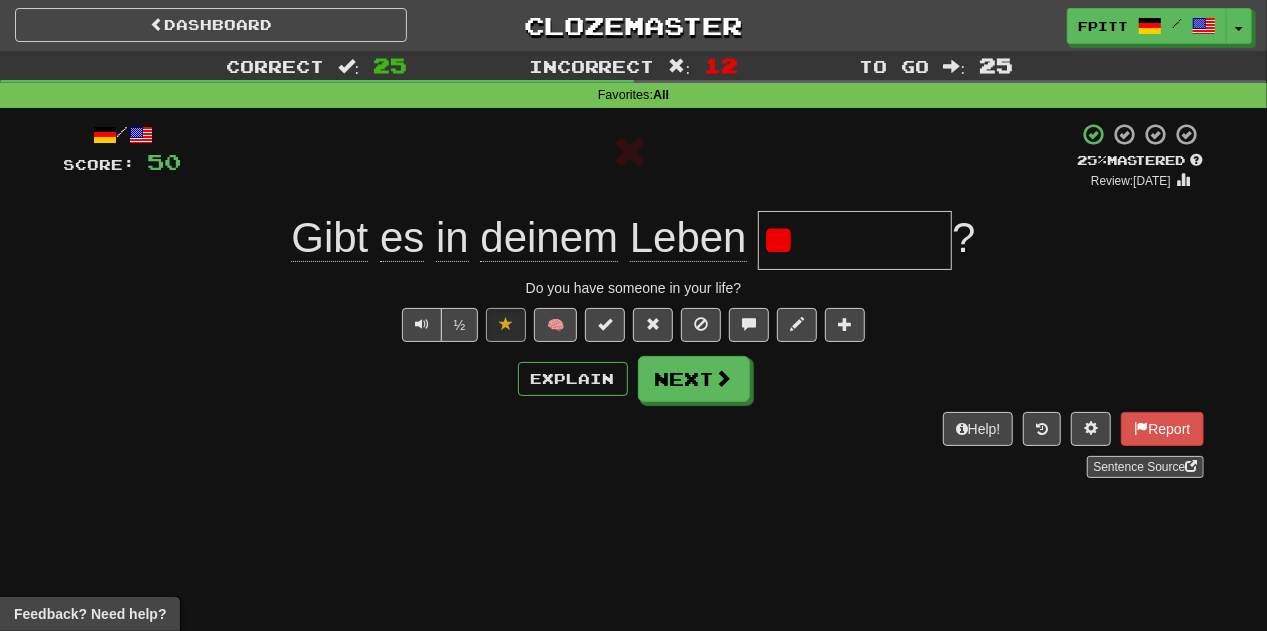 type on "*" 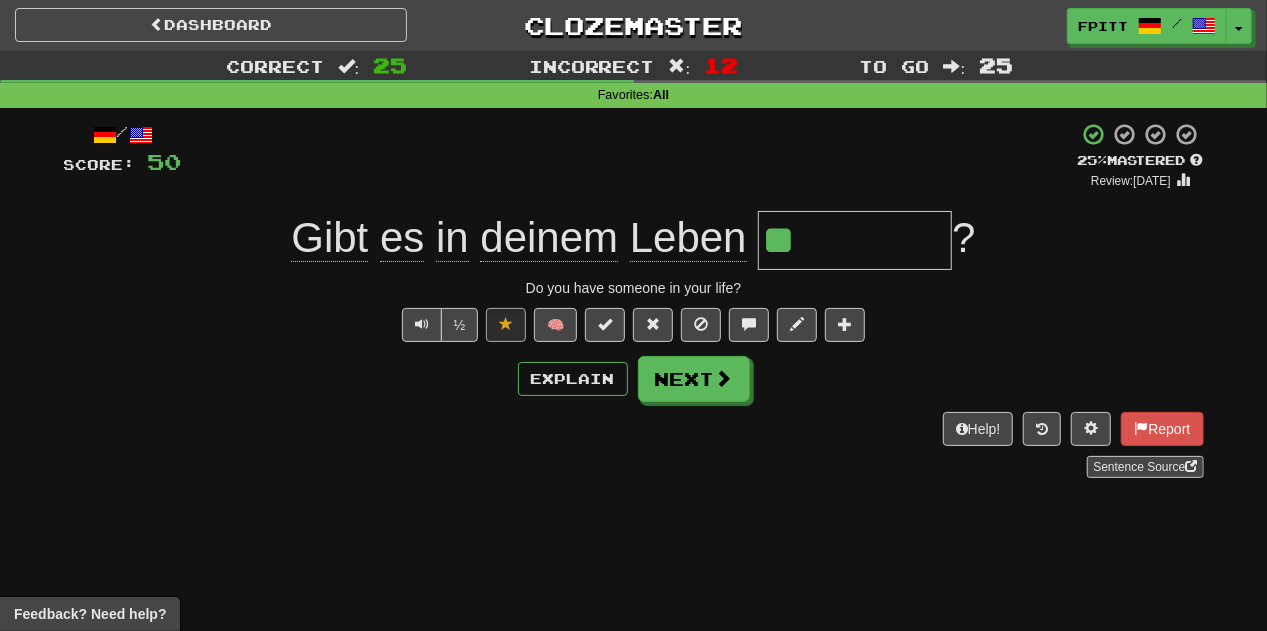 type on "*" 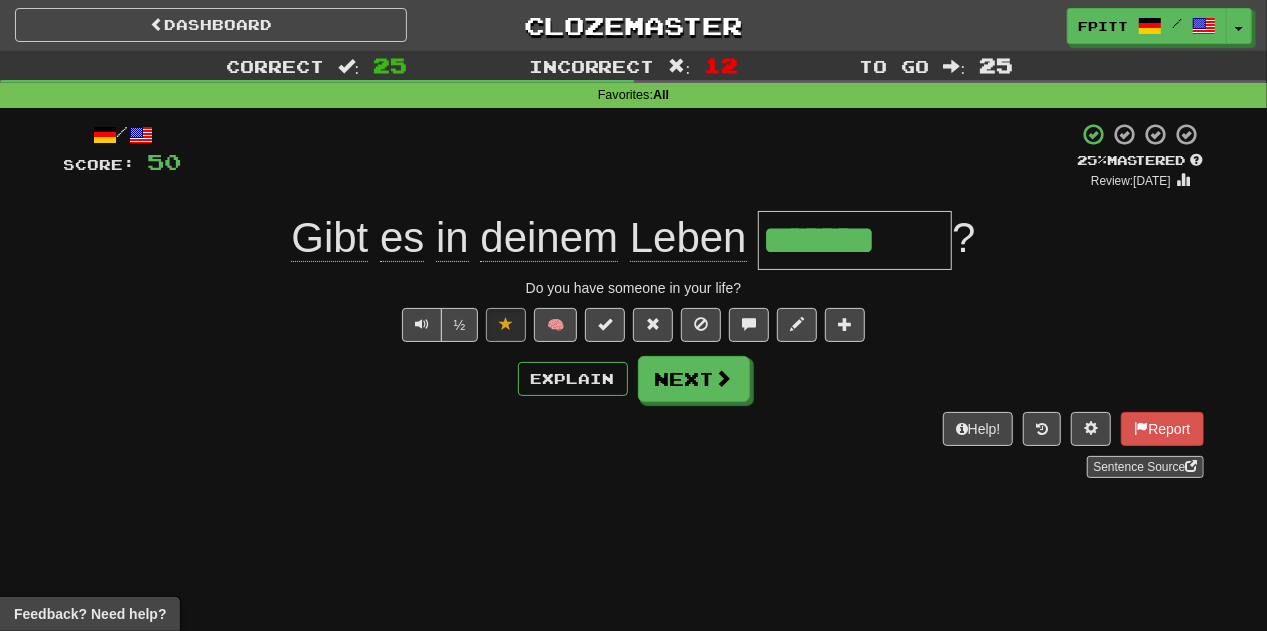 type on "********" 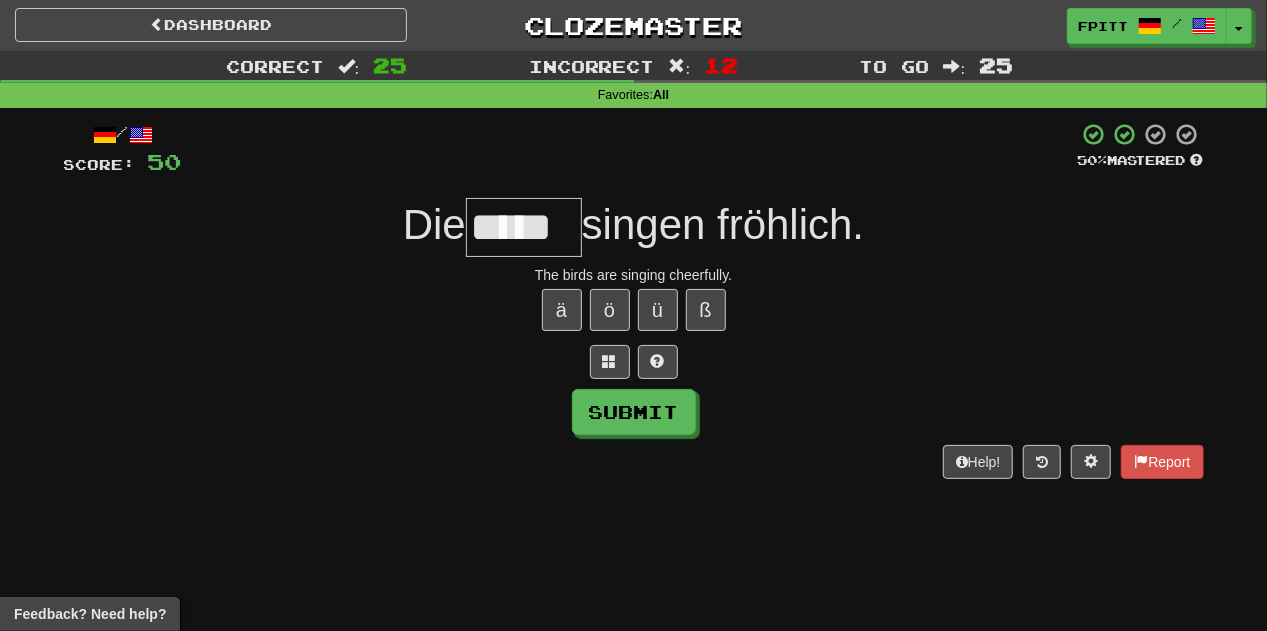 type on "*****" 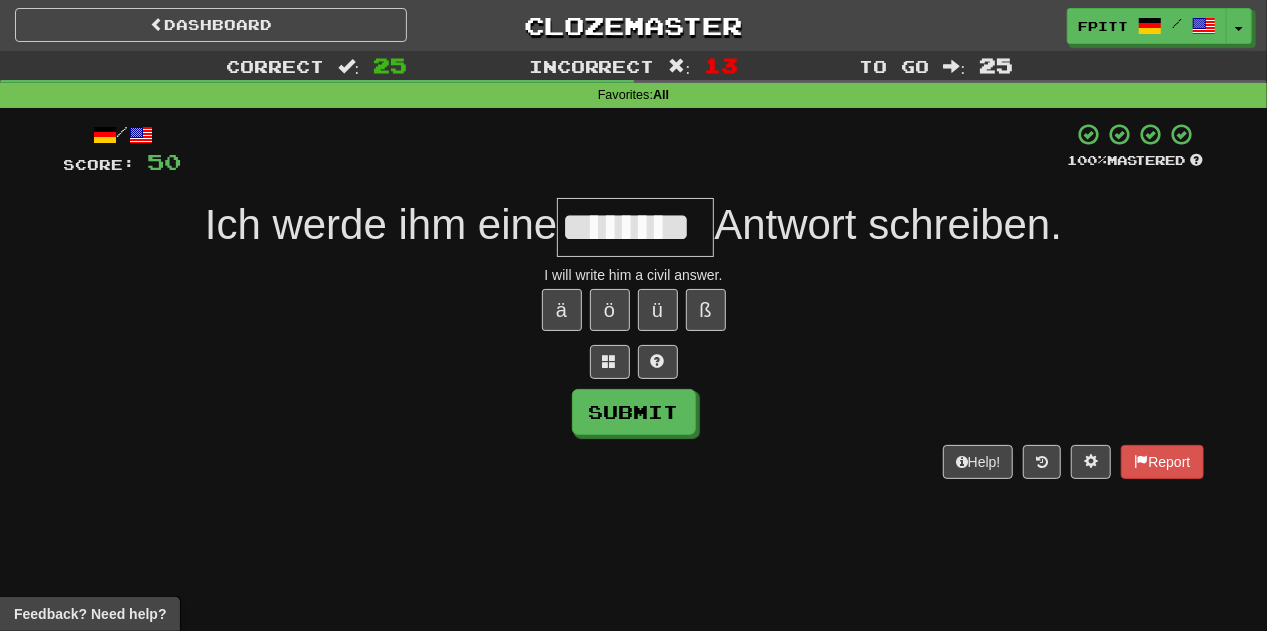 scroll, scrollTop: 0, scrollLeft: 0, axis: both 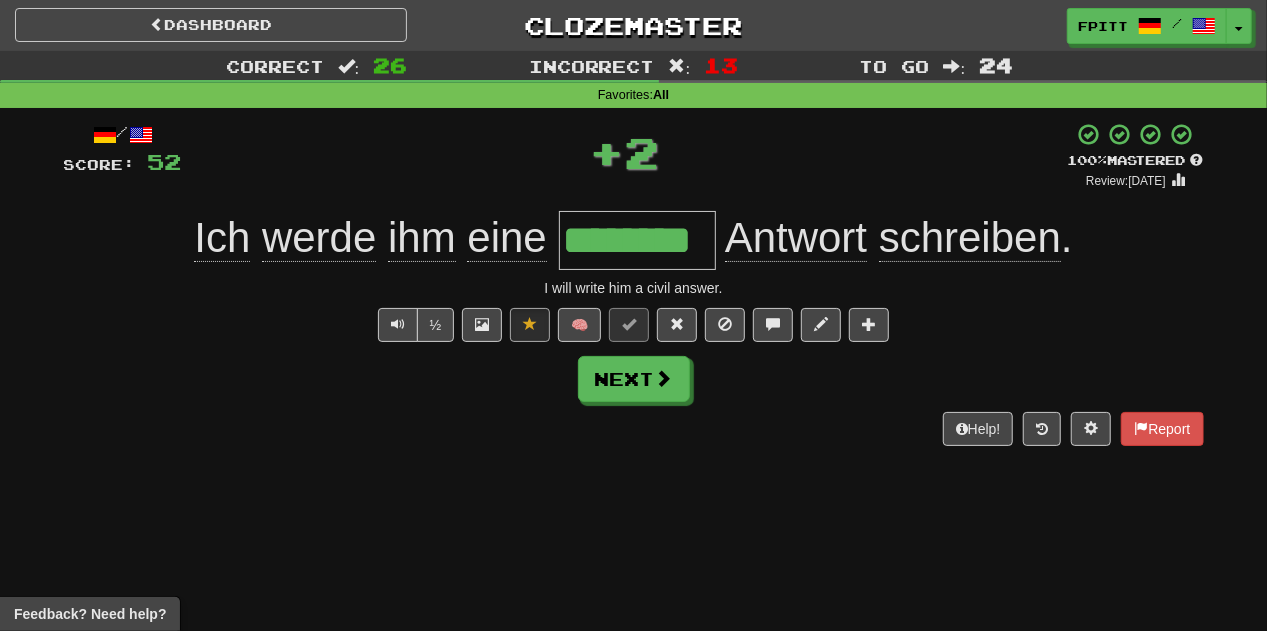 type 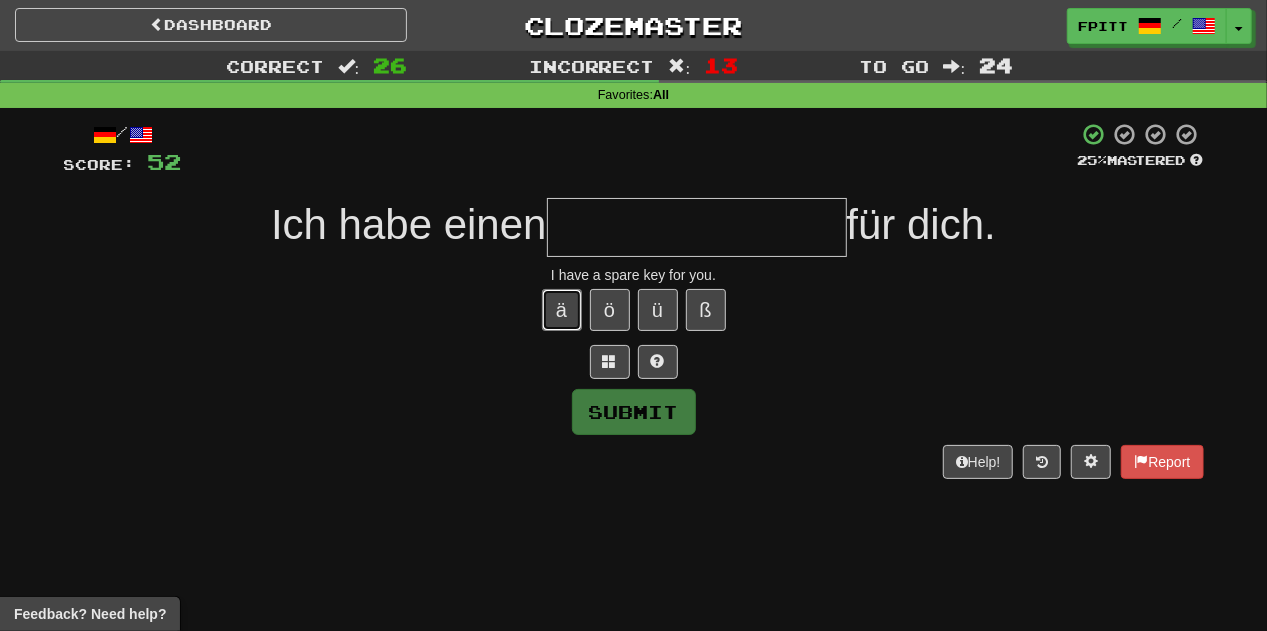 type 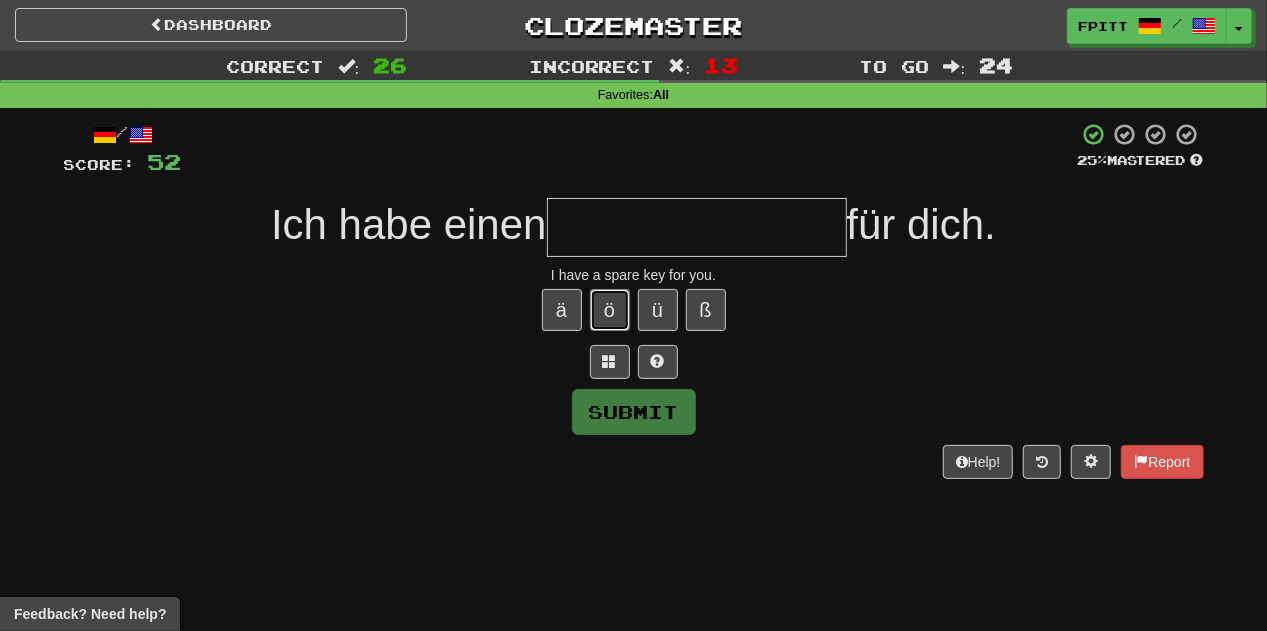 type 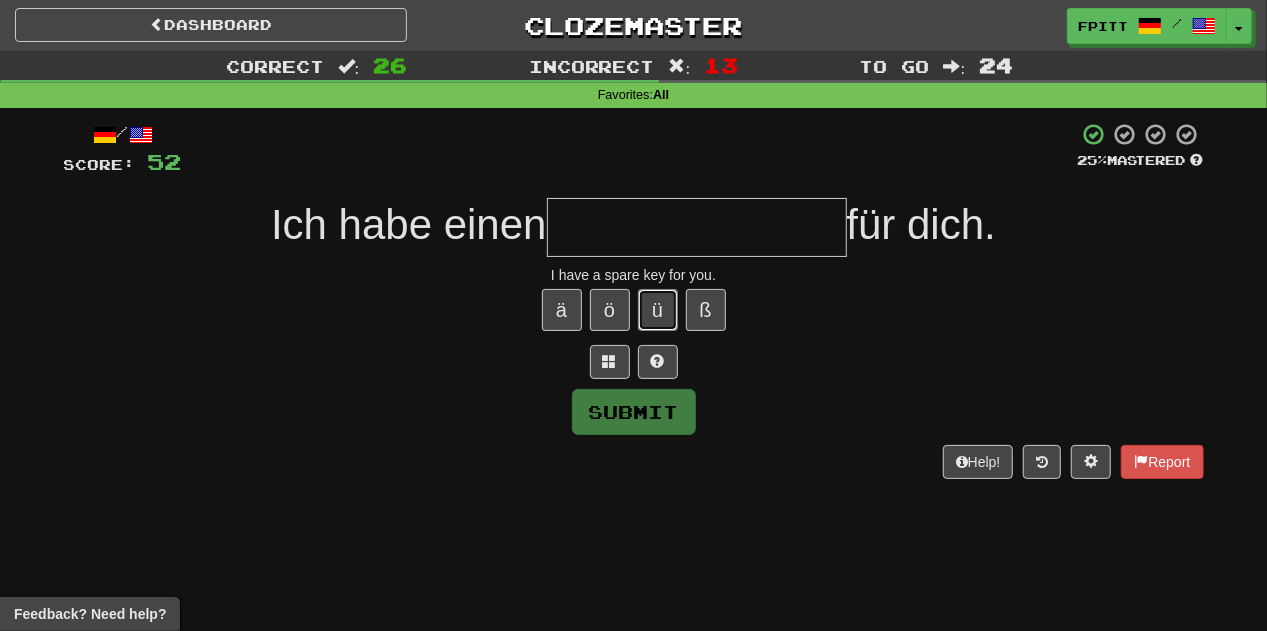 type 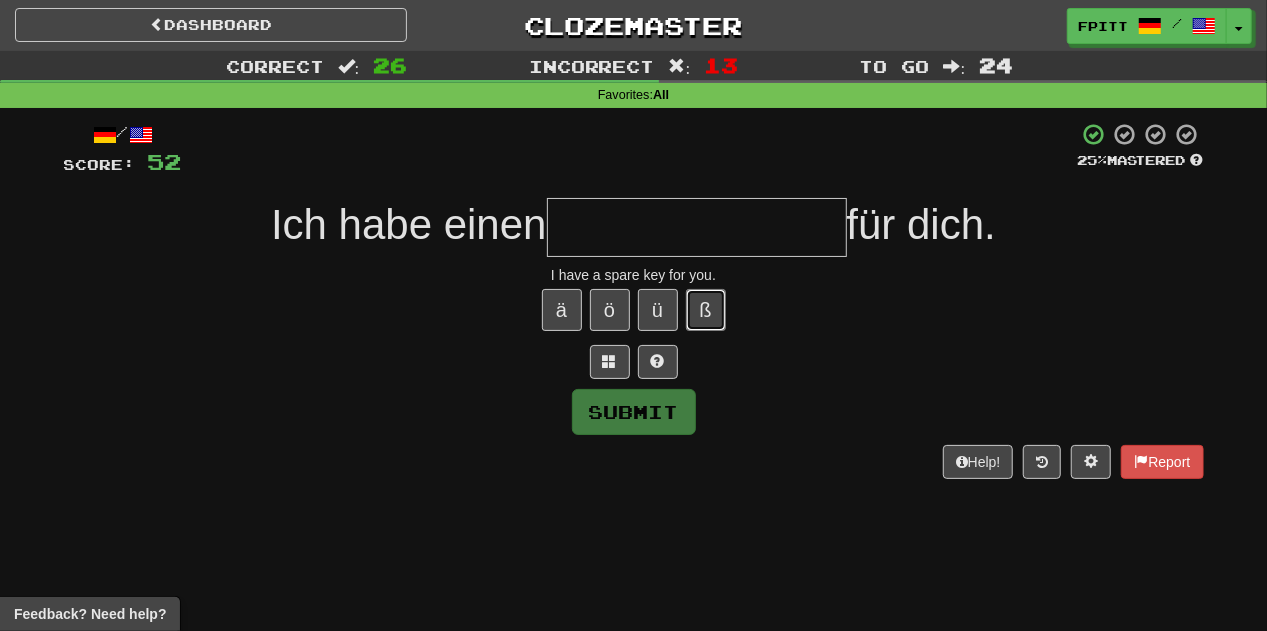 type 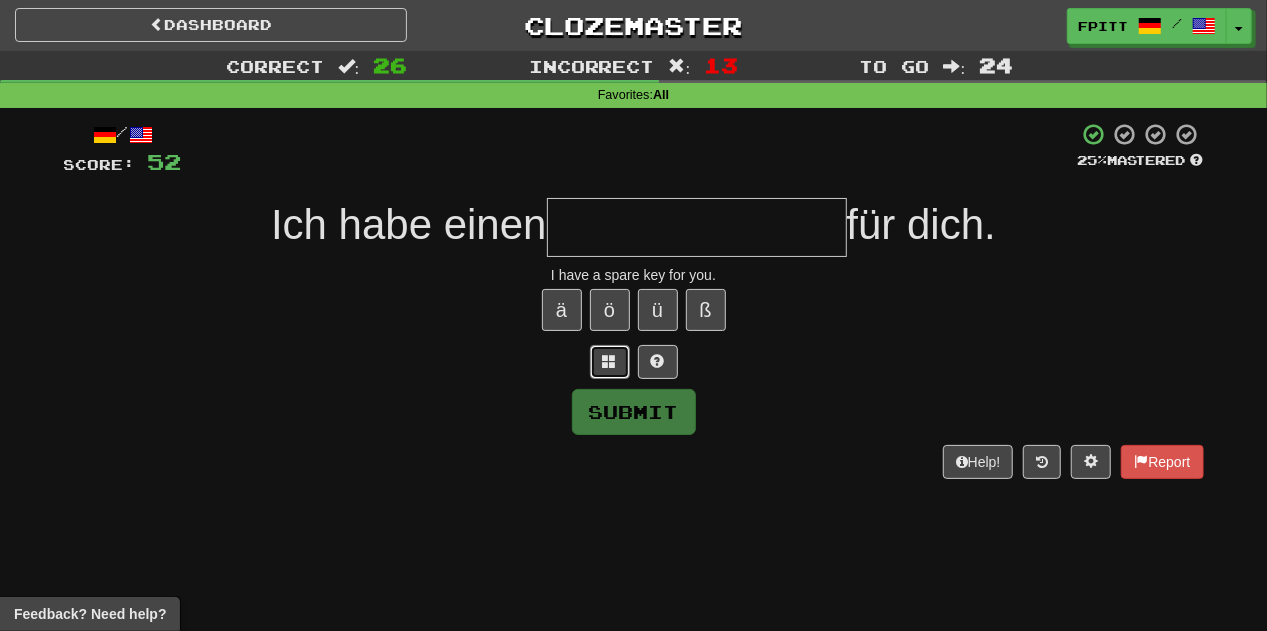 type 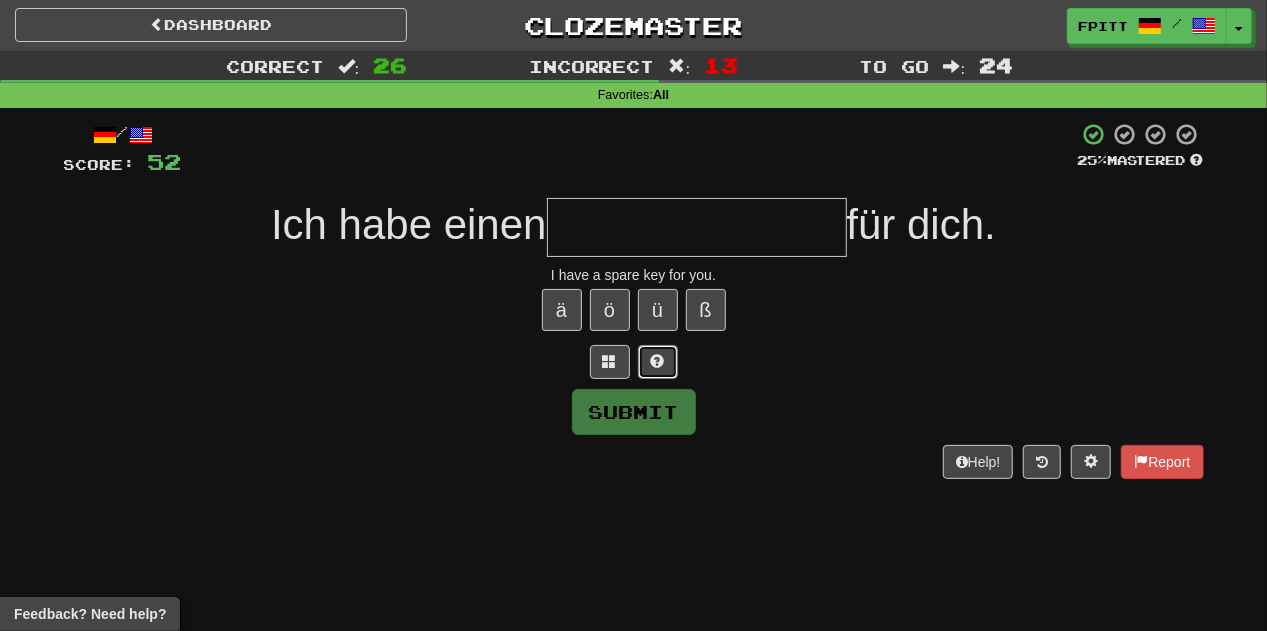 type 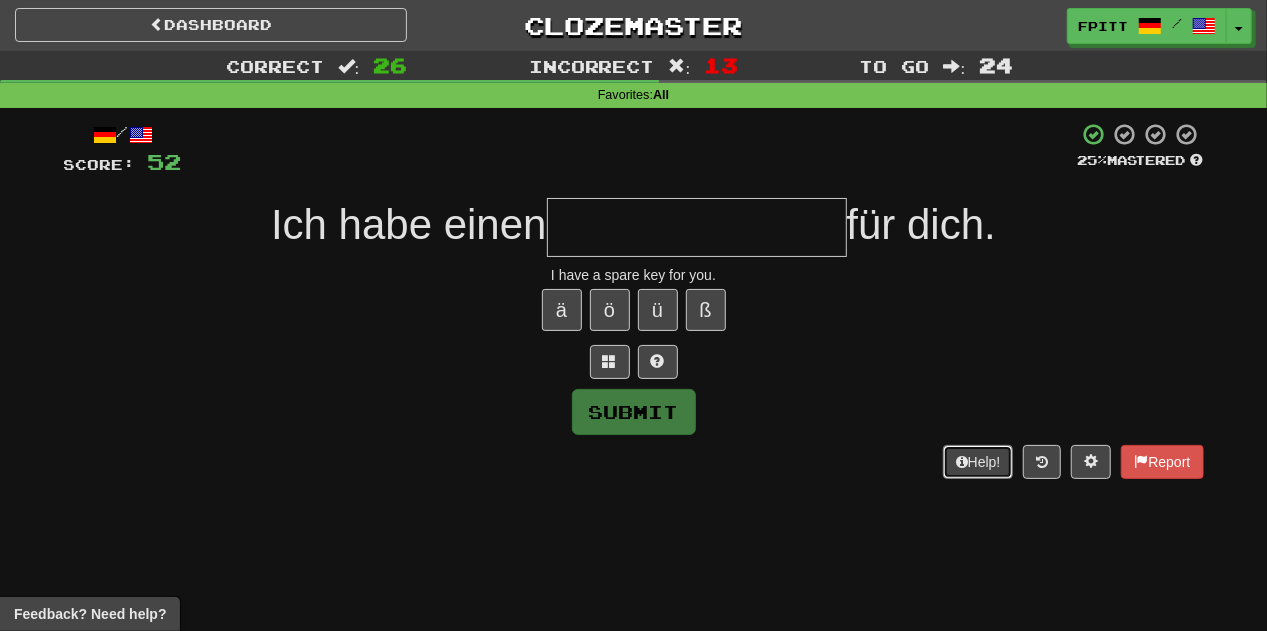 type 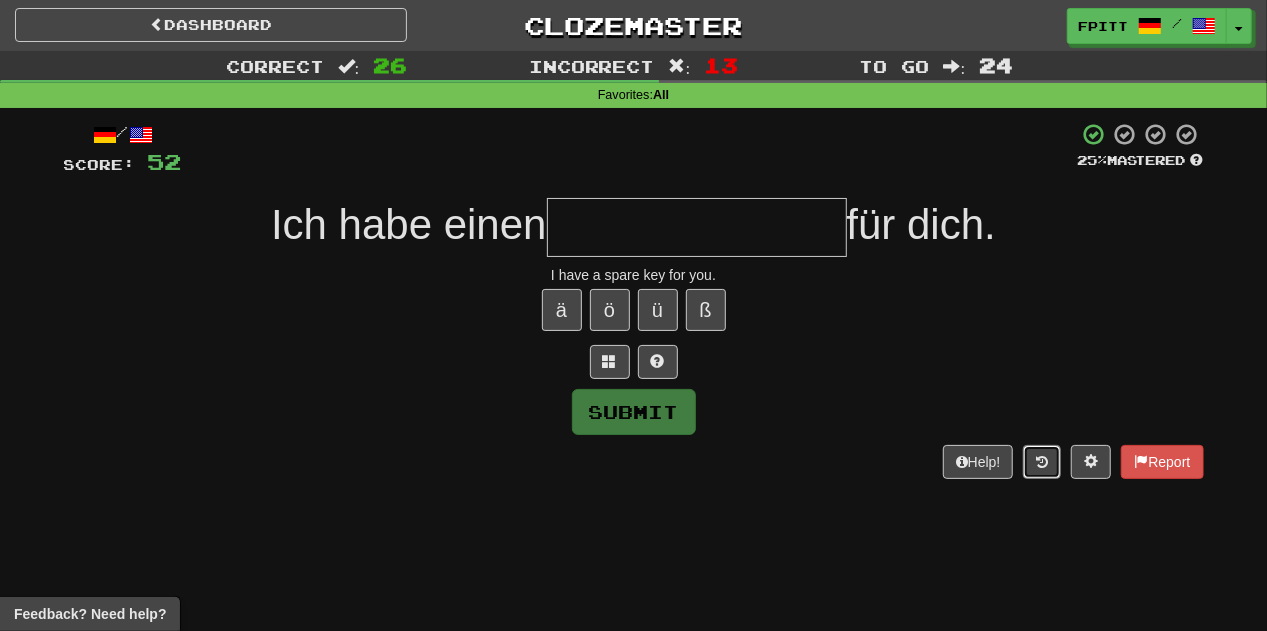 type 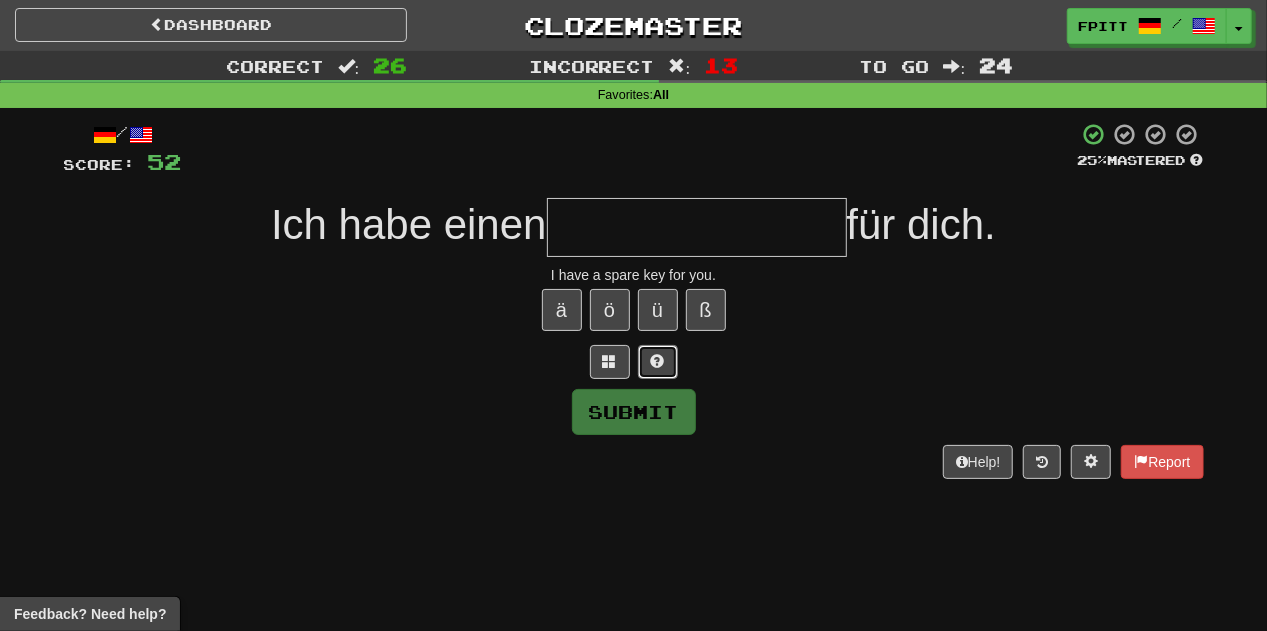 click at bounding box center (658, 362) 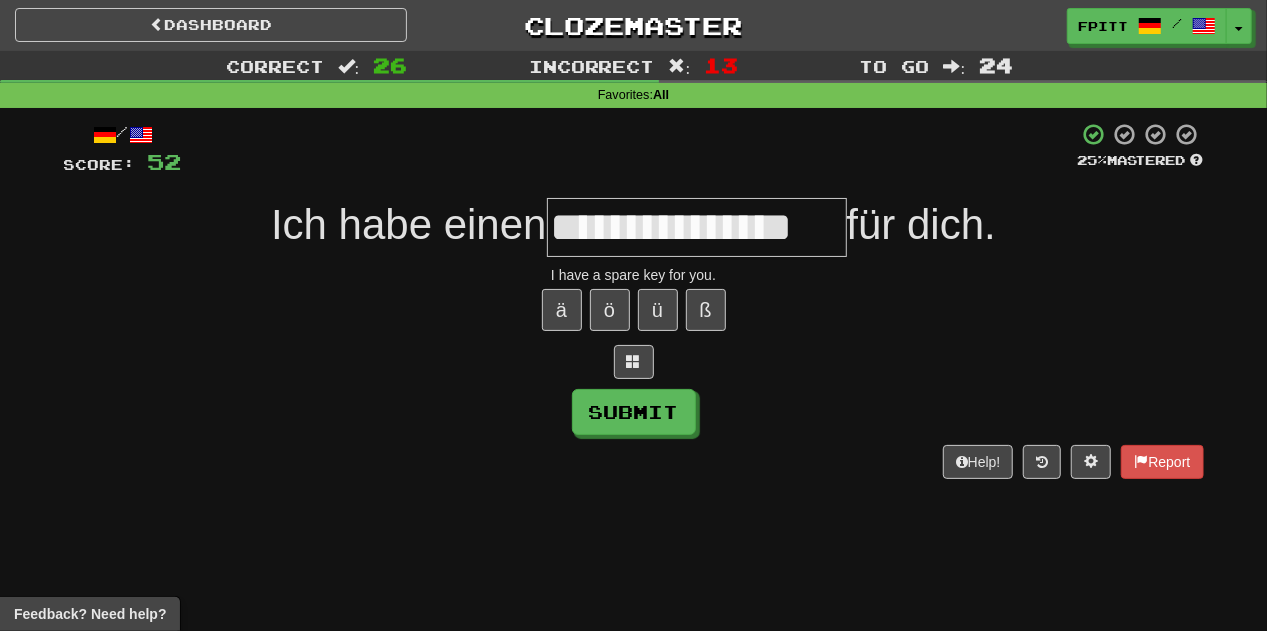 type on "**********" 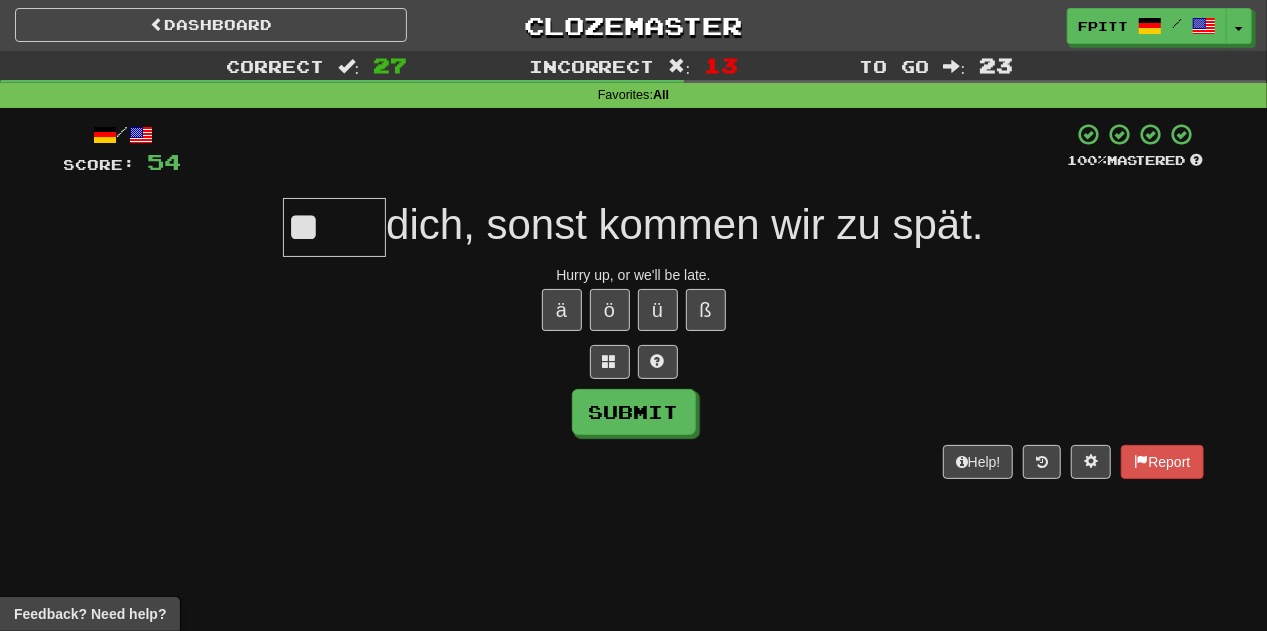 type on "*" 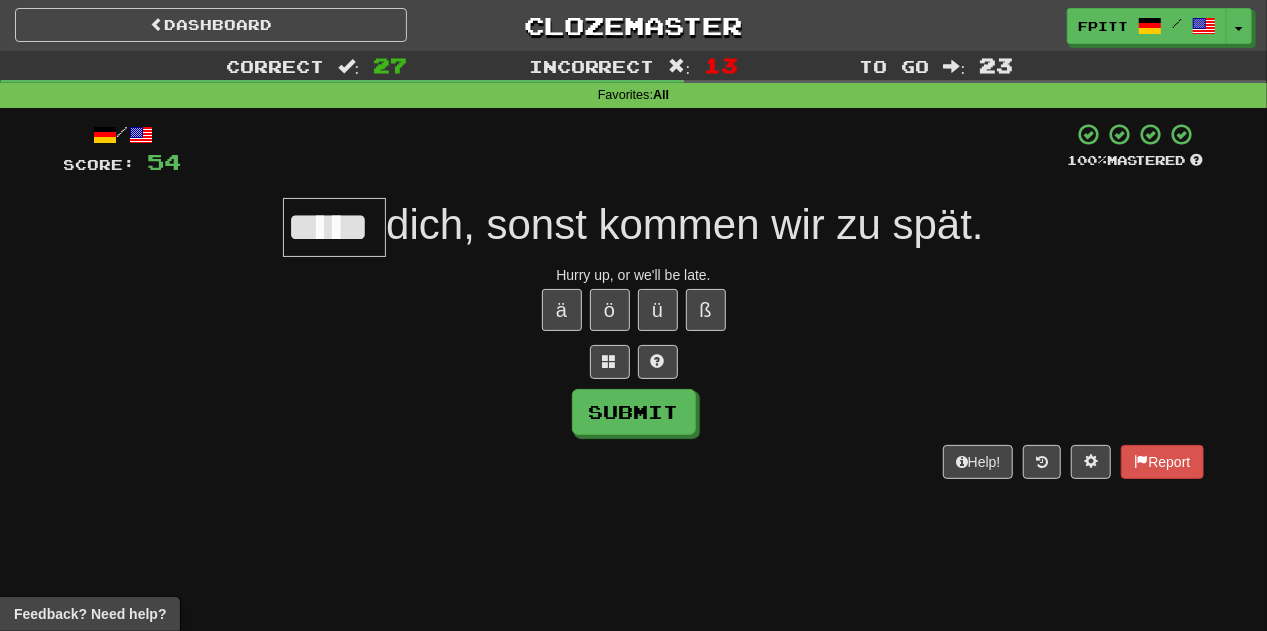 type on "*****" 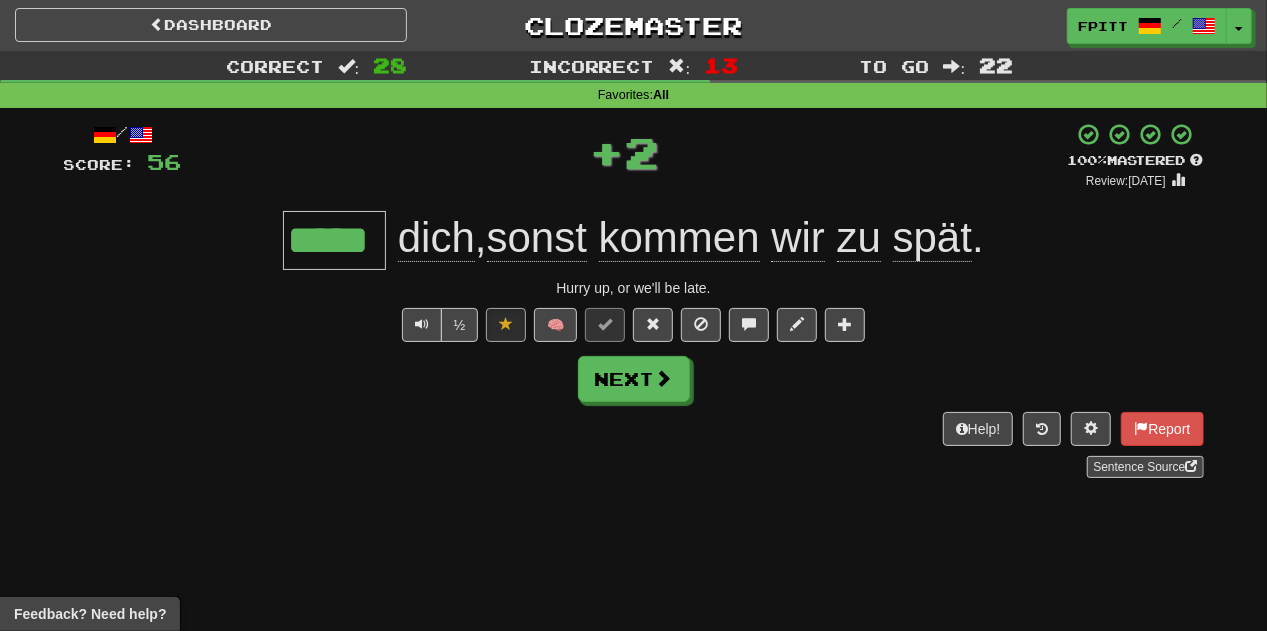 type 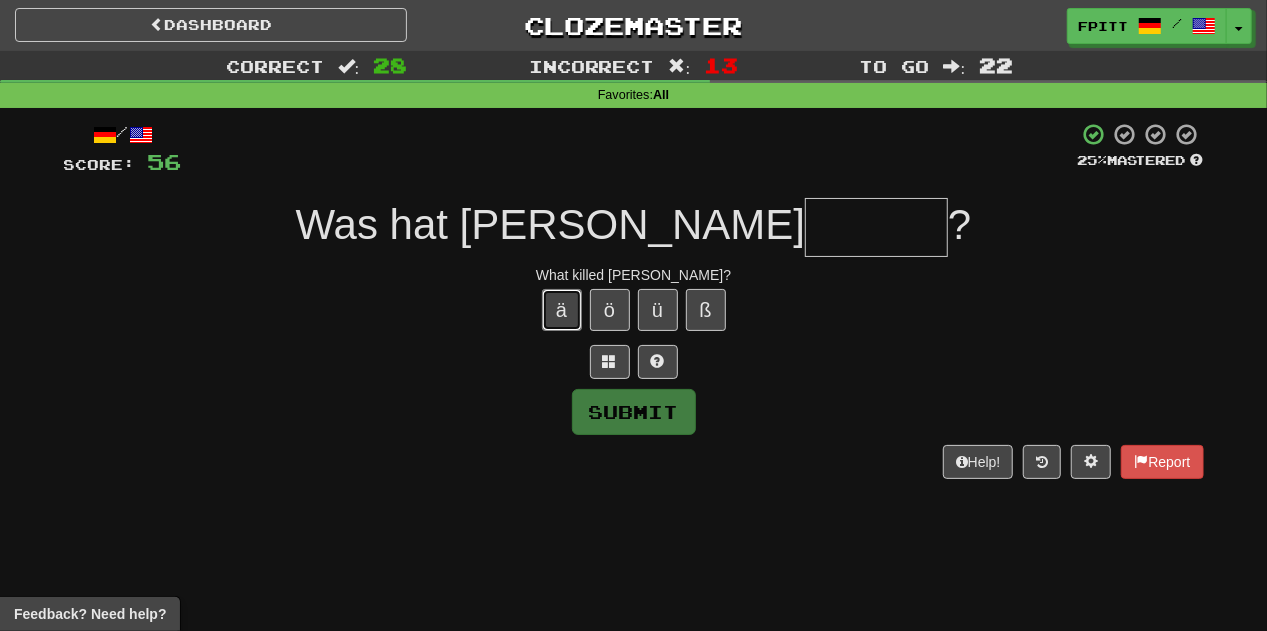 type 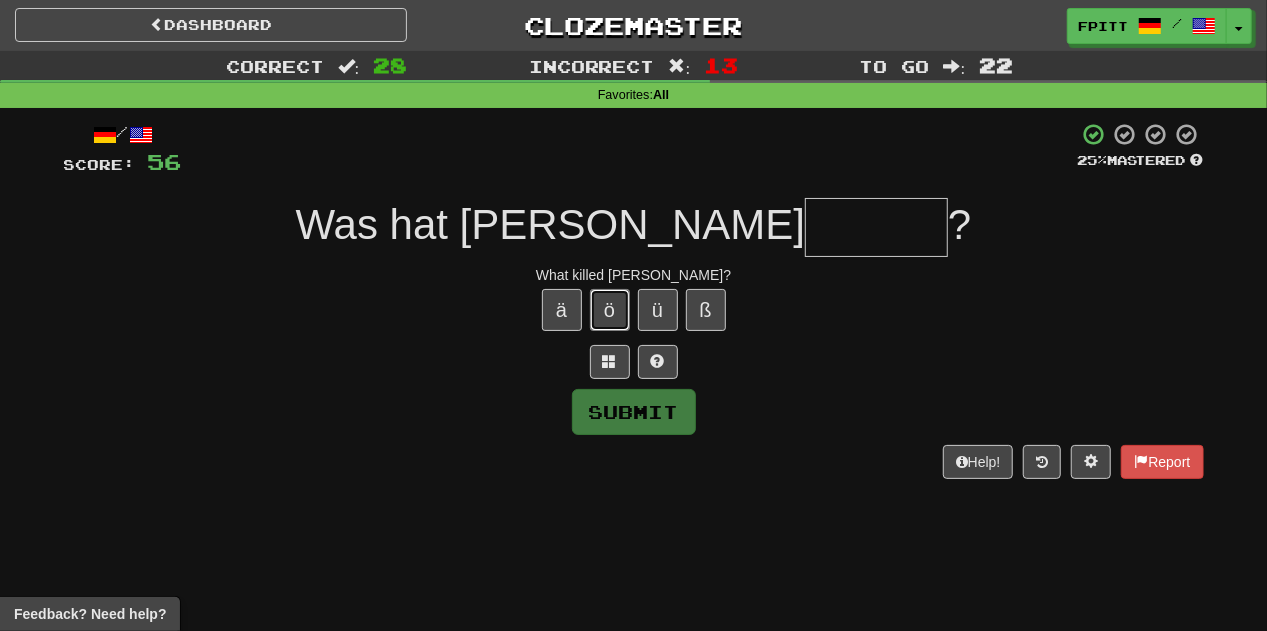 type 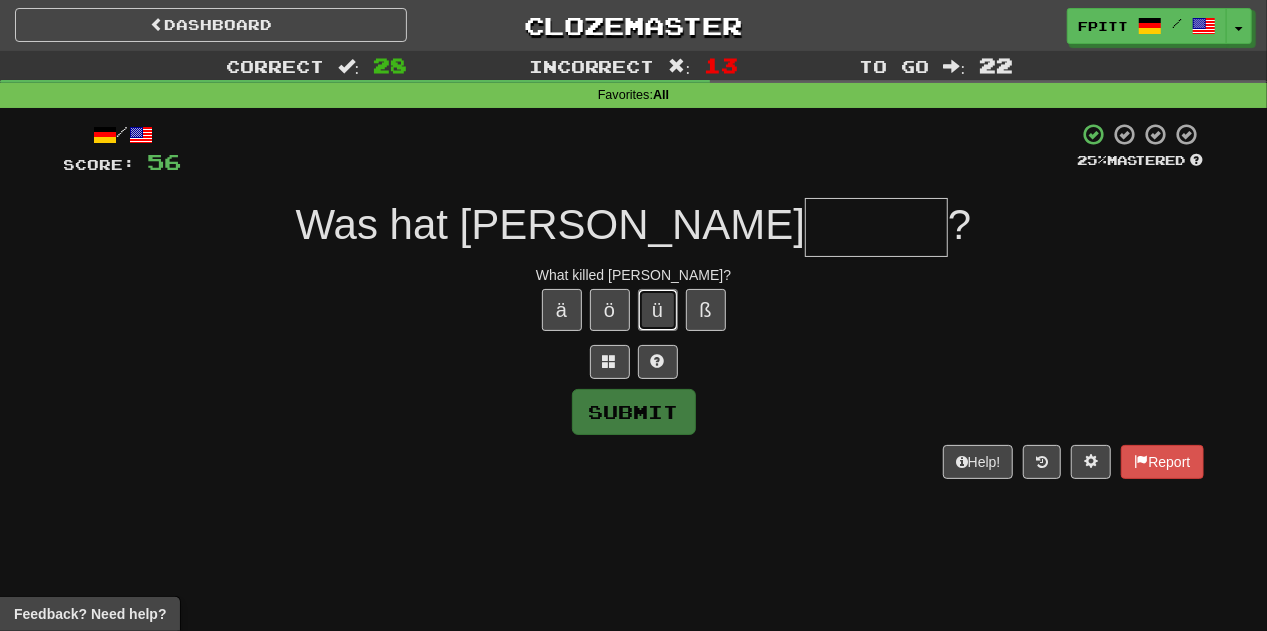 type 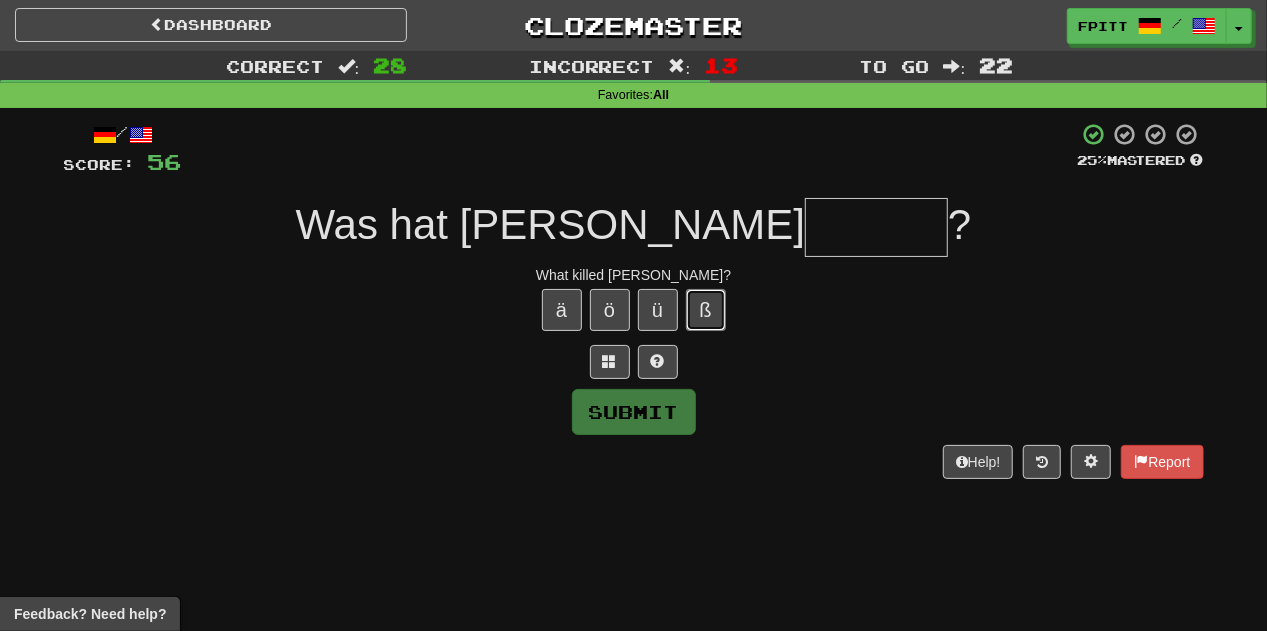 type 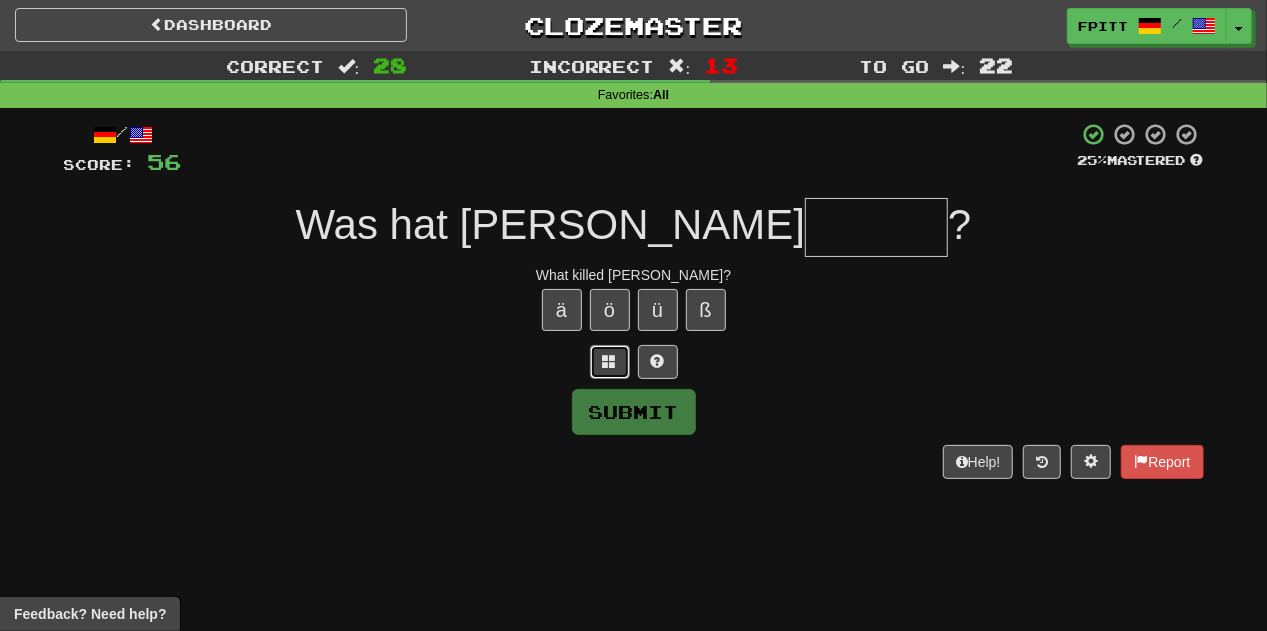type 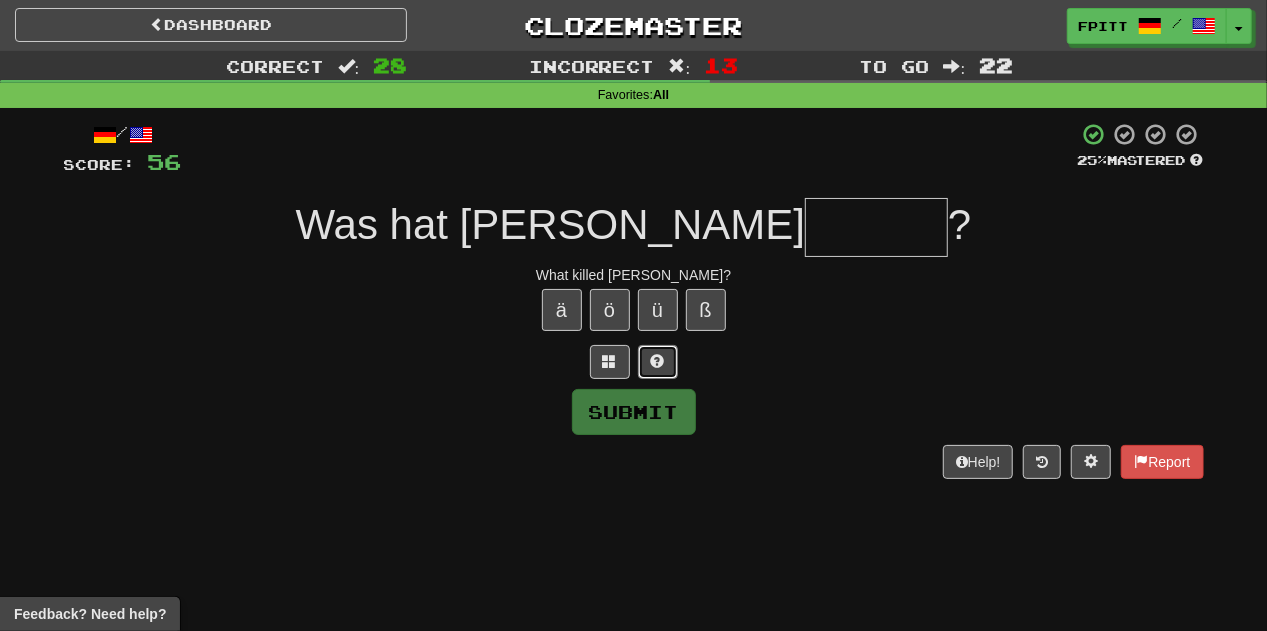 type 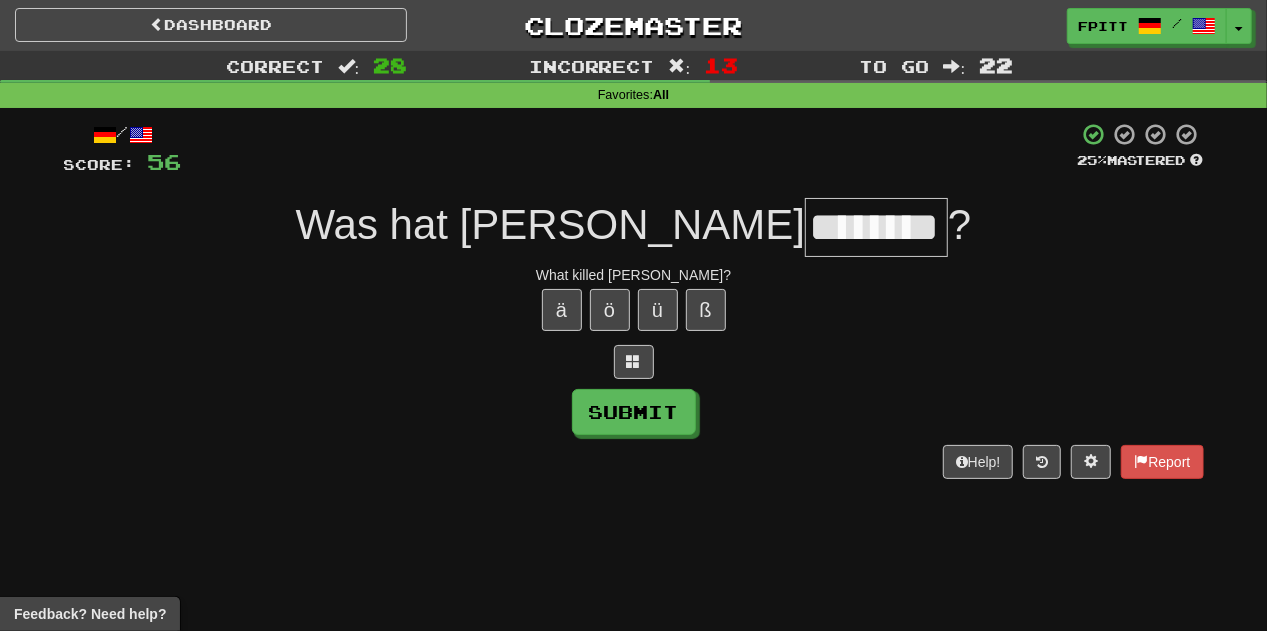 scroll, scrollTop: 0, scrollLeft: 7, axis: horizontal 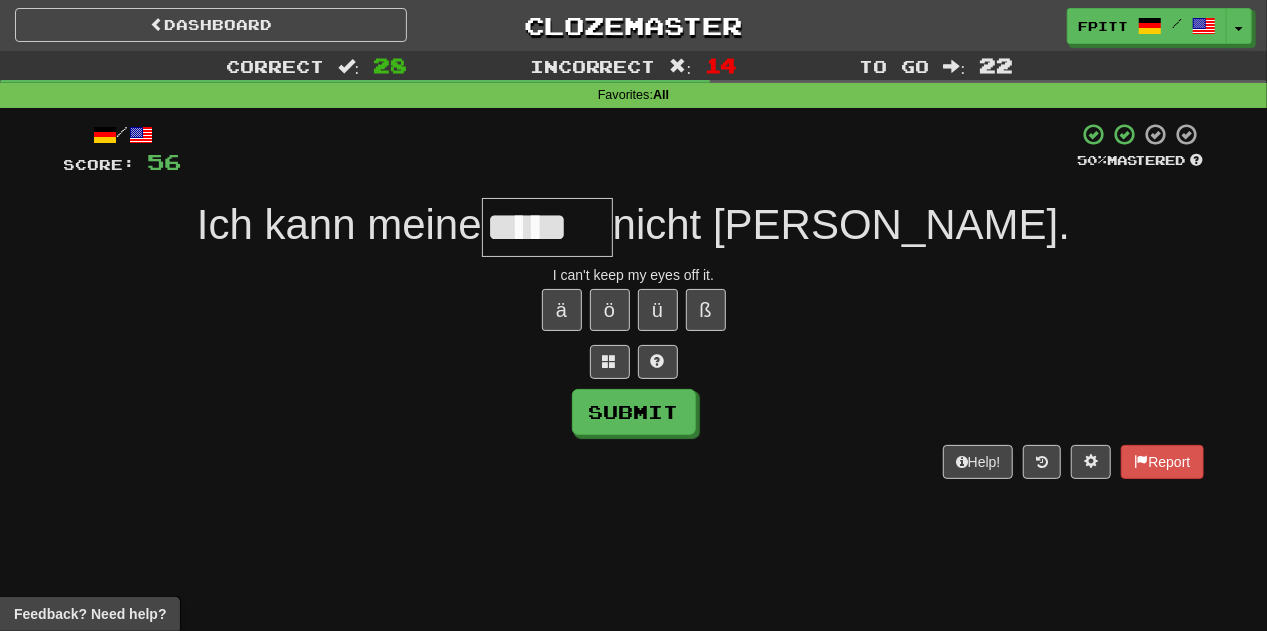 type on "*****" 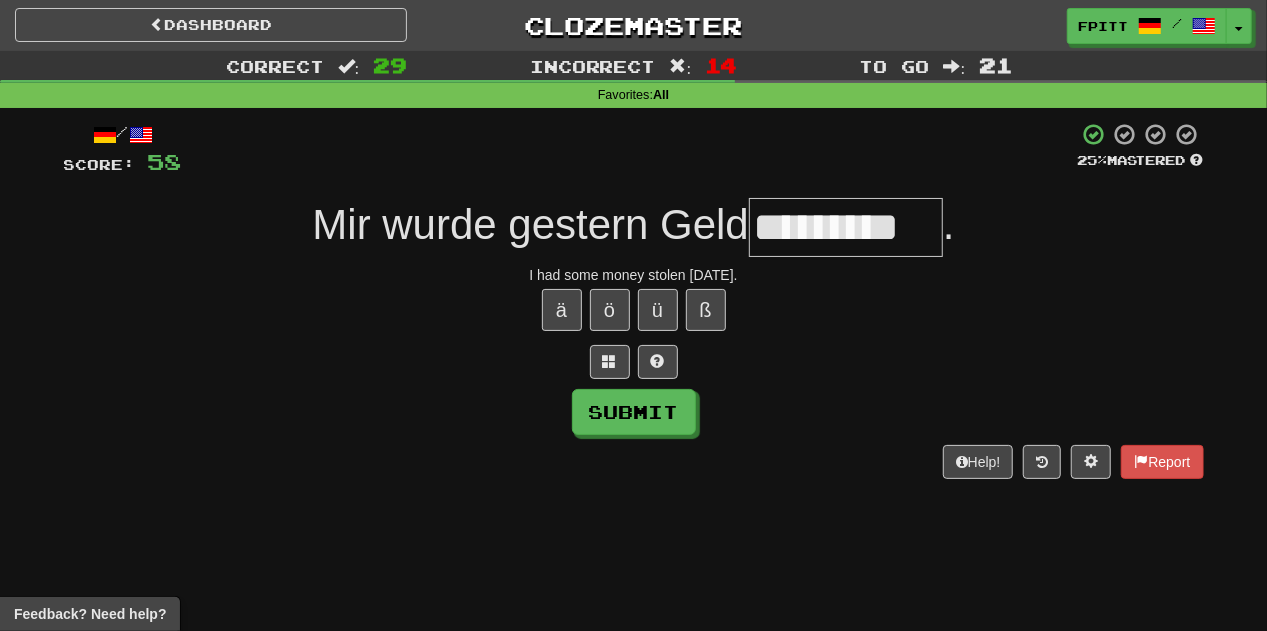 type on "*********" 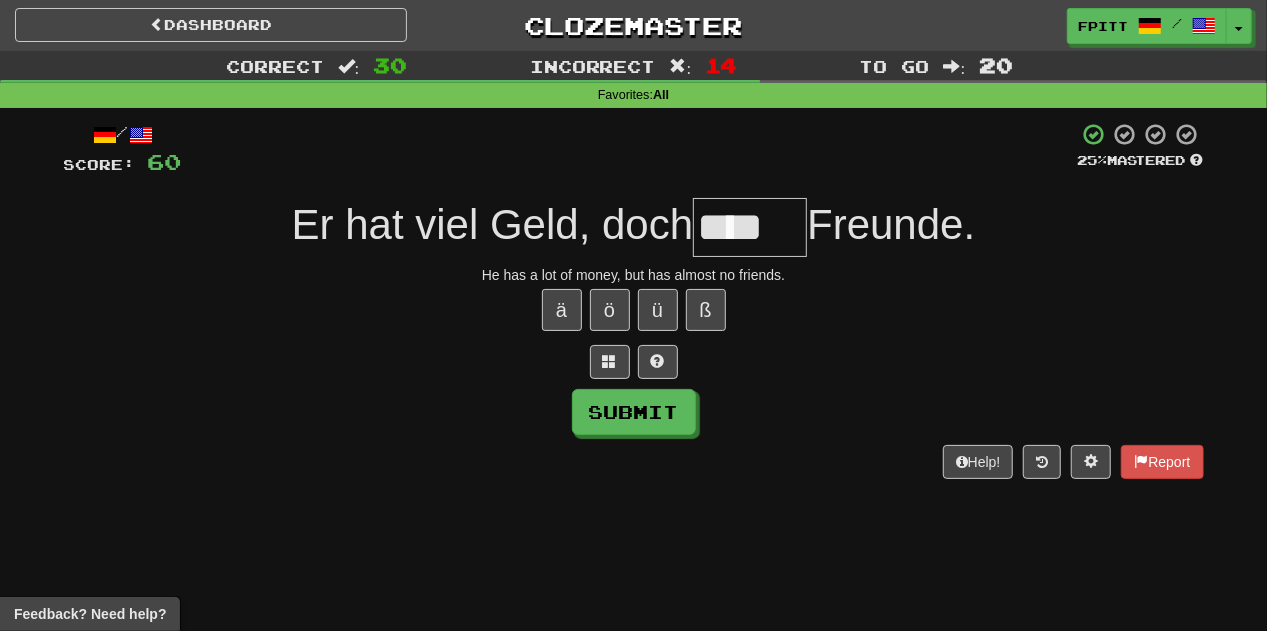 type on "****" 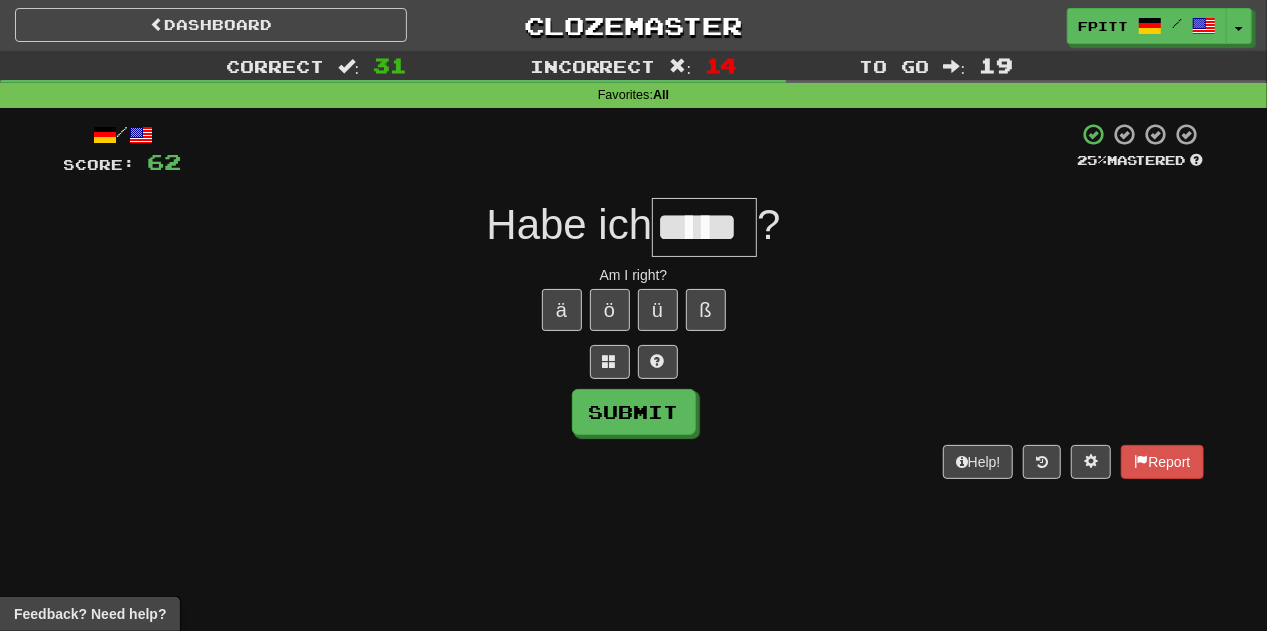type on "*****" 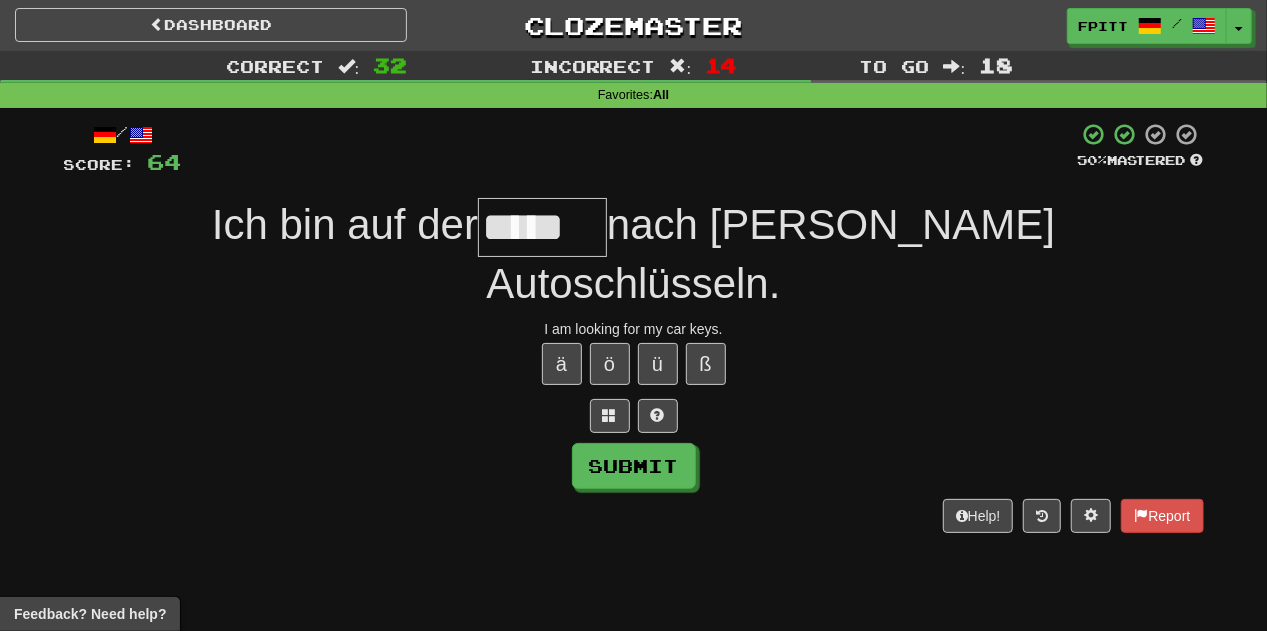 type on "*****" 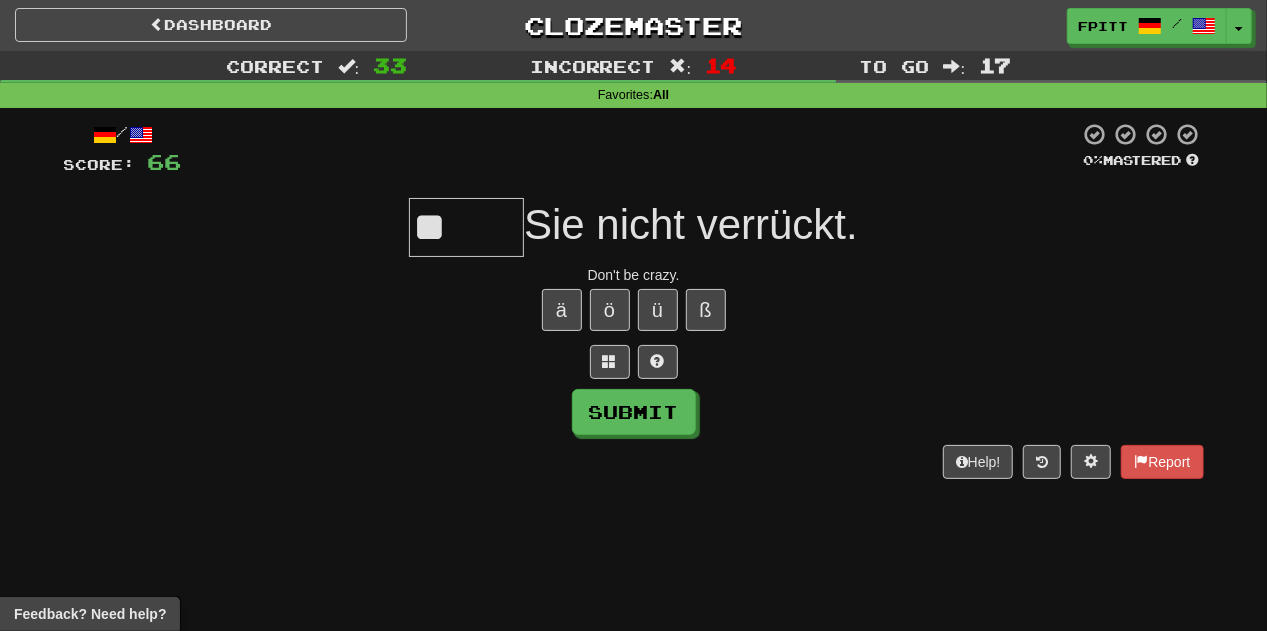 type on "*" 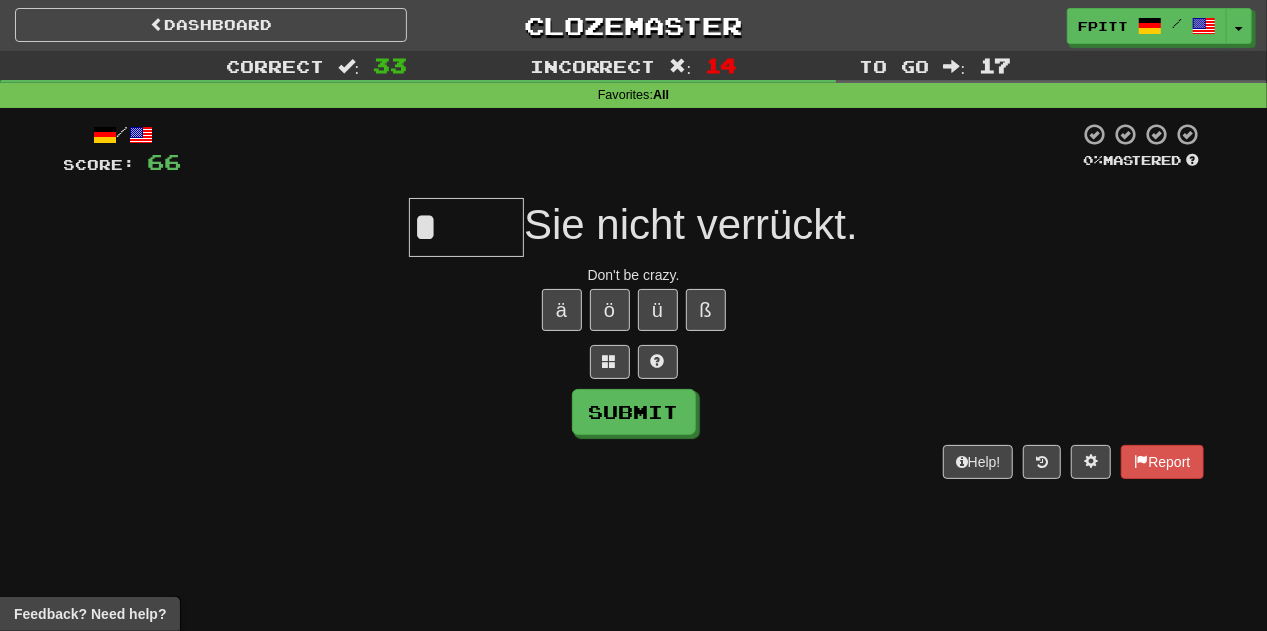 type 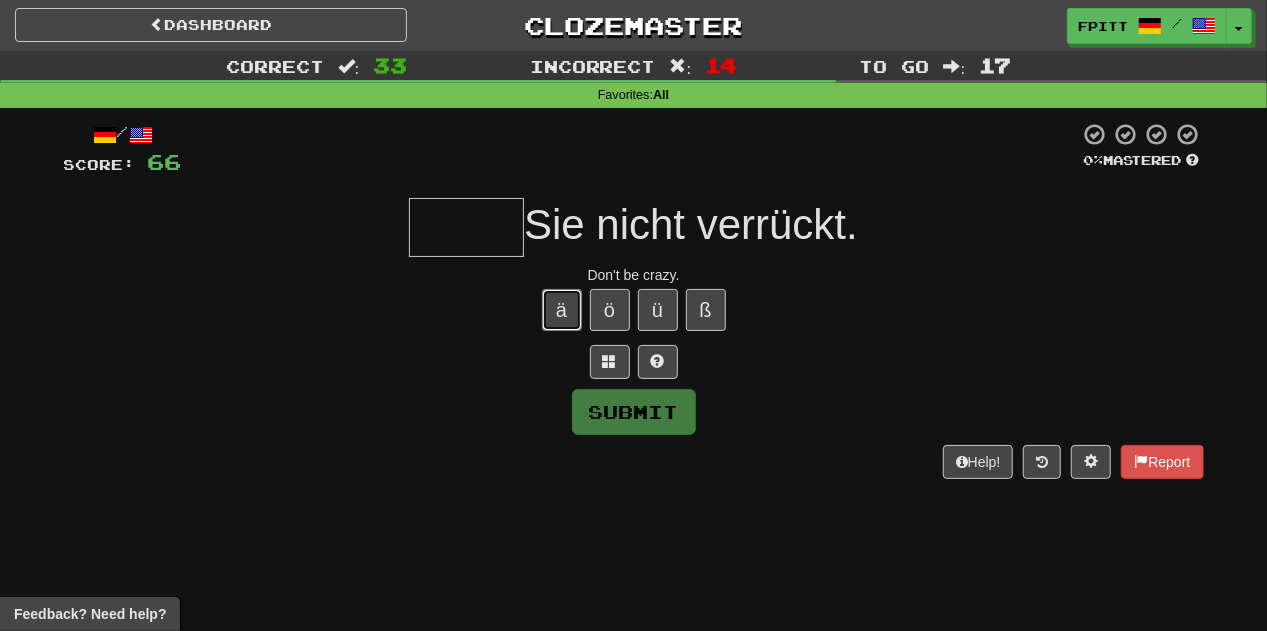 type 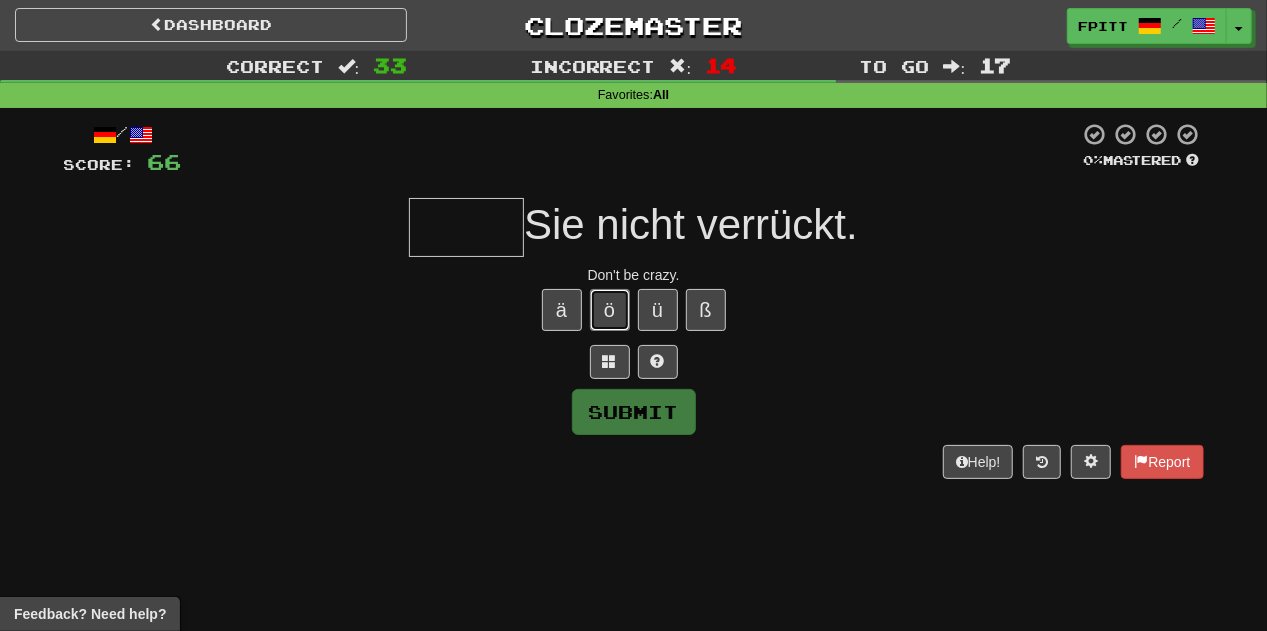 type 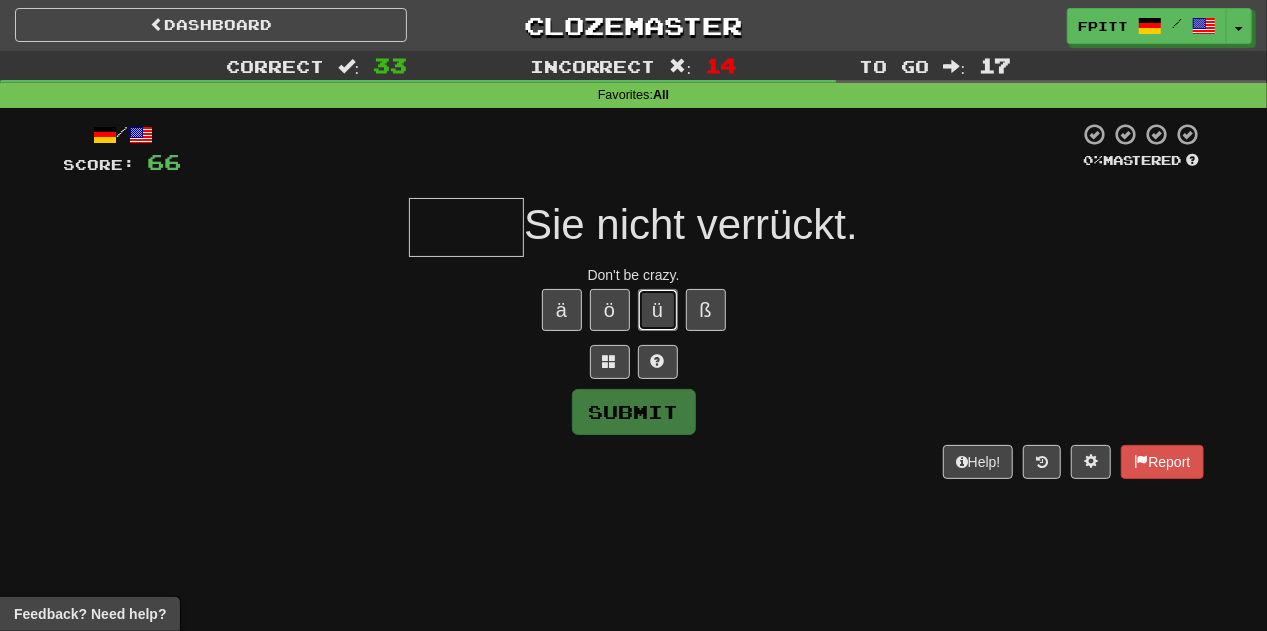 type 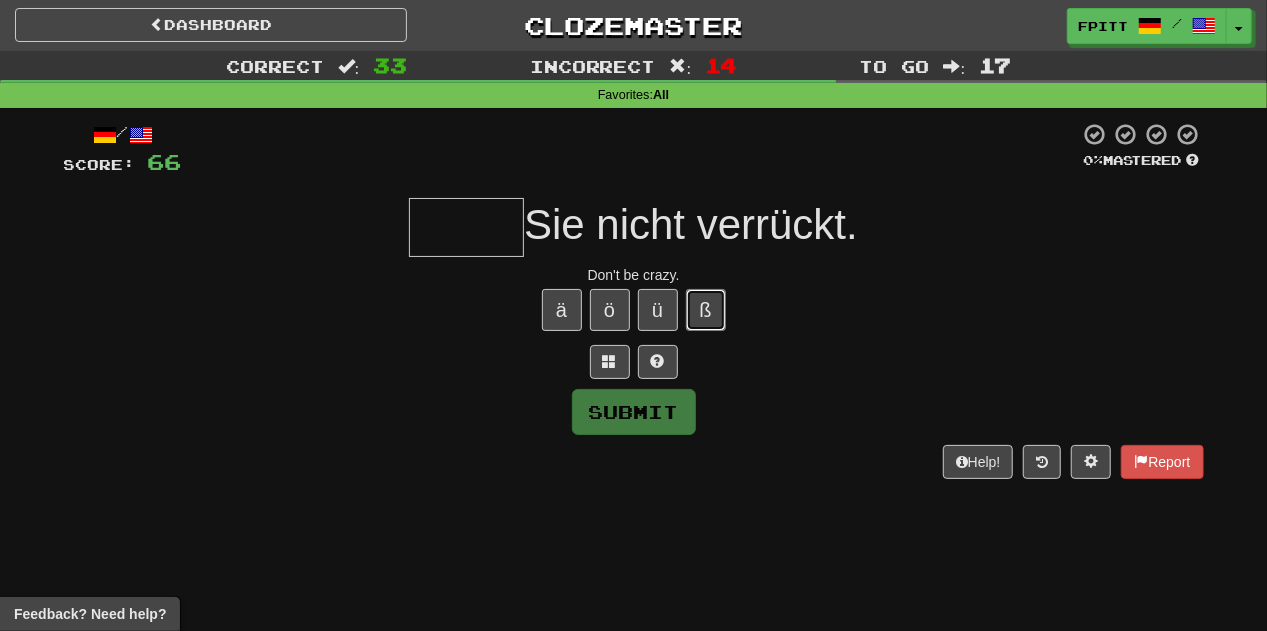 type 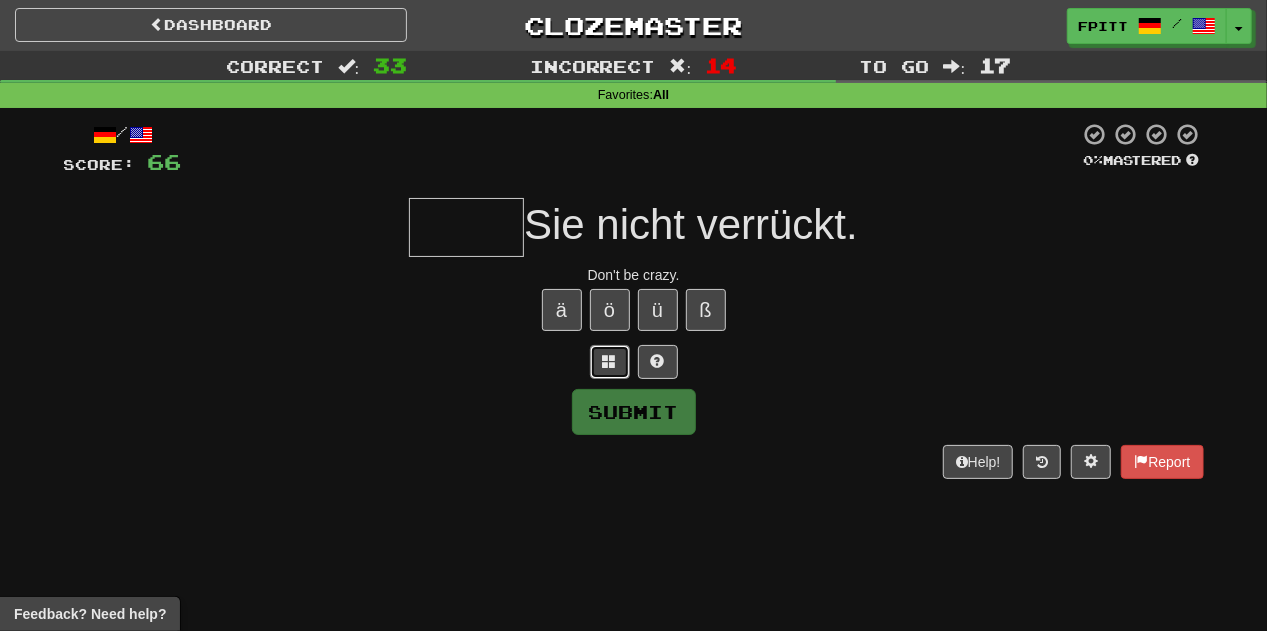 type 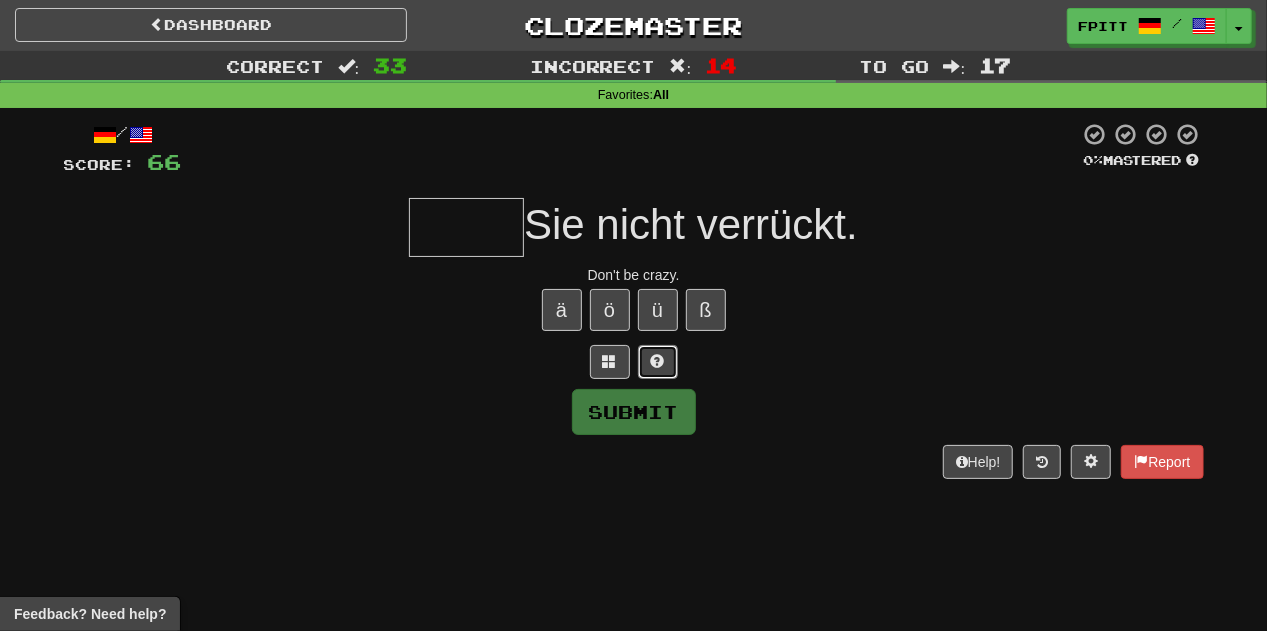 type 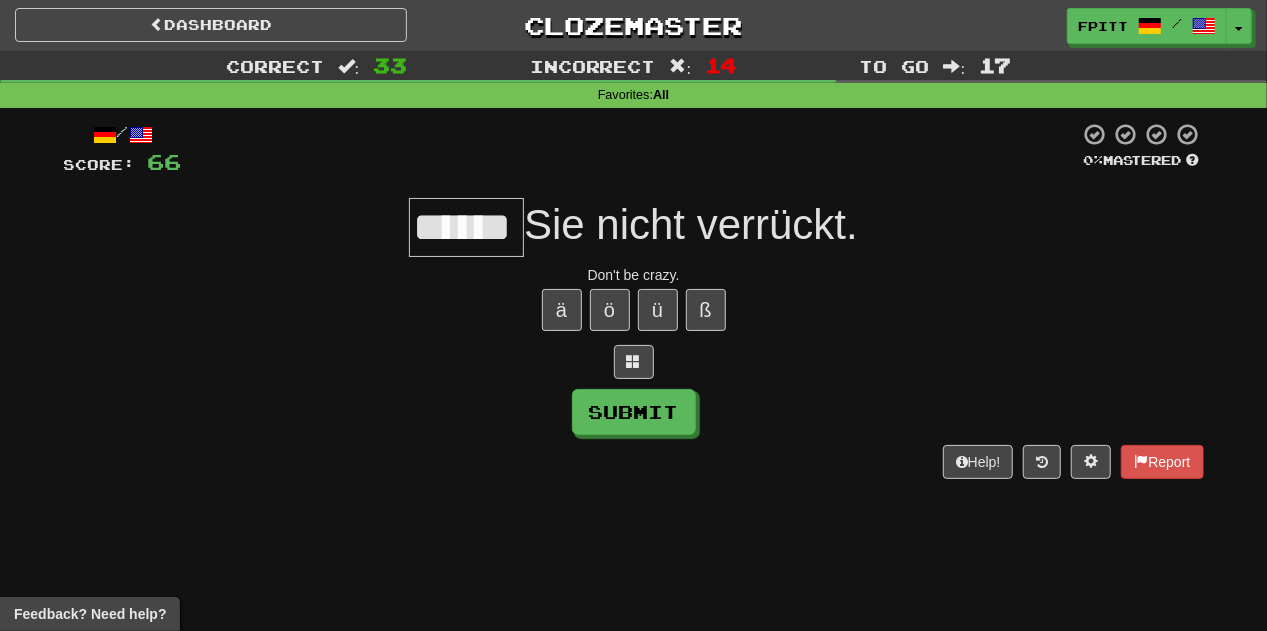 type on "*****" 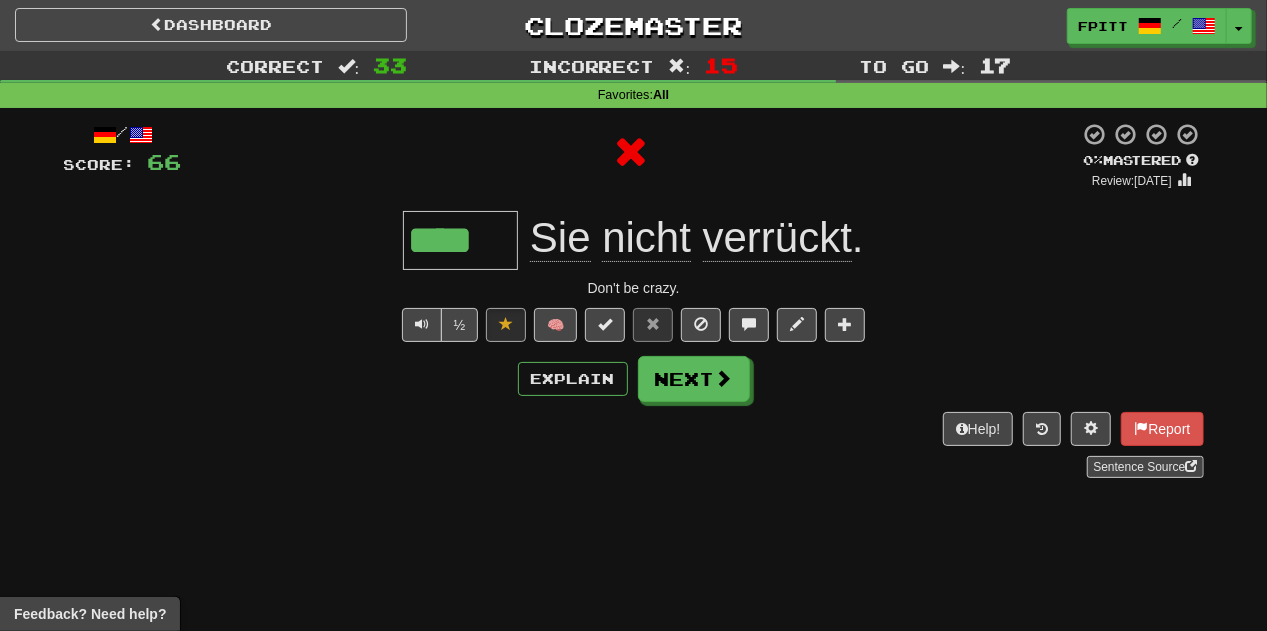 type on "*****" 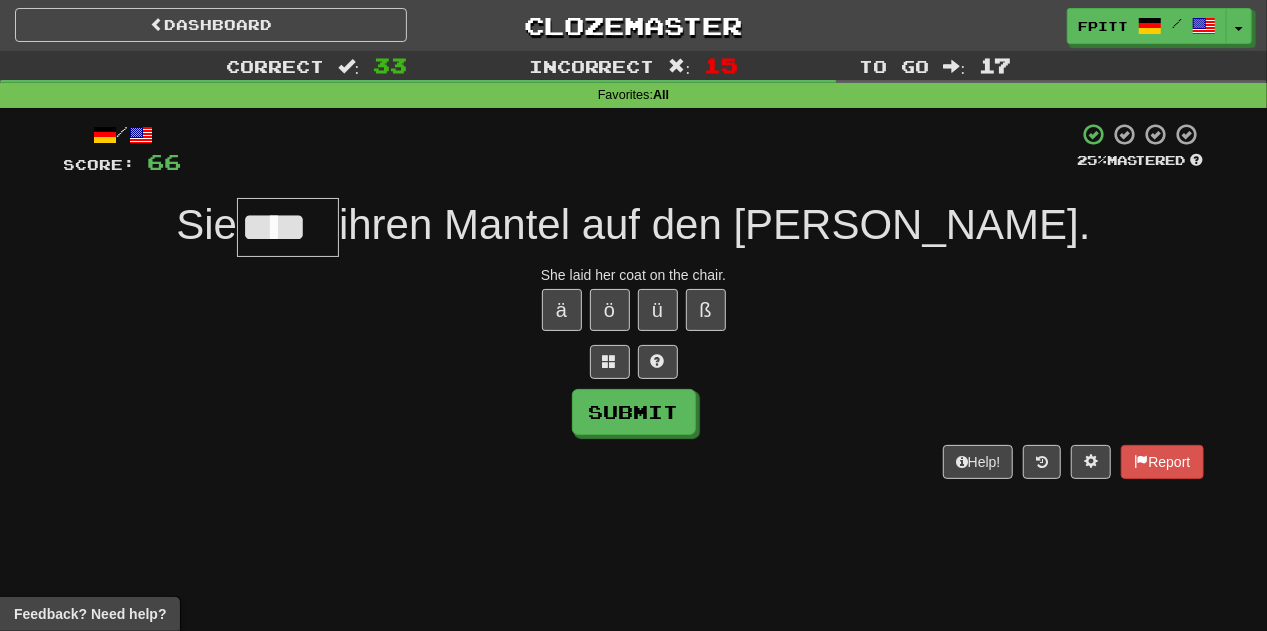 type on "*****" 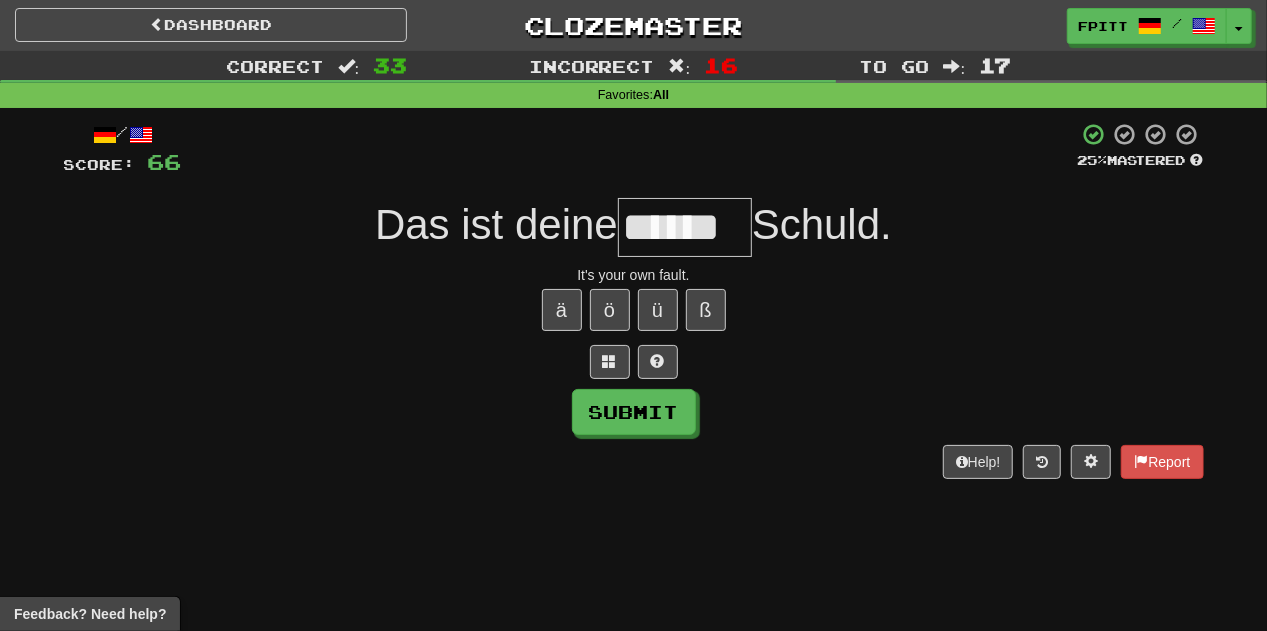 type on "******" 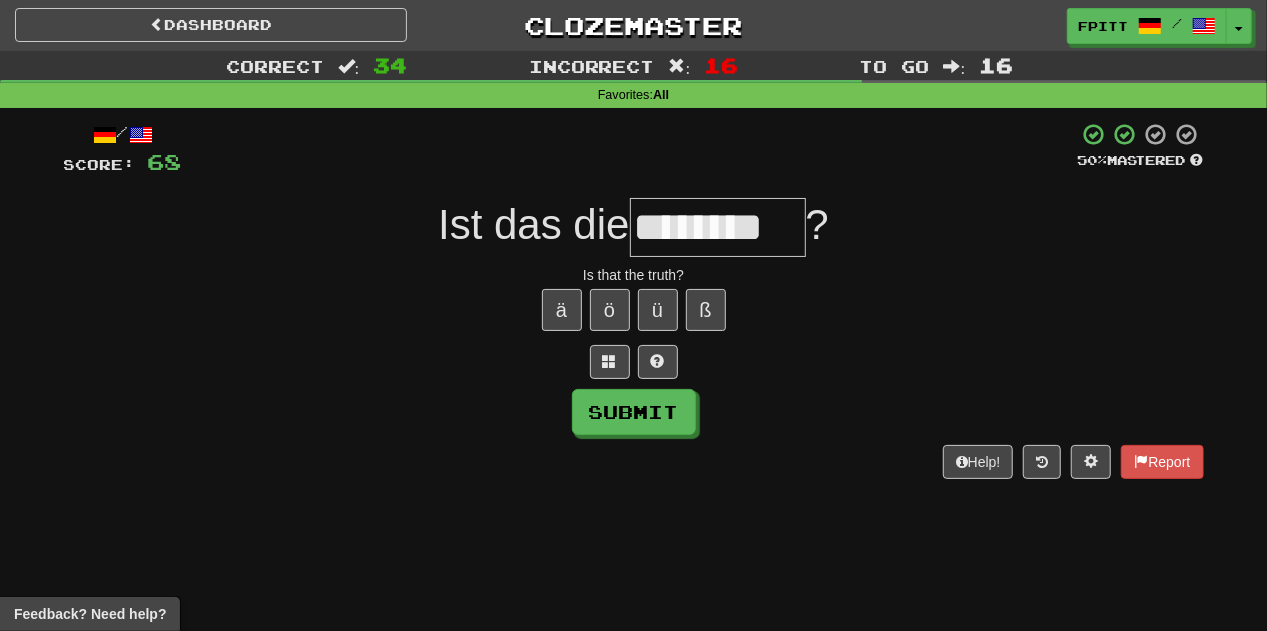 type on "********" 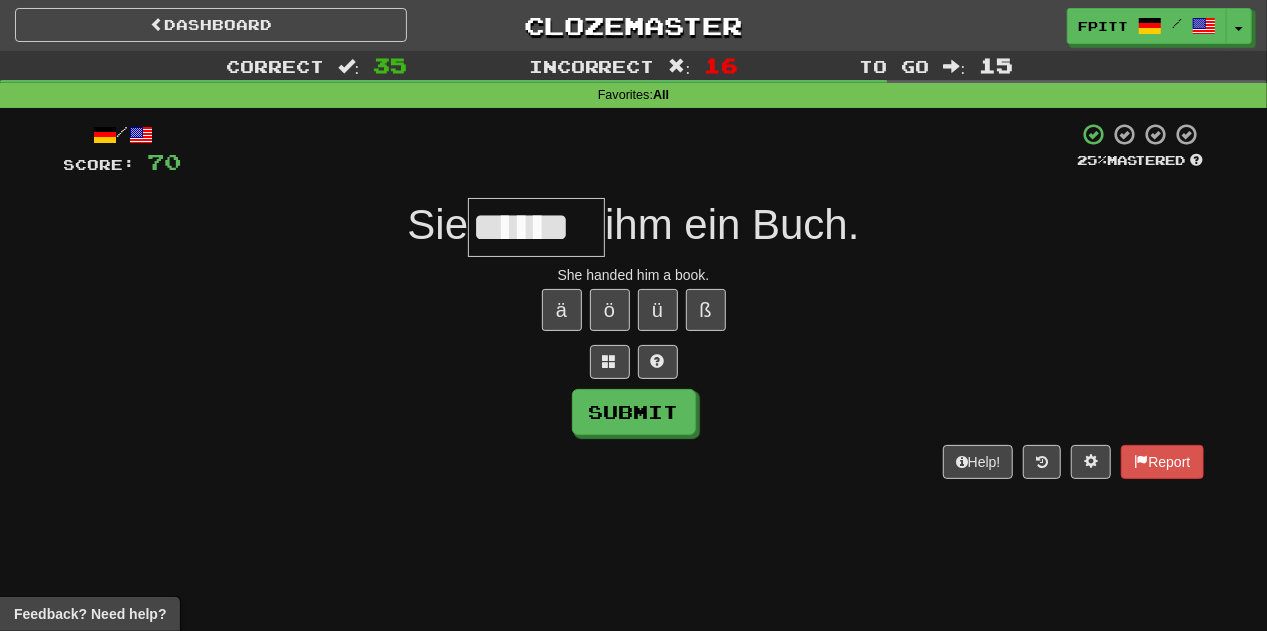 type on "*******" 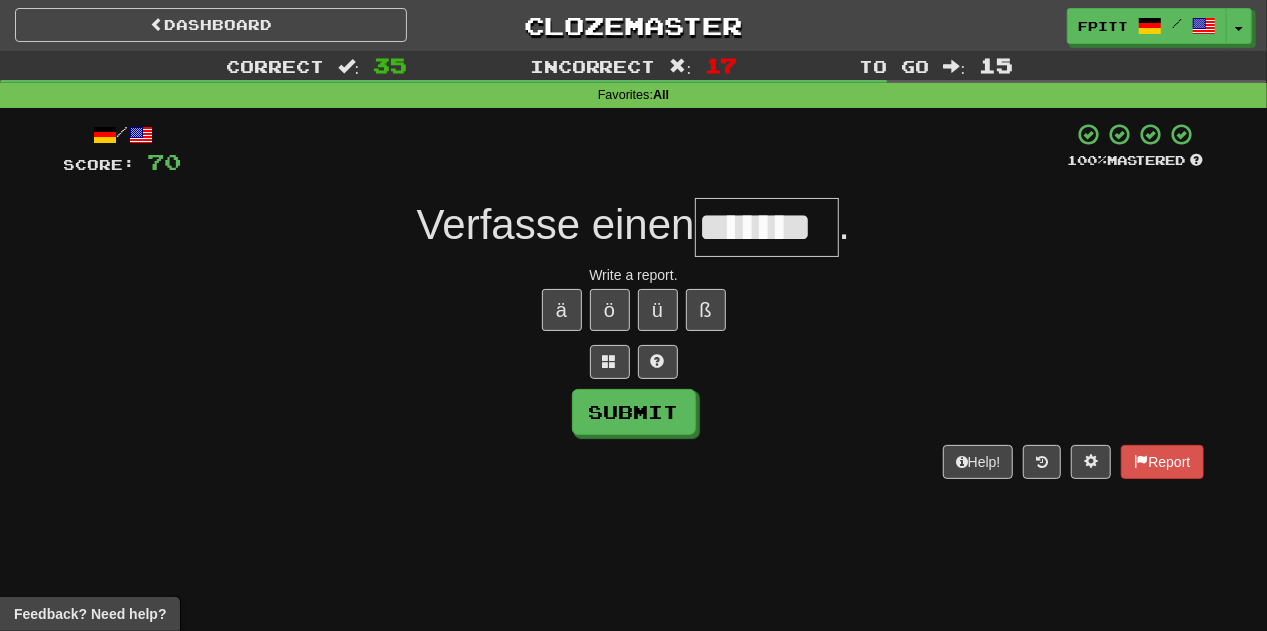 type on "*******" 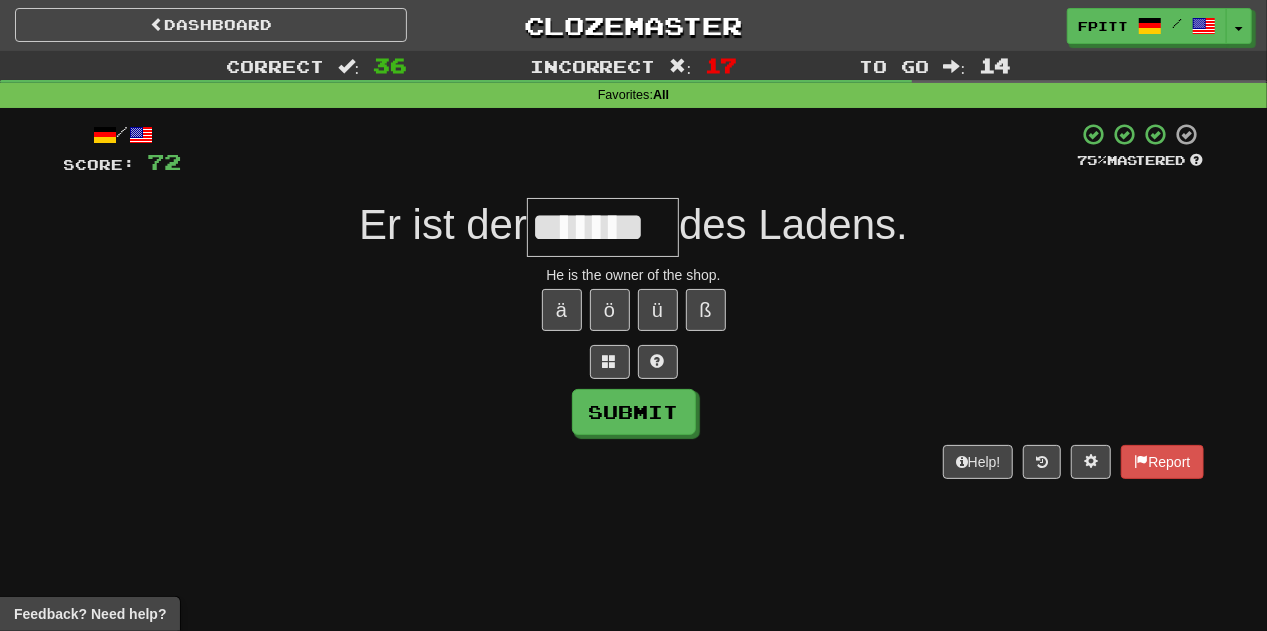 type on "*******" 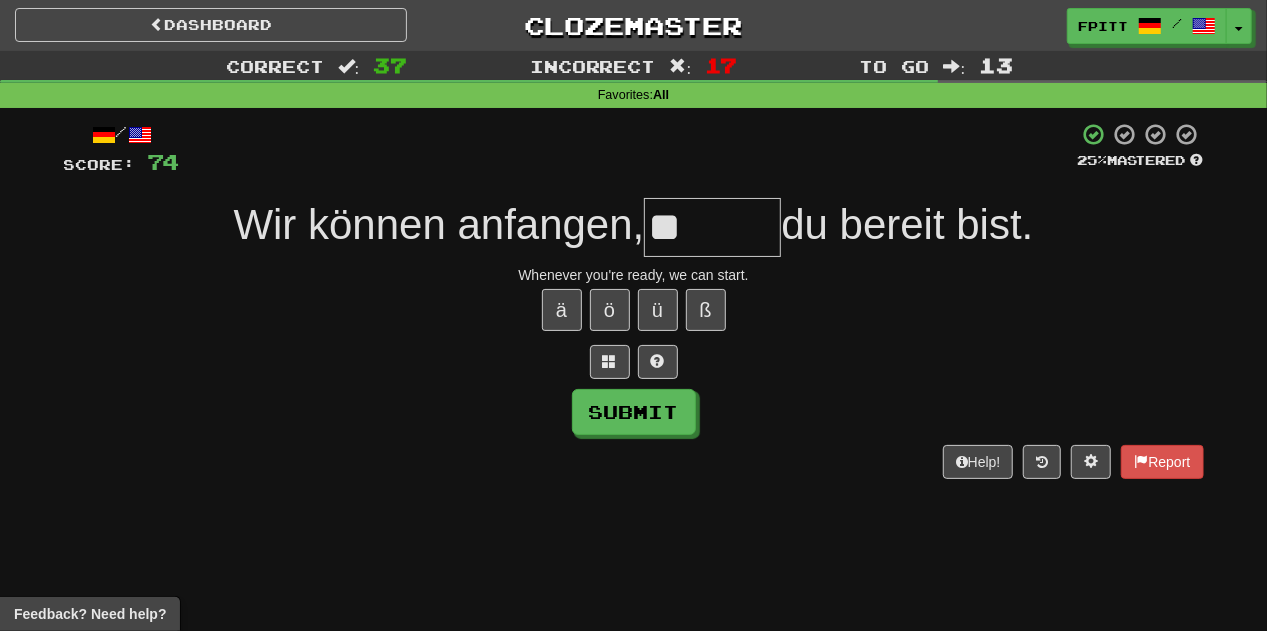 type on "**" 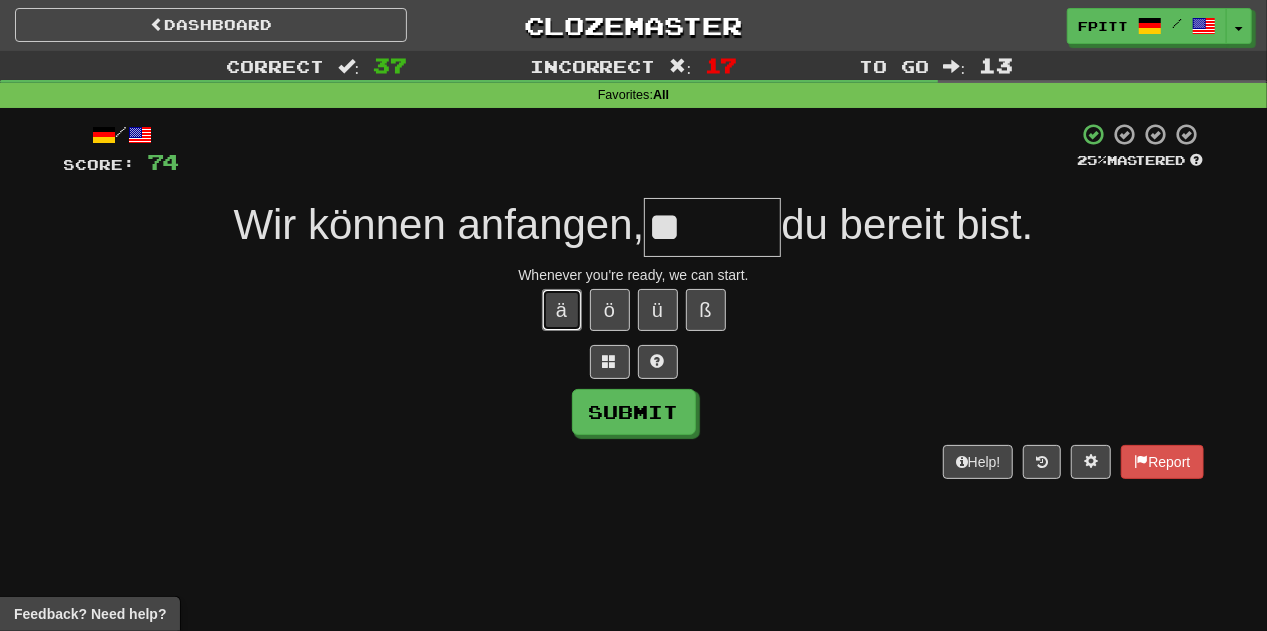 type 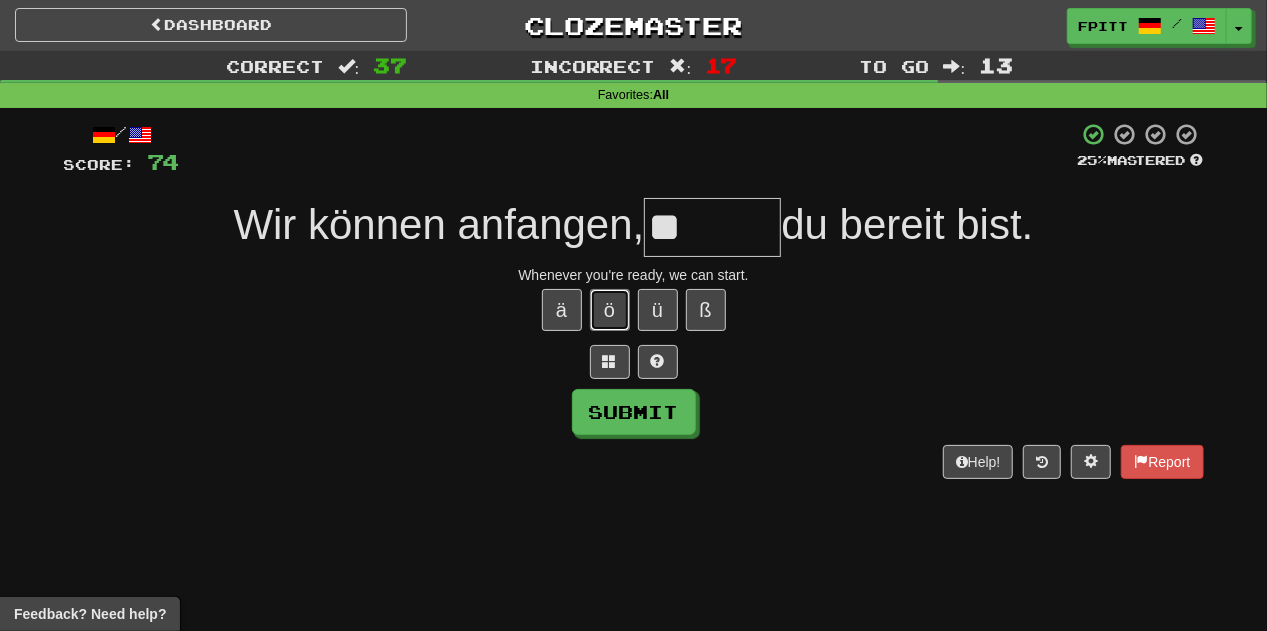 type 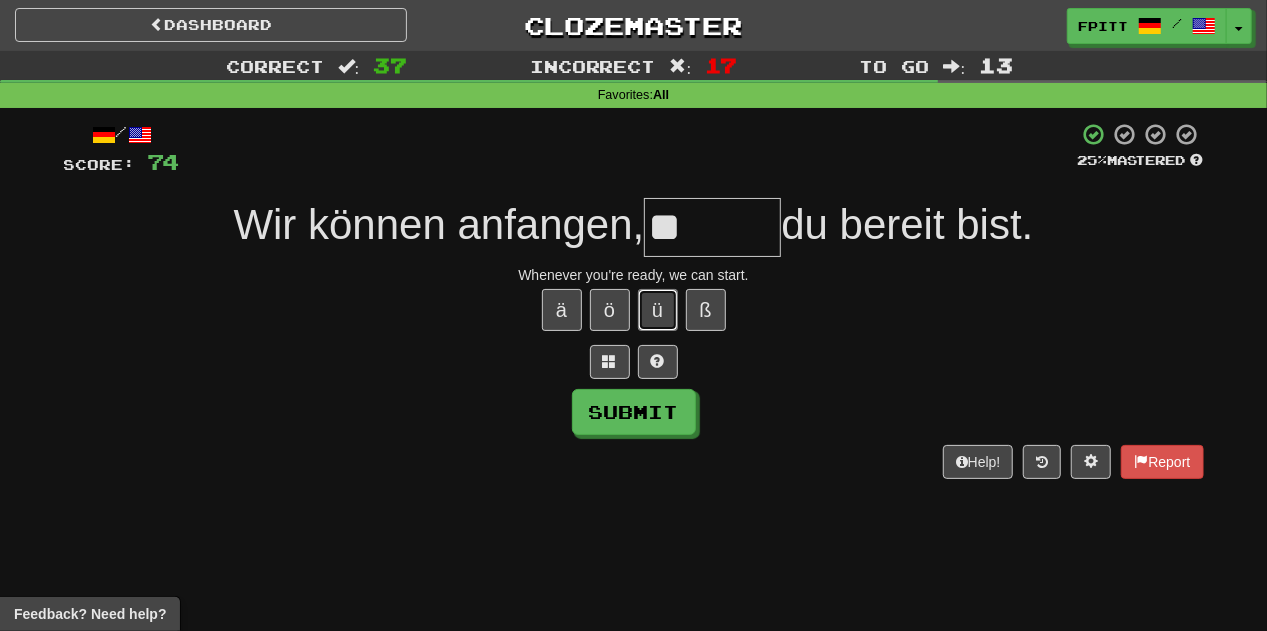 type 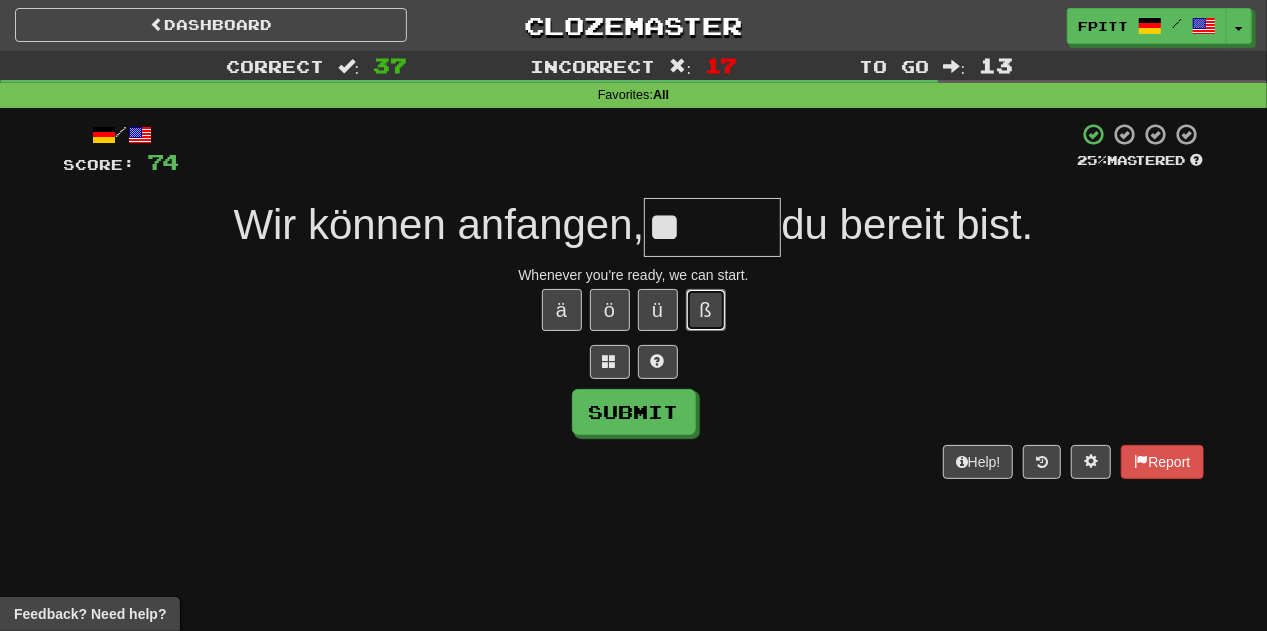 type 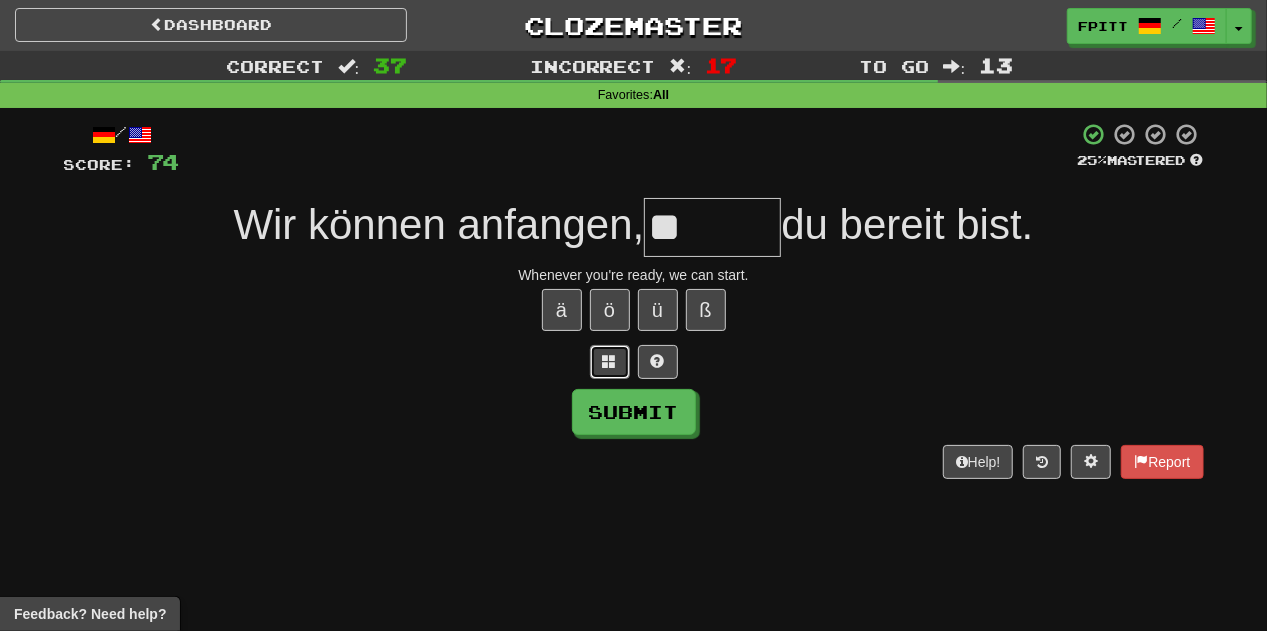 type 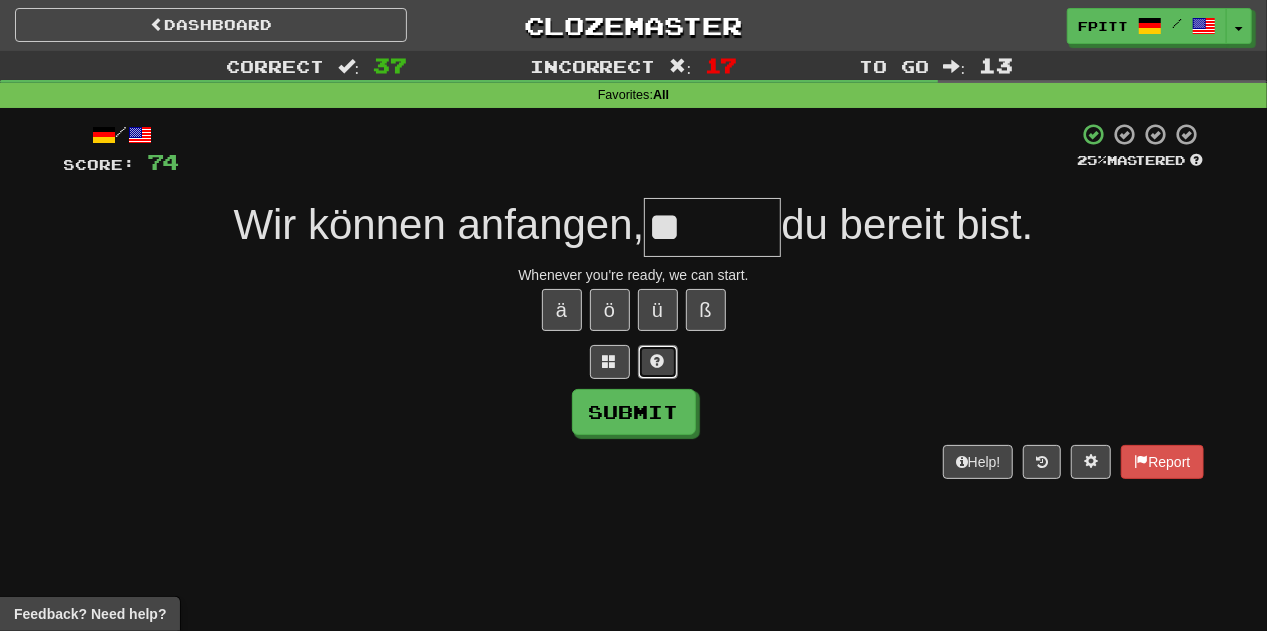 type 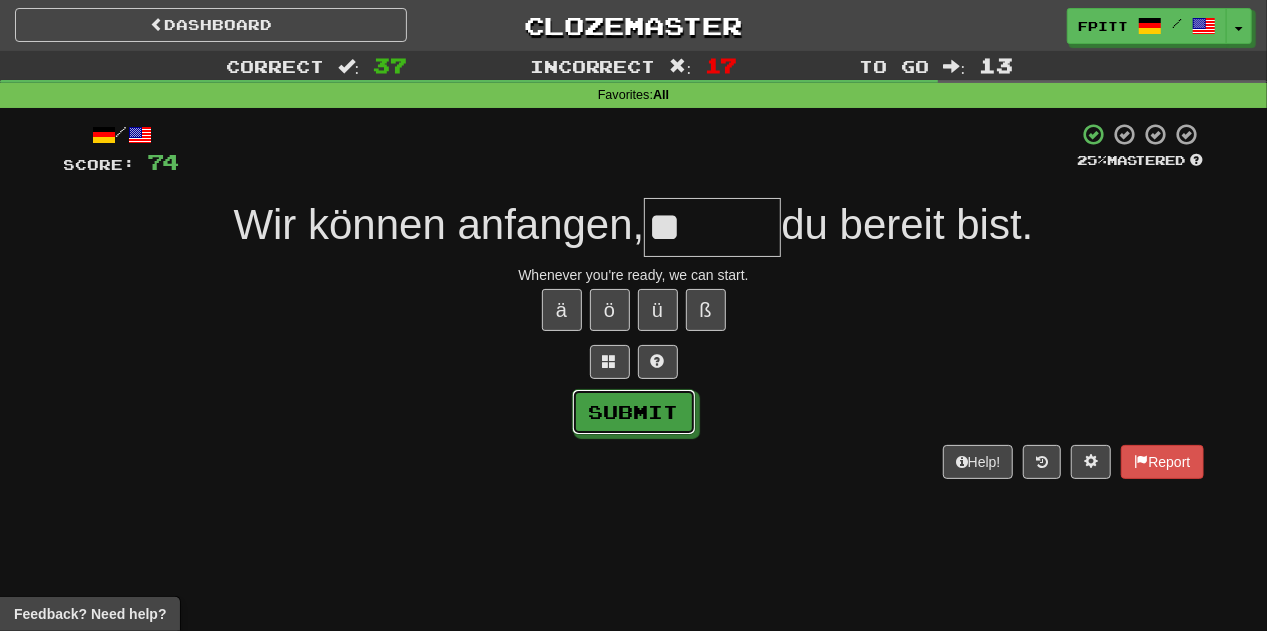 type 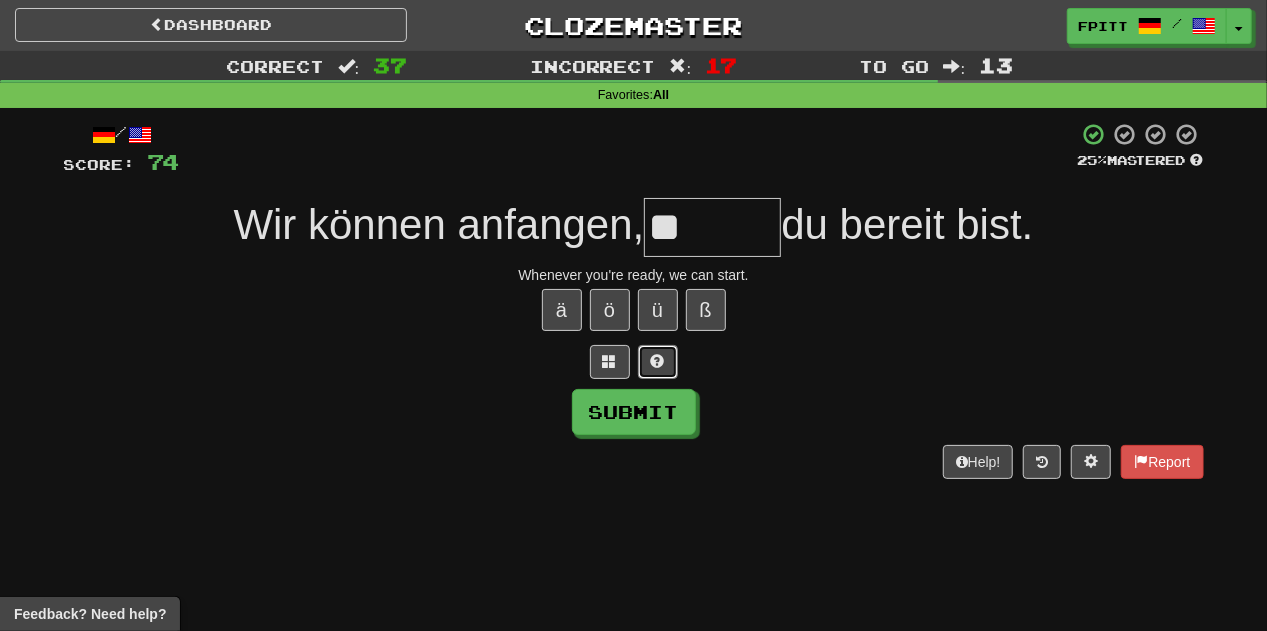 click at bounding box center (658, 362) 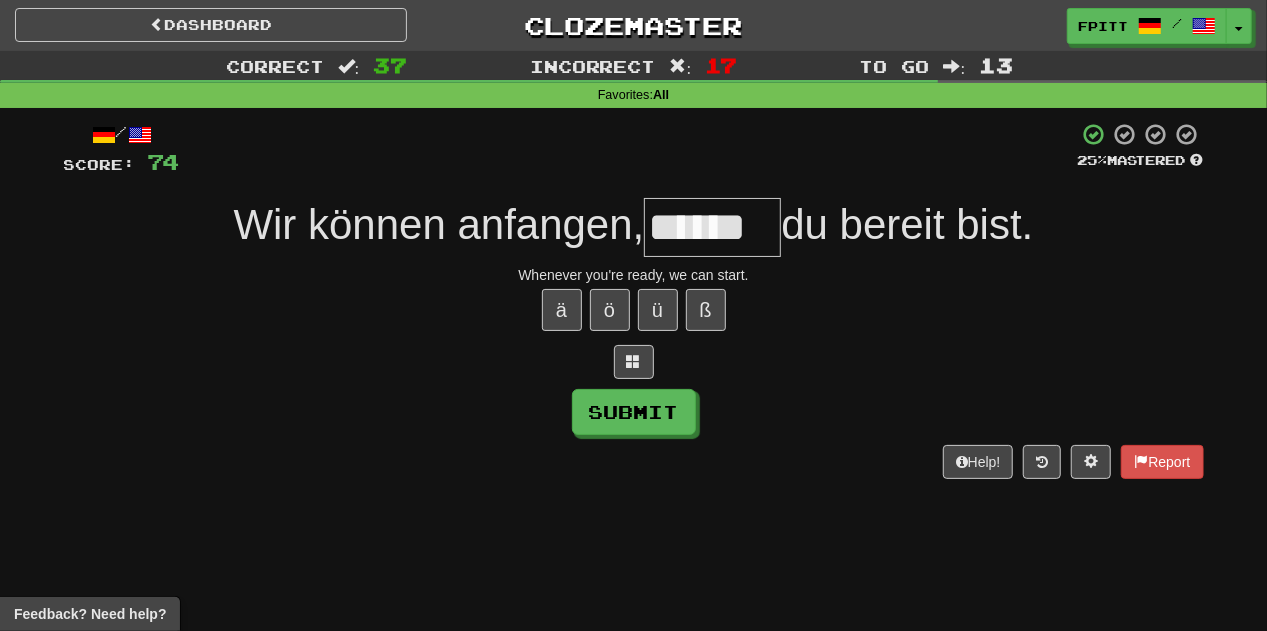 type on "******" 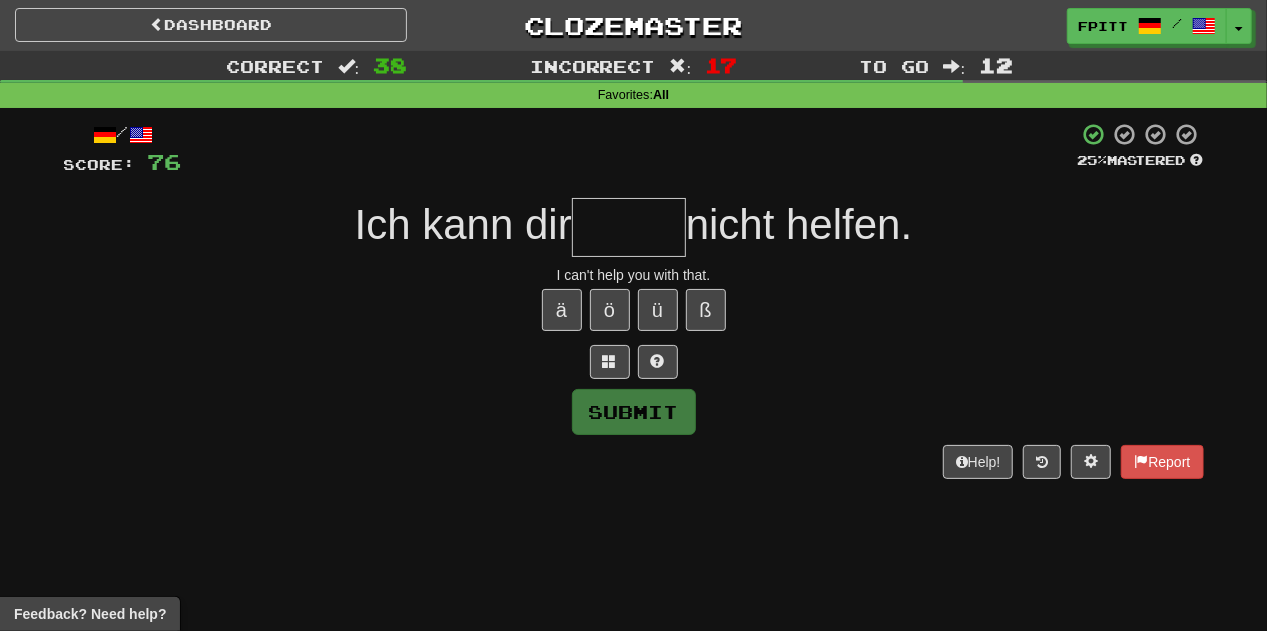 type on "*" 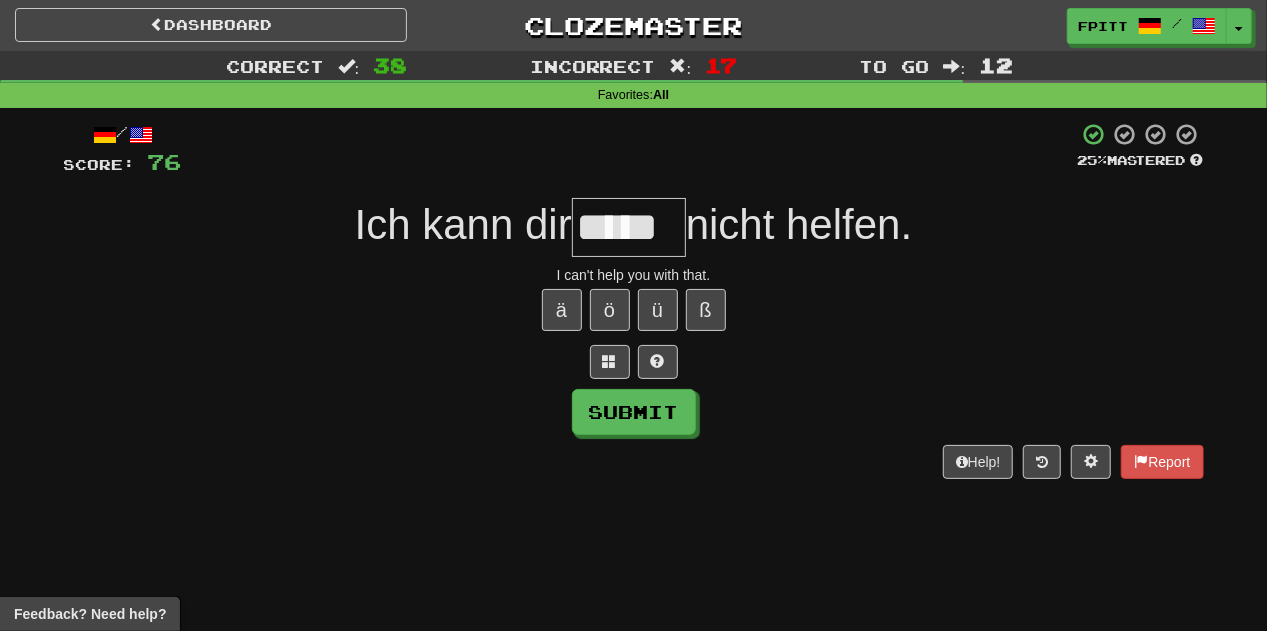 type on "*****" 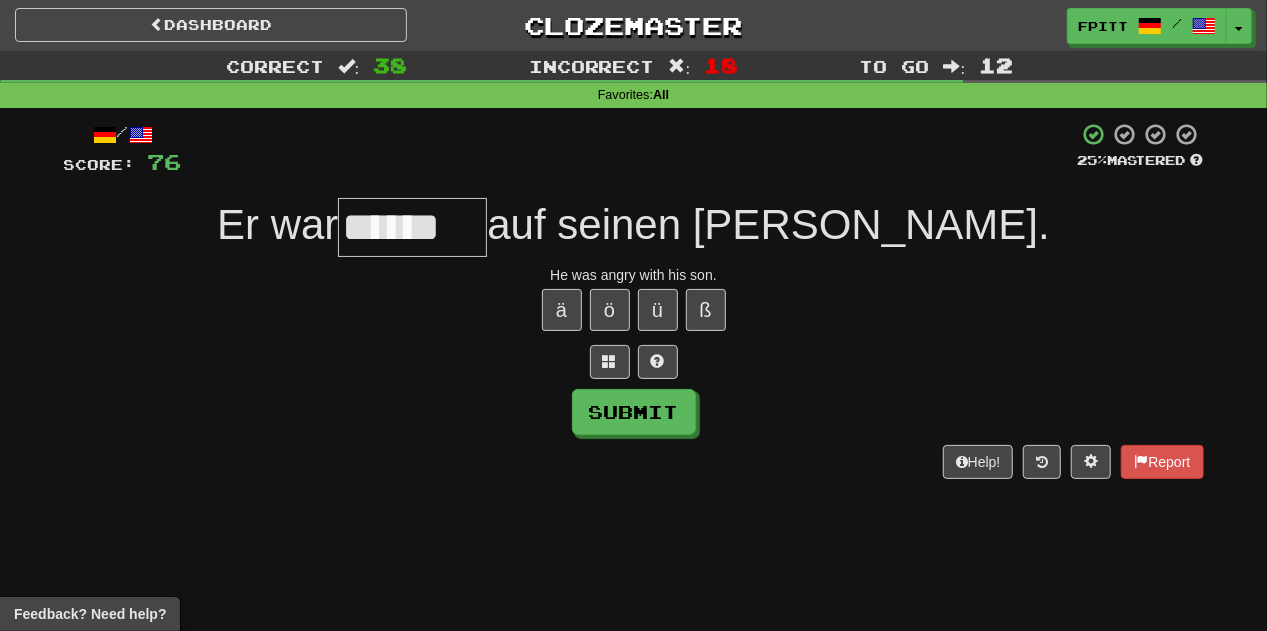 type on "******" 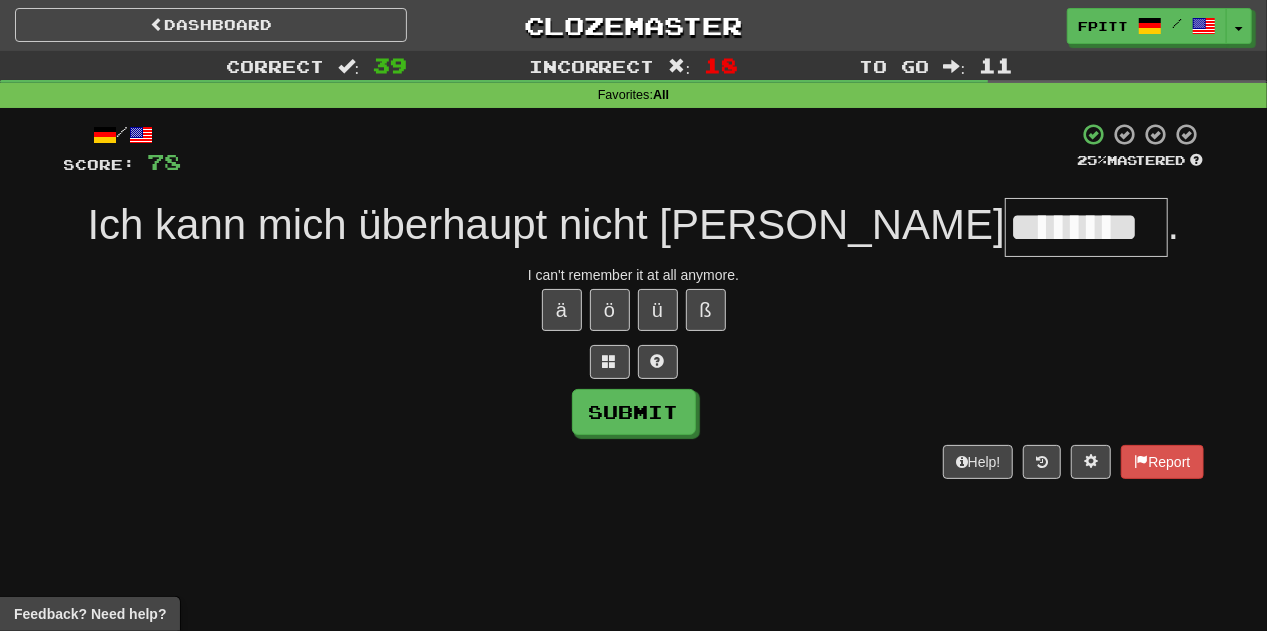 type on "********" 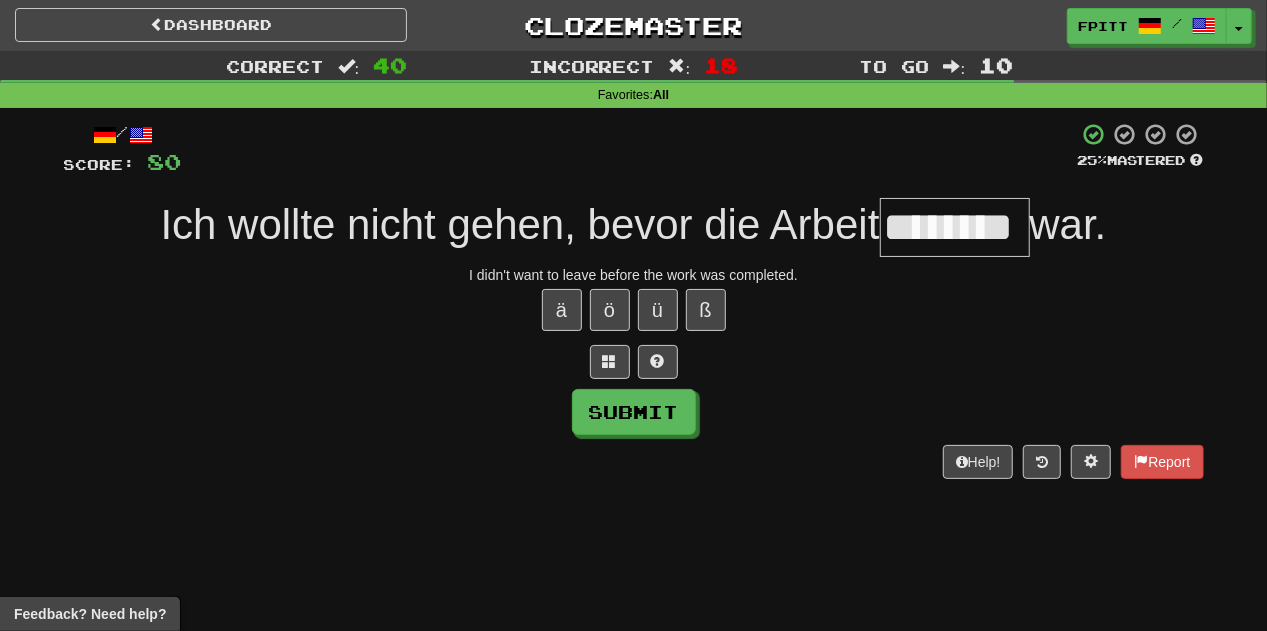 type on "********" 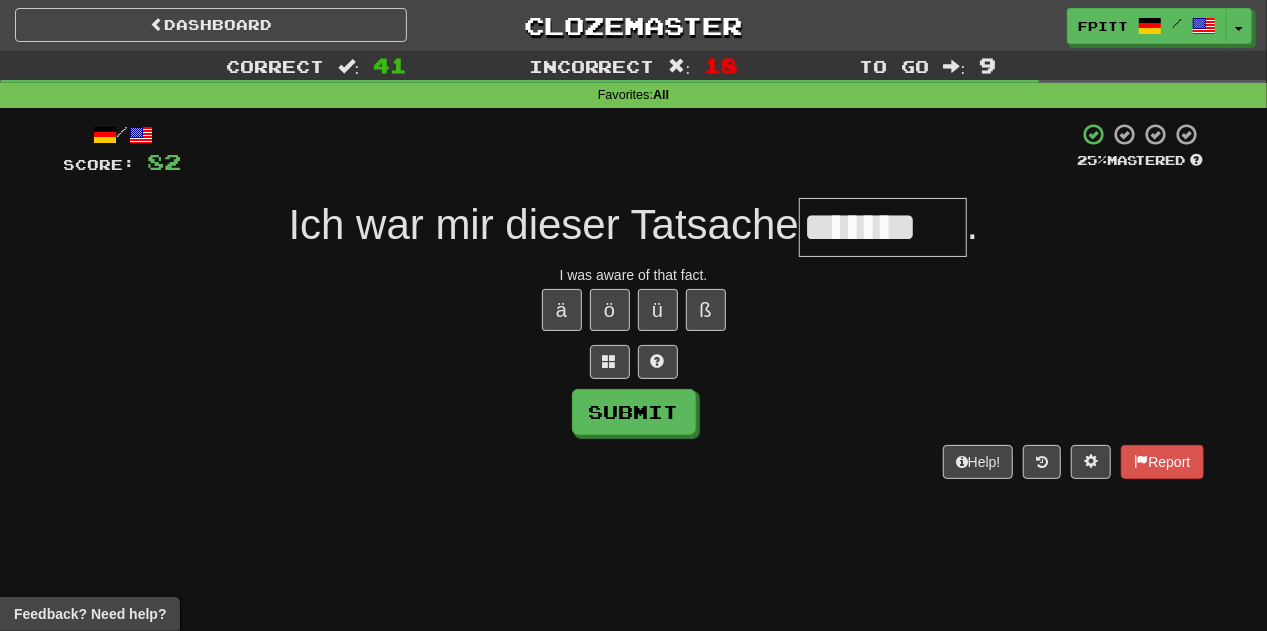 type on "*******" 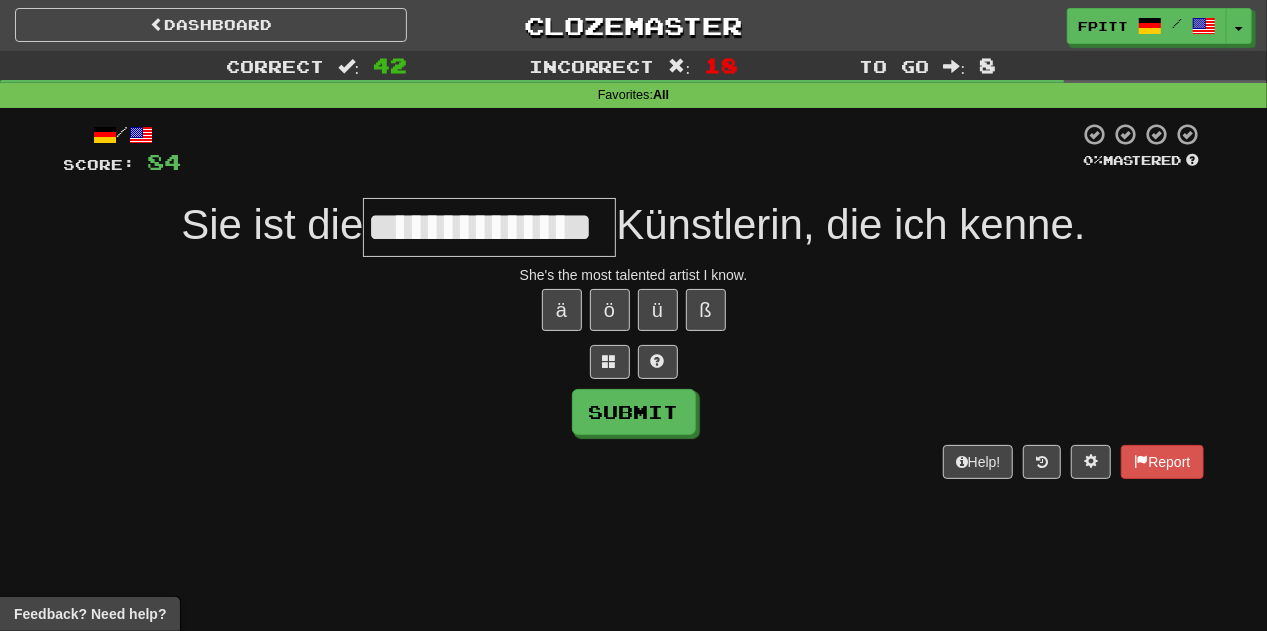 type on "**********" 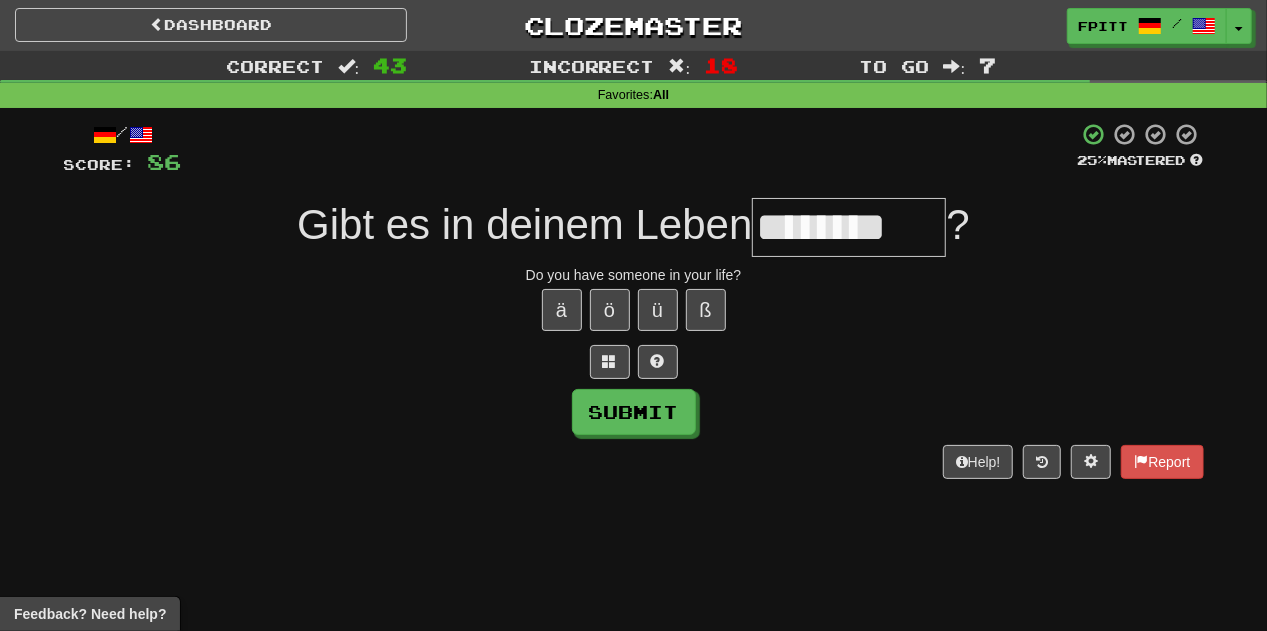 scroll, scrollTop: 0, scrollLeft: 10, axis: horizontal 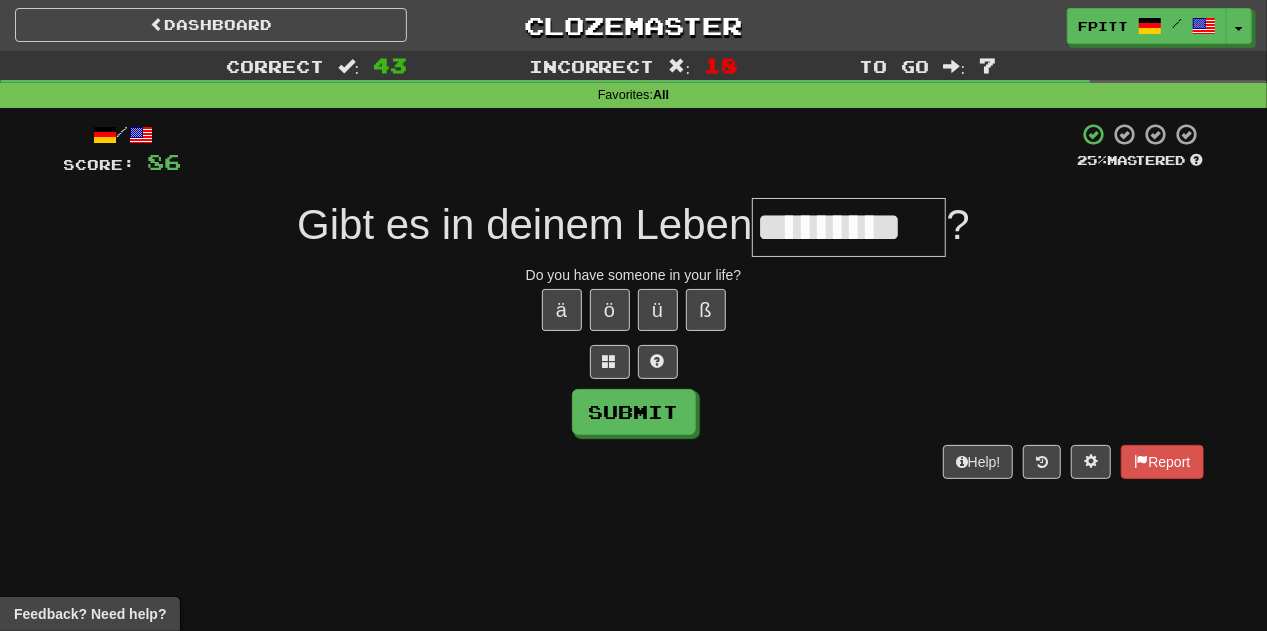 type on "********" 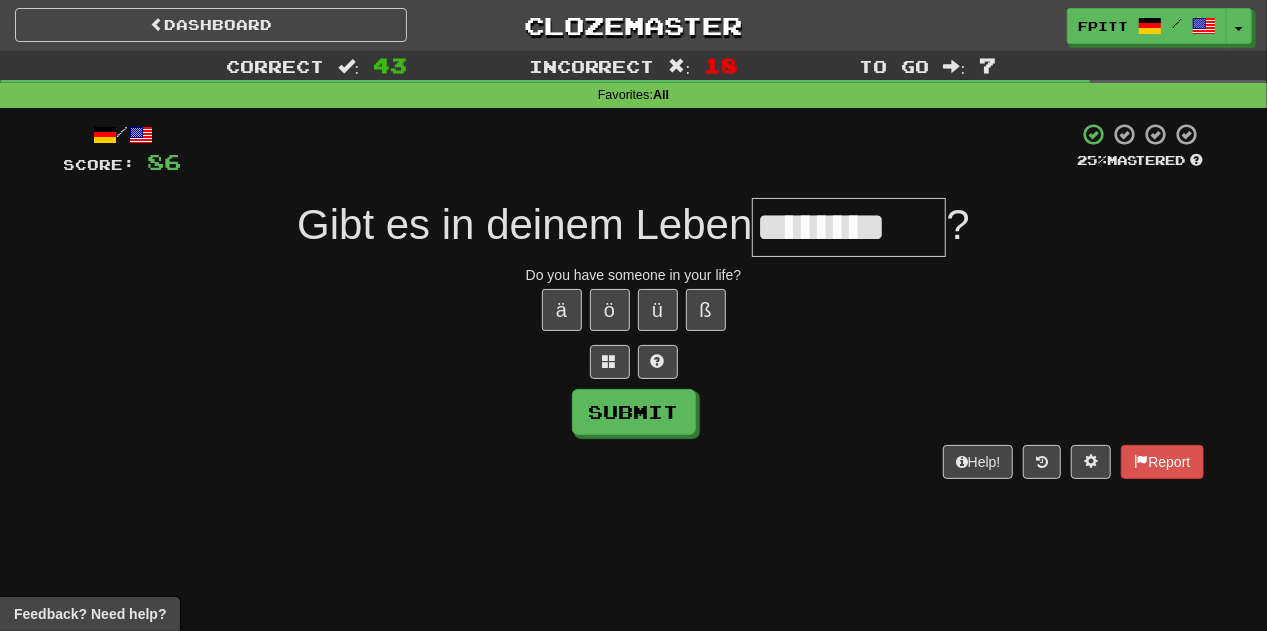 scroll, scrollTop: 0, scrollLeft: 0, axis: both 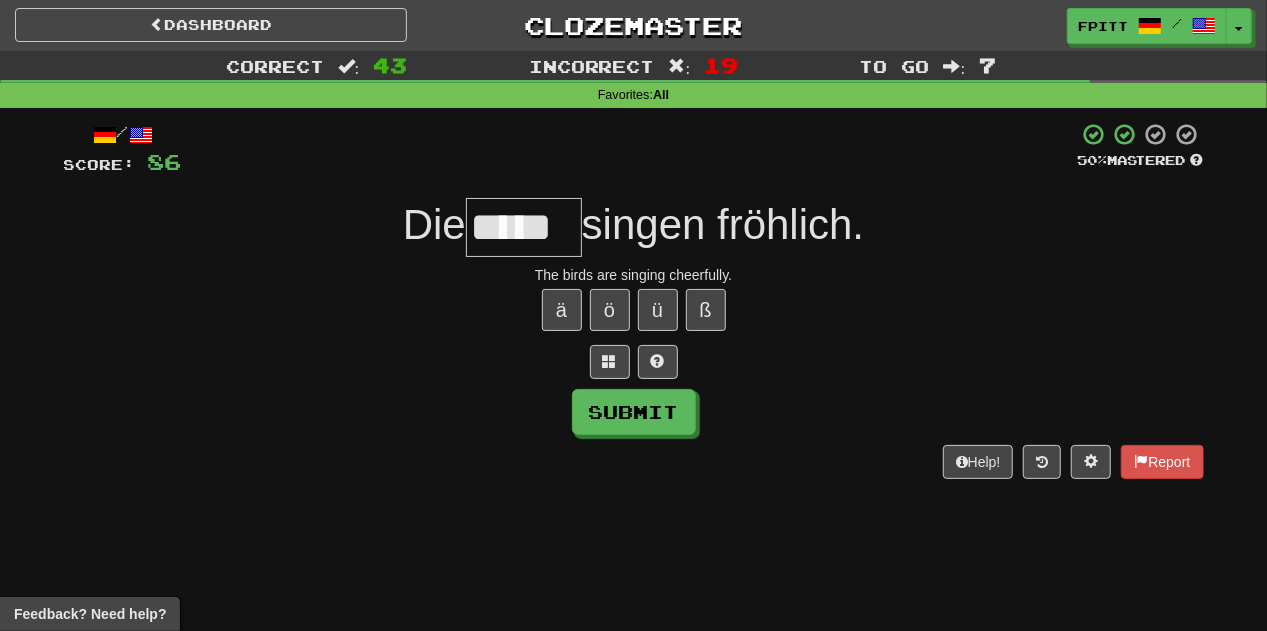 type on "*****" 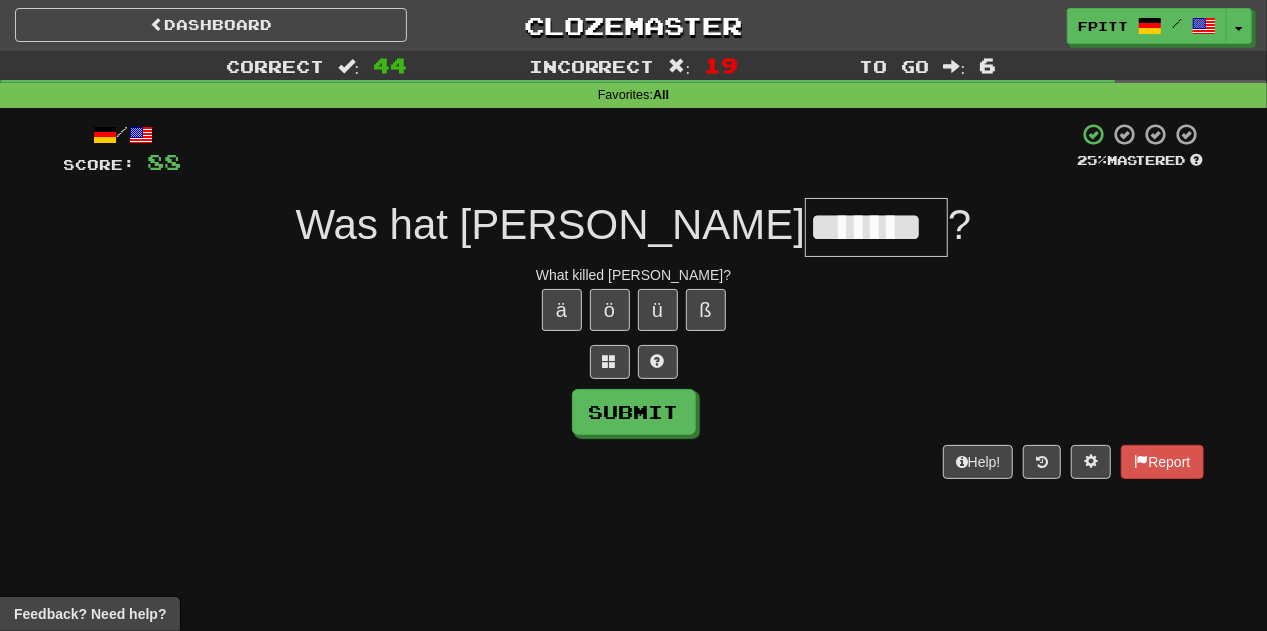 type on "*******" 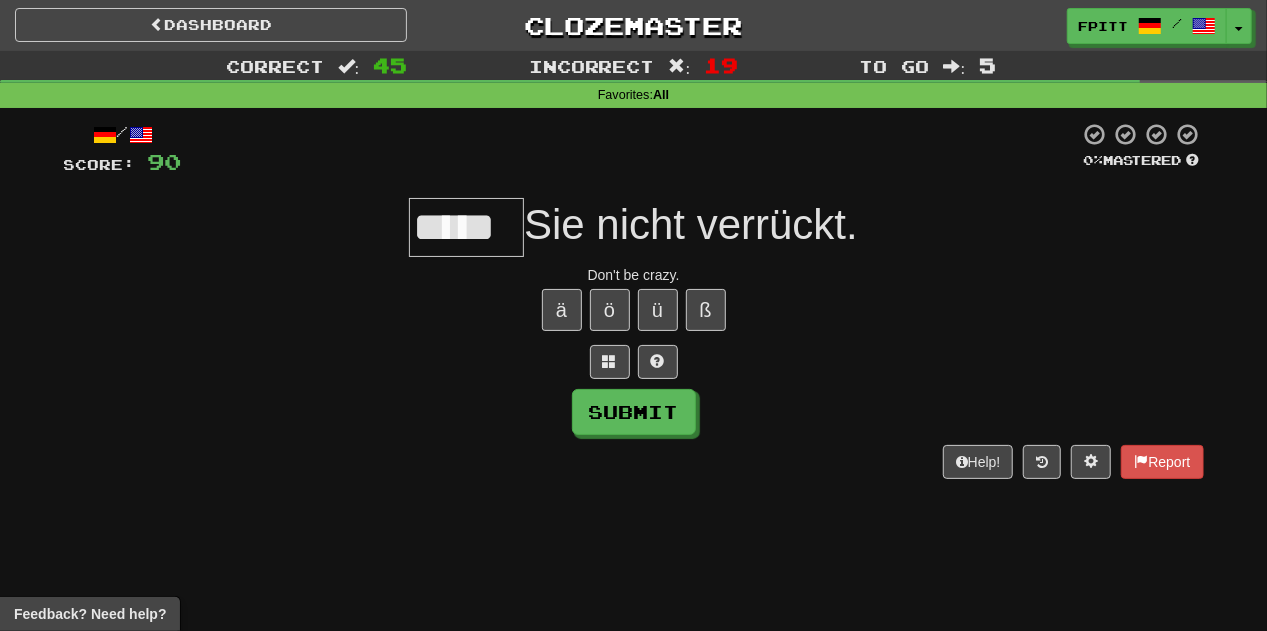 type on "*****" 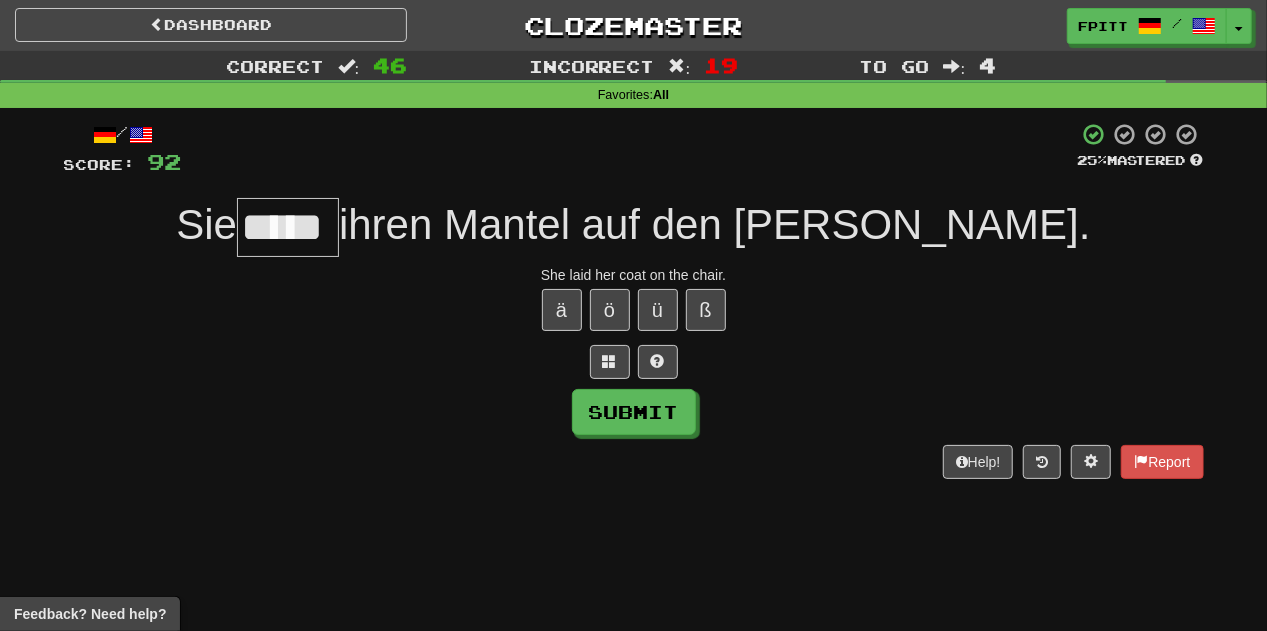 type on "*****" 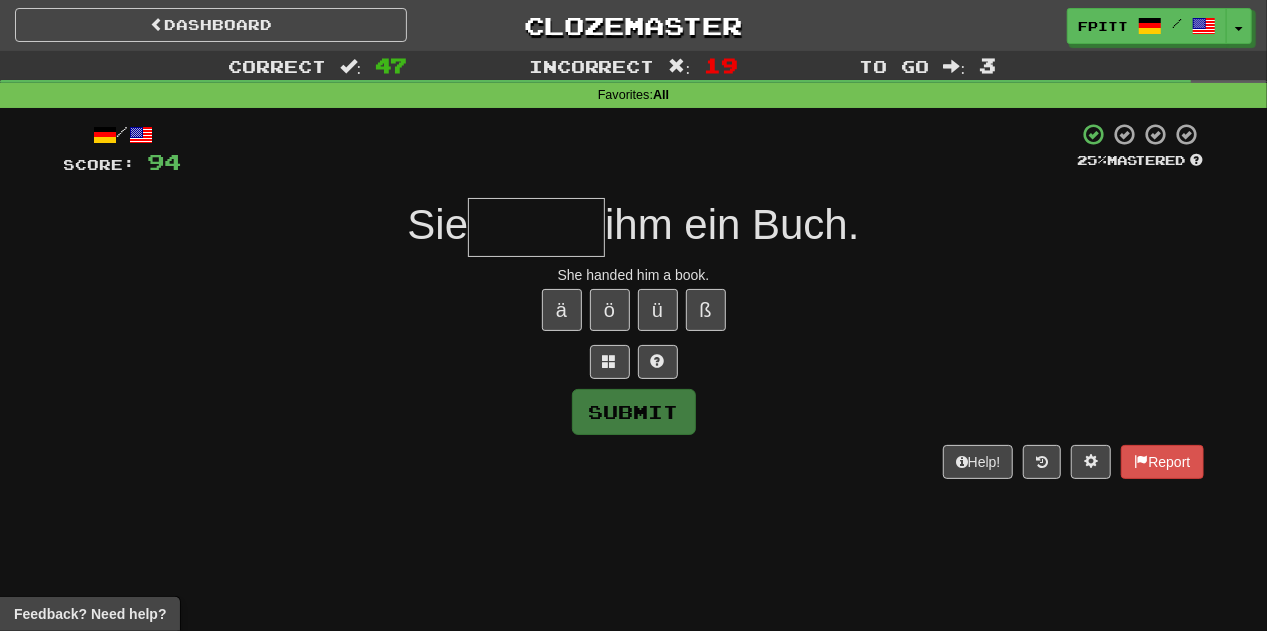 type on "*" 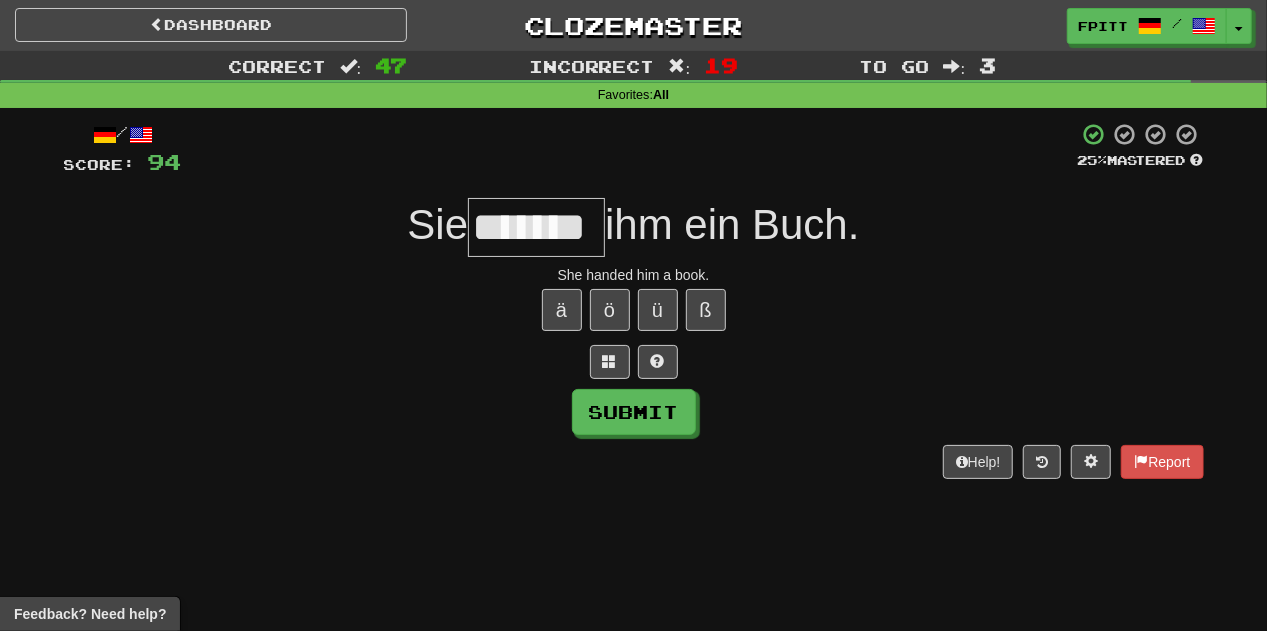 type on "*******" 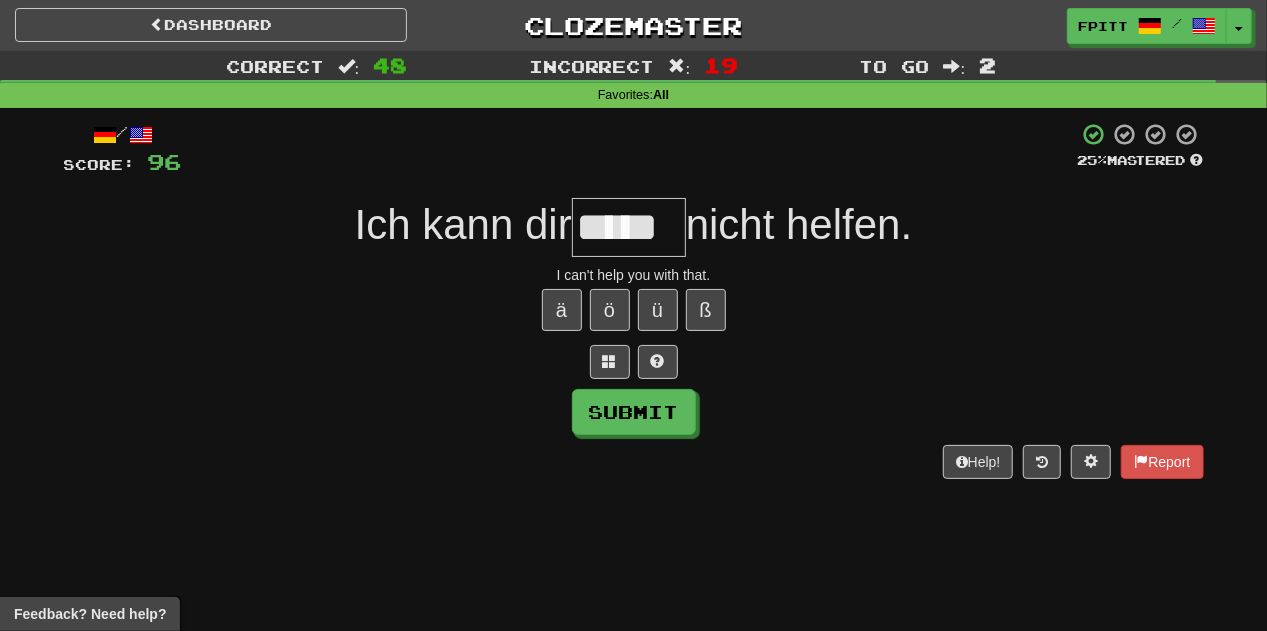 type on "*****" 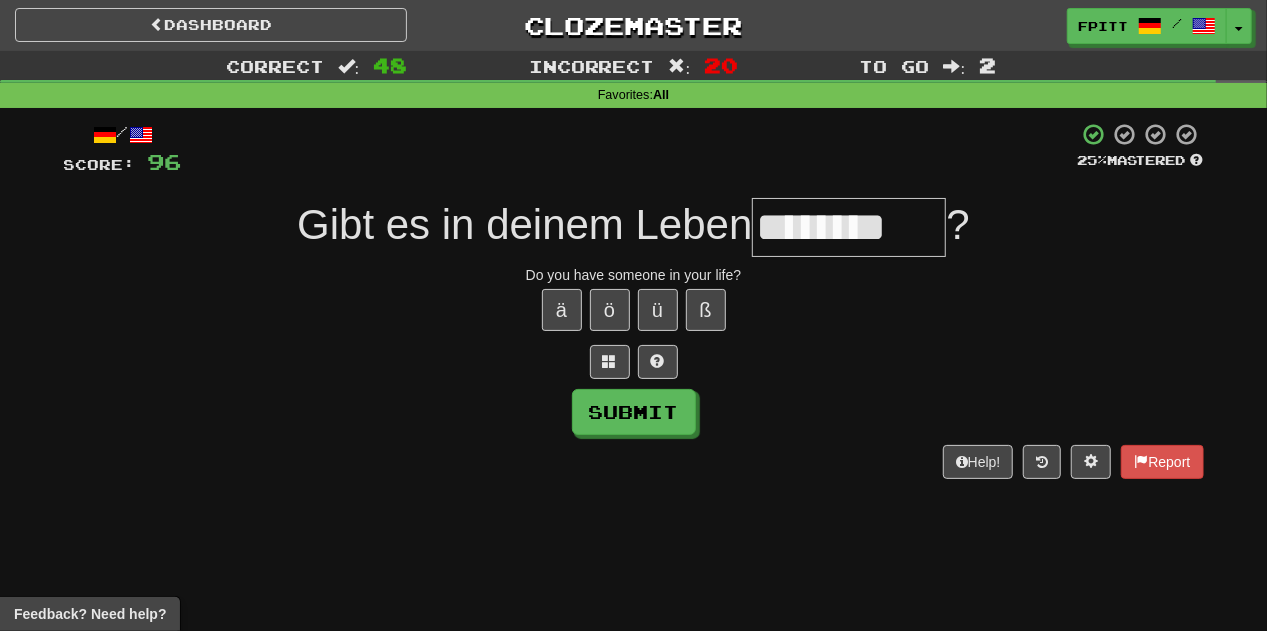 type on "********" 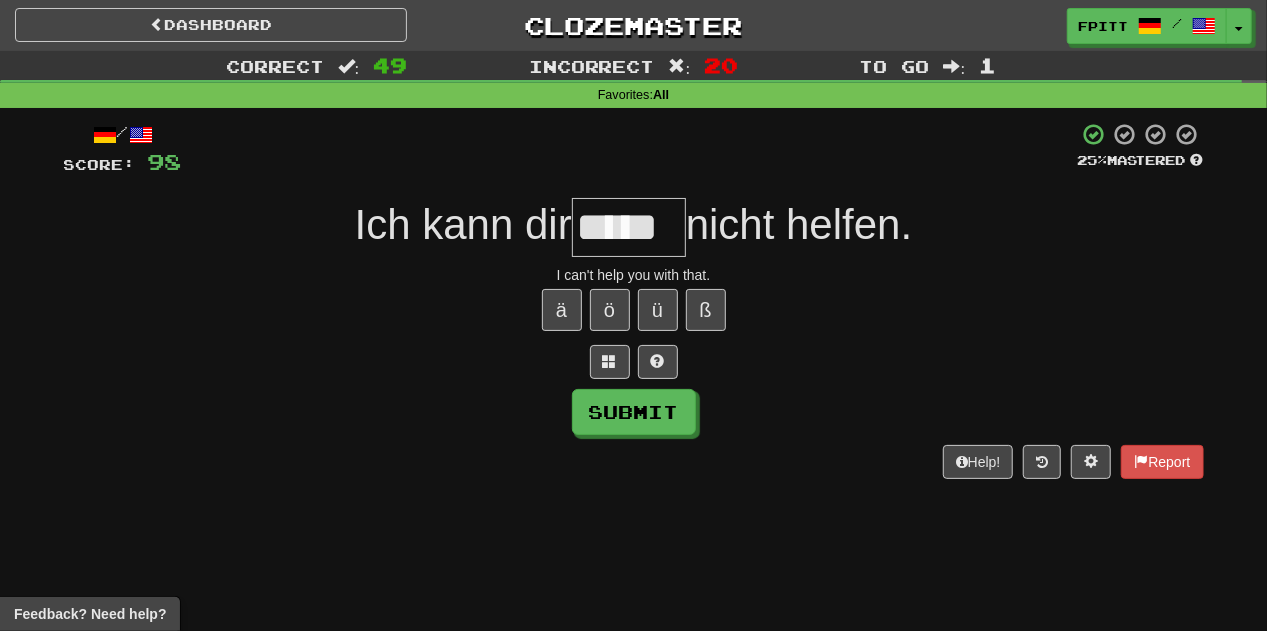 type on "*****" 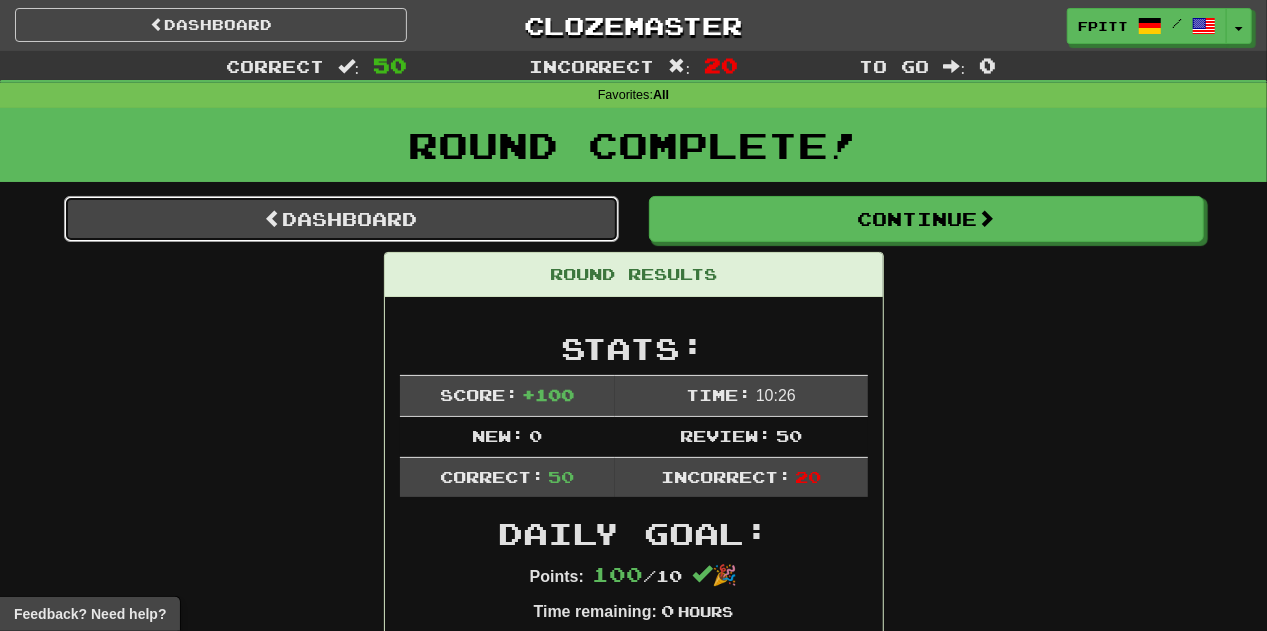 click on "Dashboard" at bounding box center [341, 219] 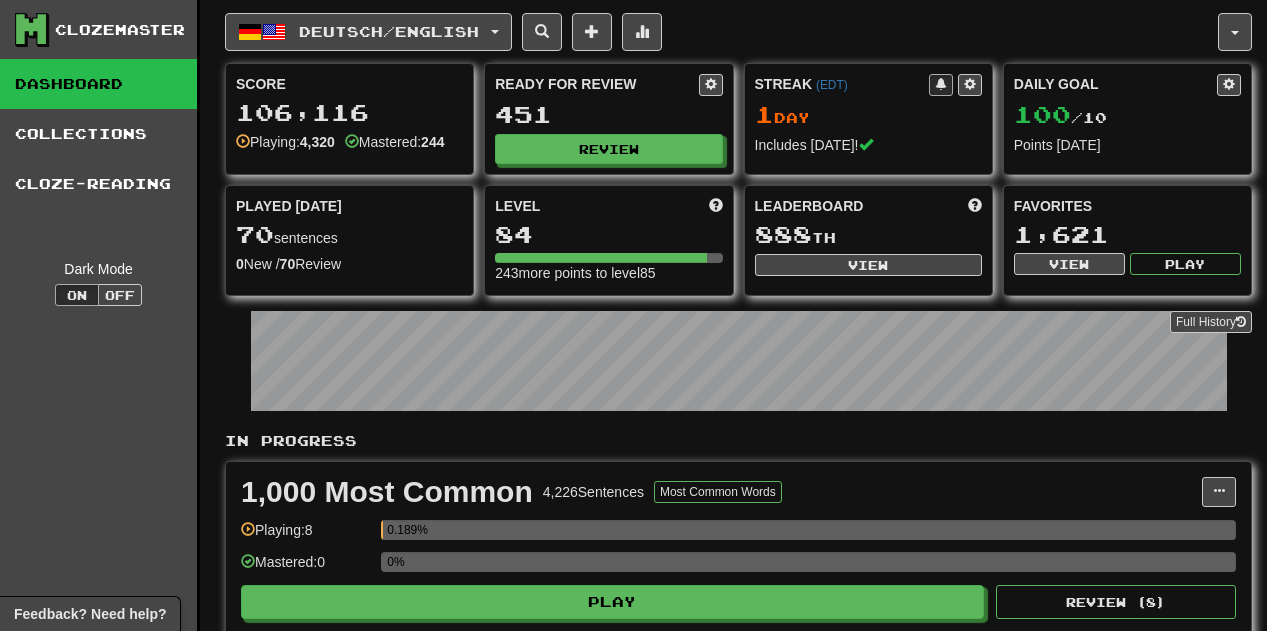scroll, scrollTop: 0, scrollLeft: 0, axis: both 